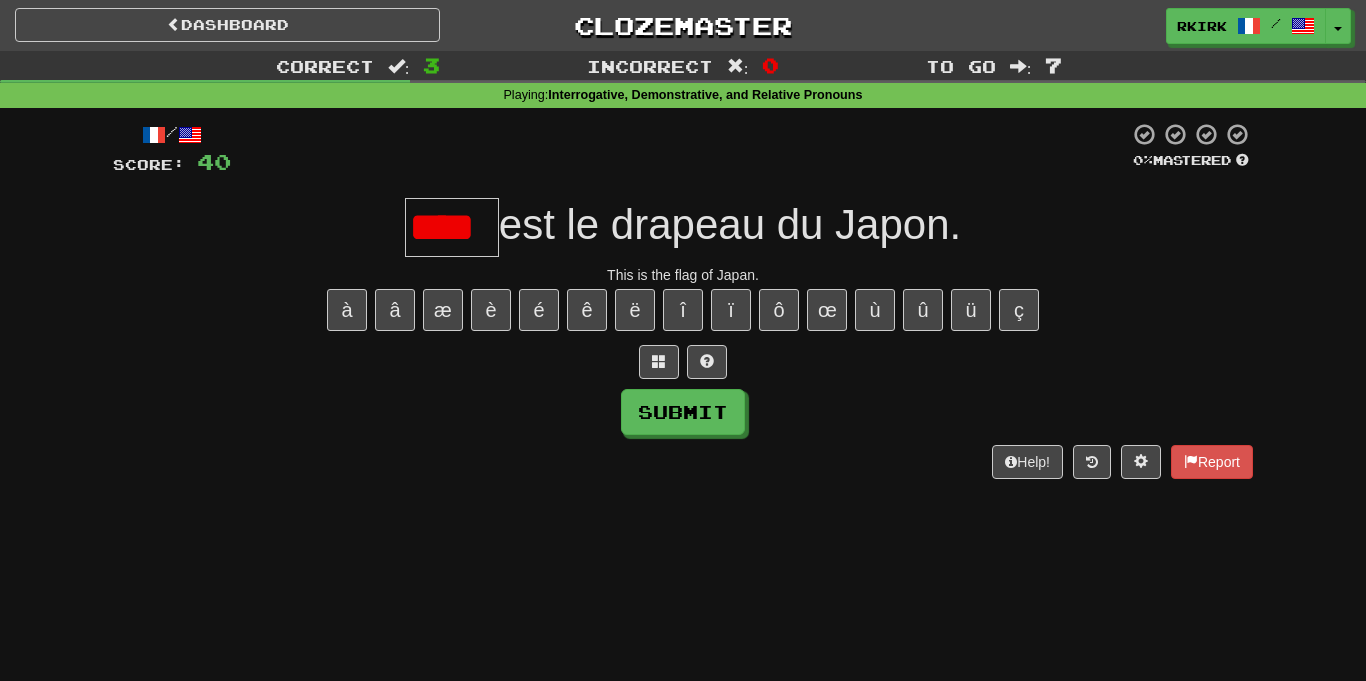 scroll, scrollTop: 0, scrollLeft: 0, axis: both 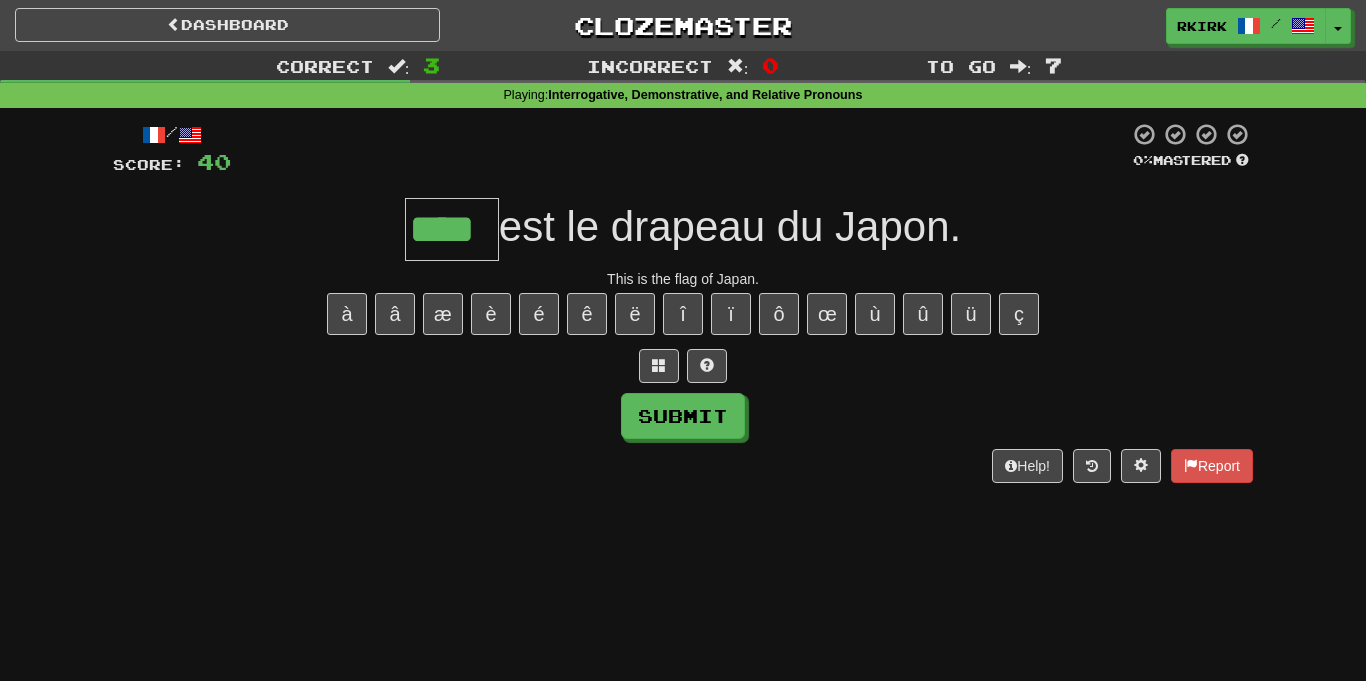 type on "****" 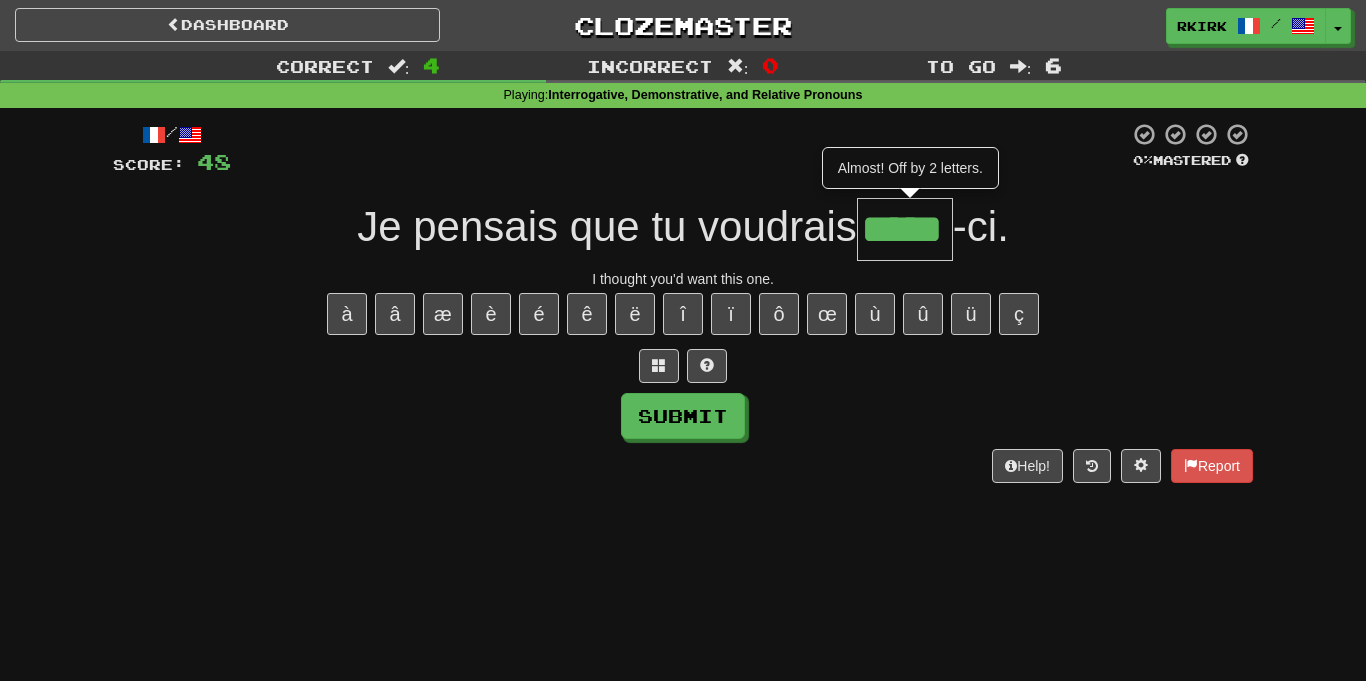 type on "*****" 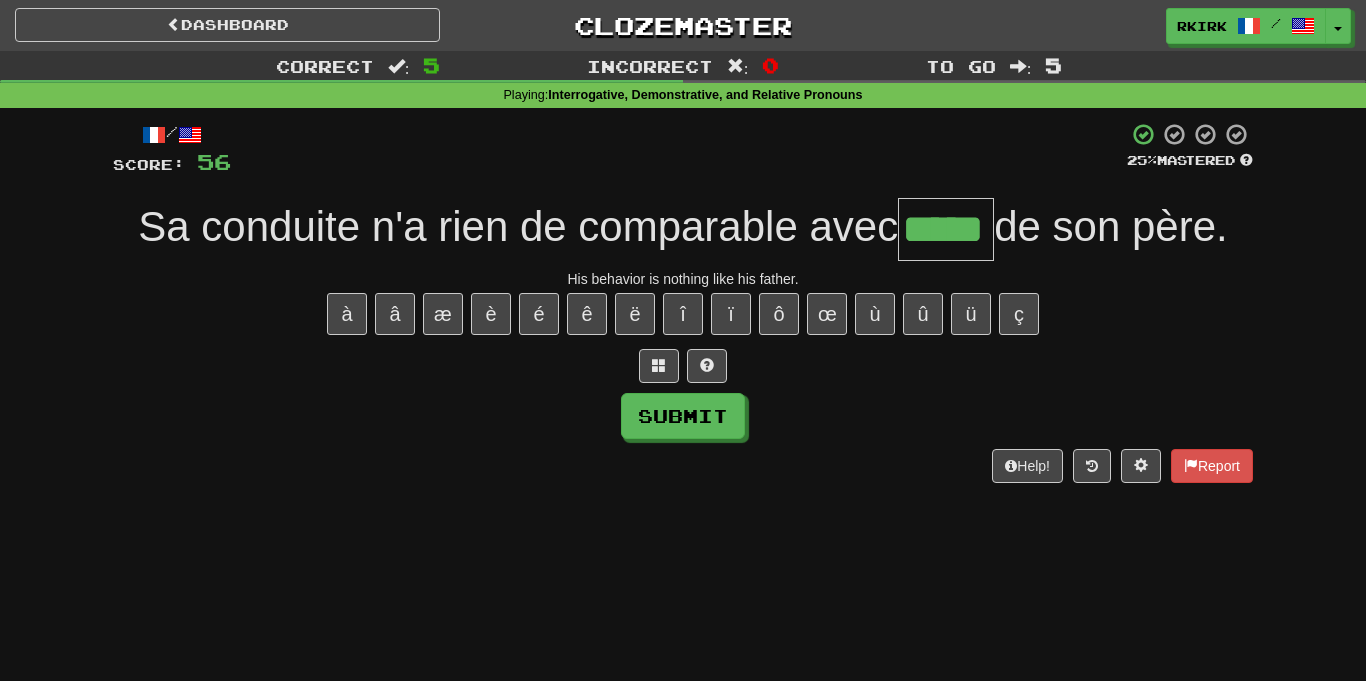 type on "*****" 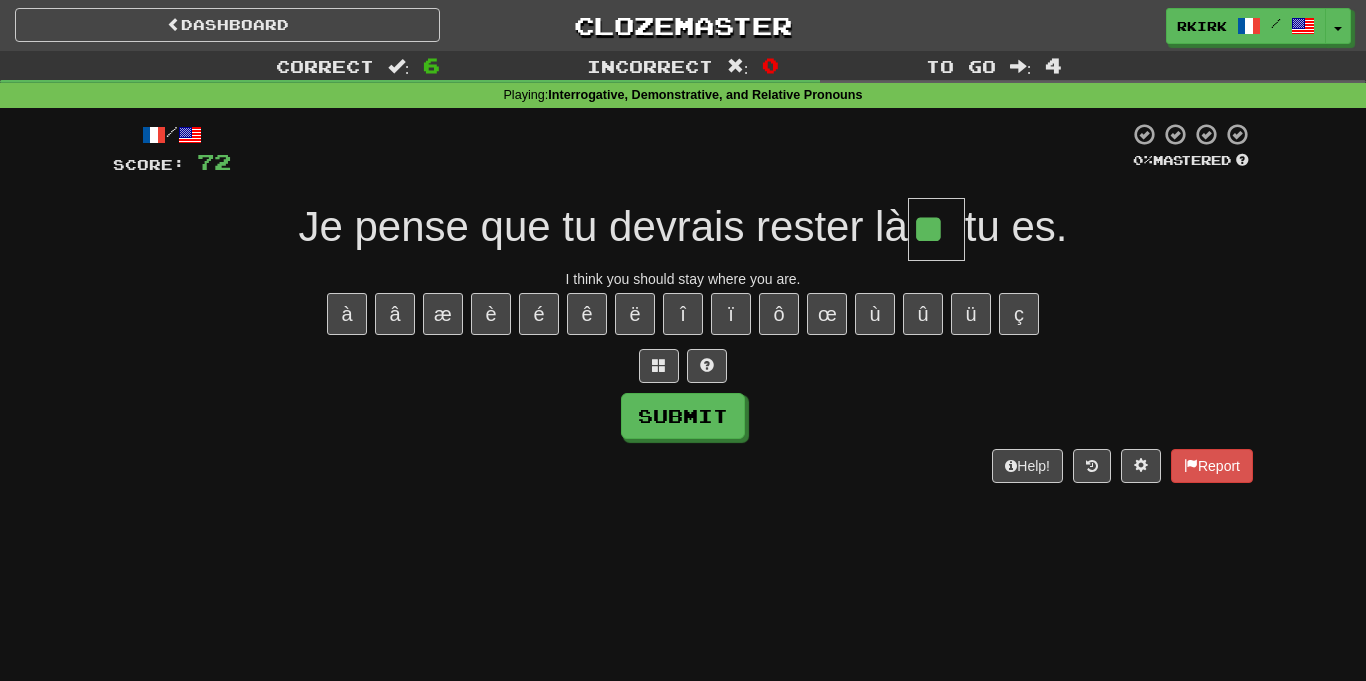type on "**" 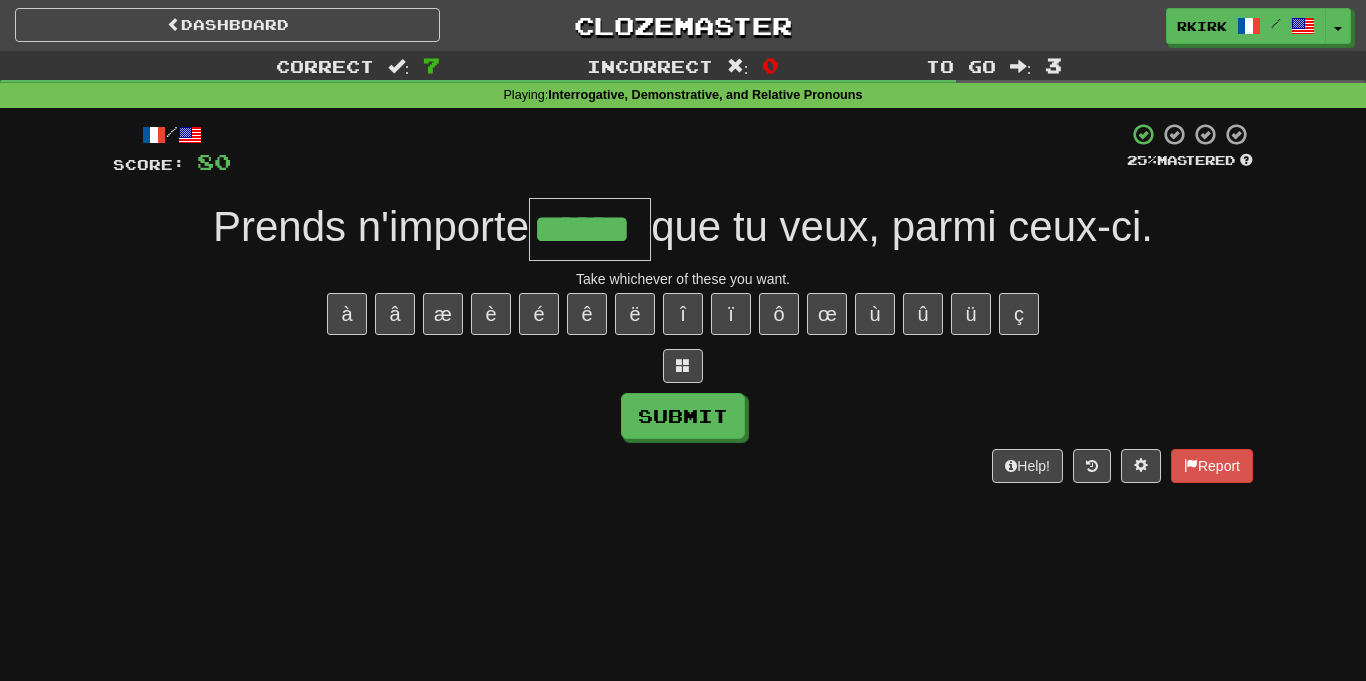 type on "******" 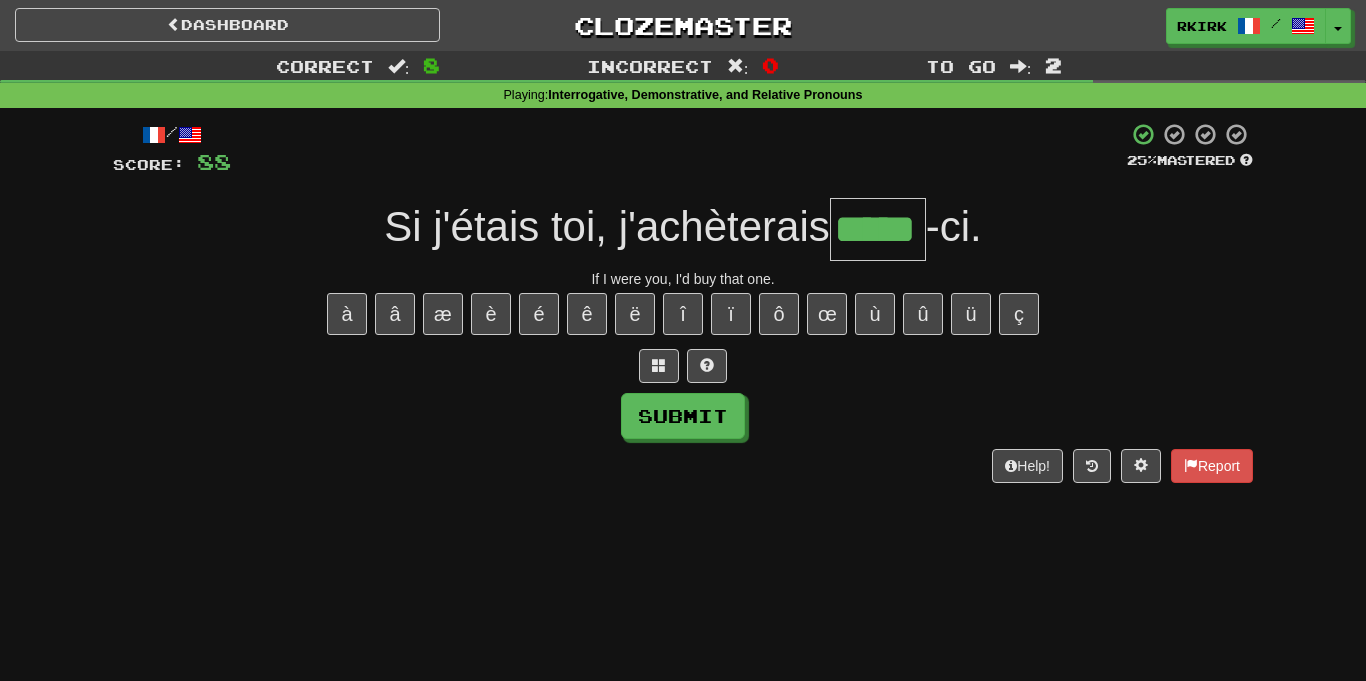 type on "*****" 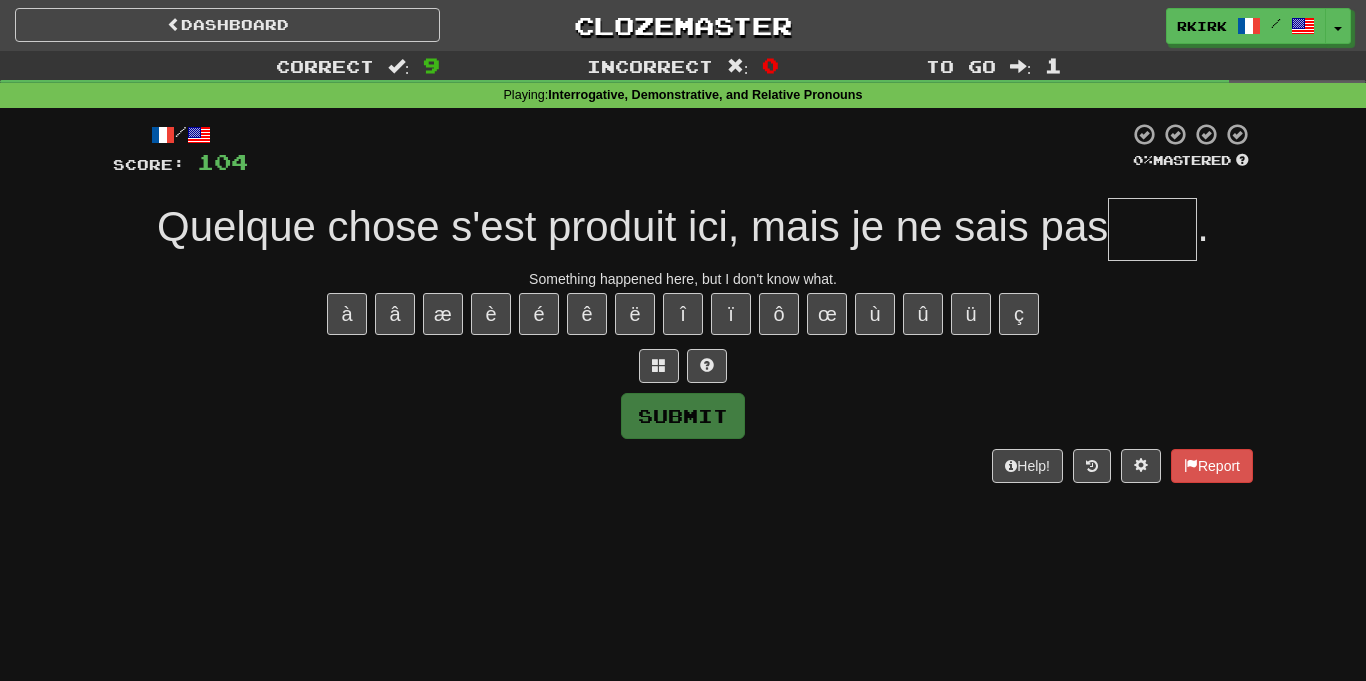 type on "*" 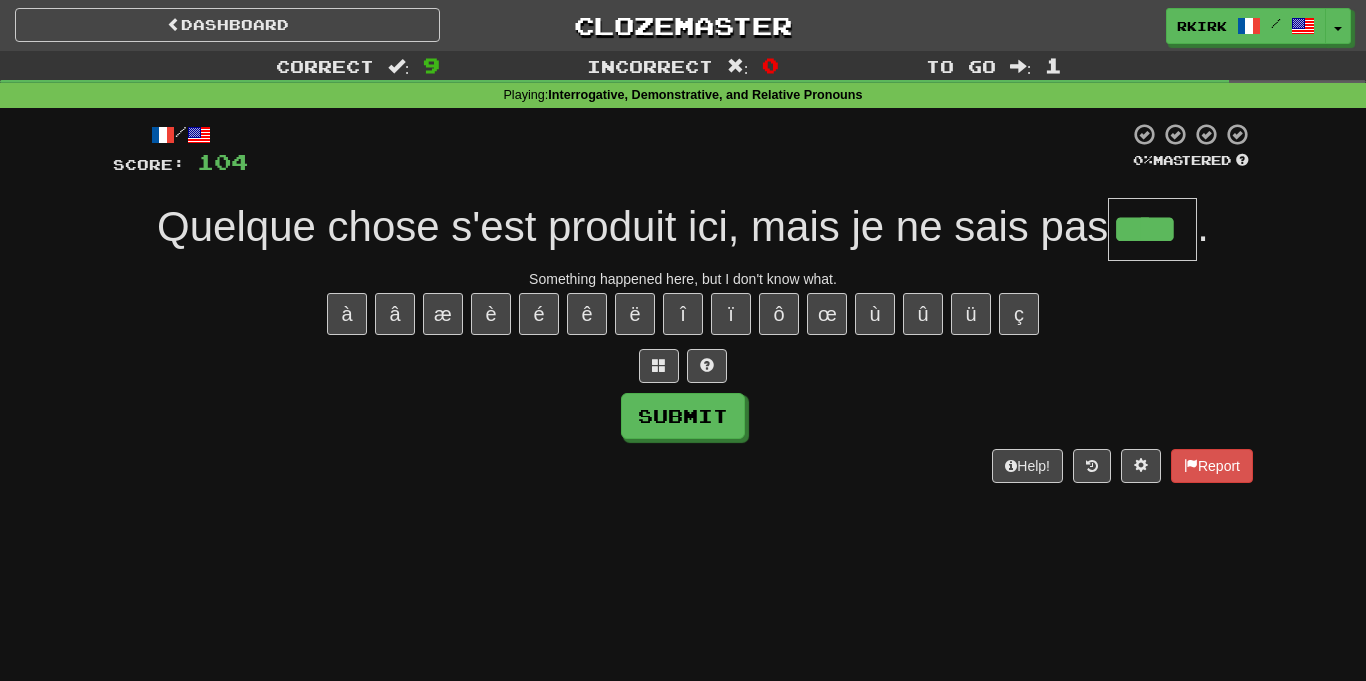 type on "****" 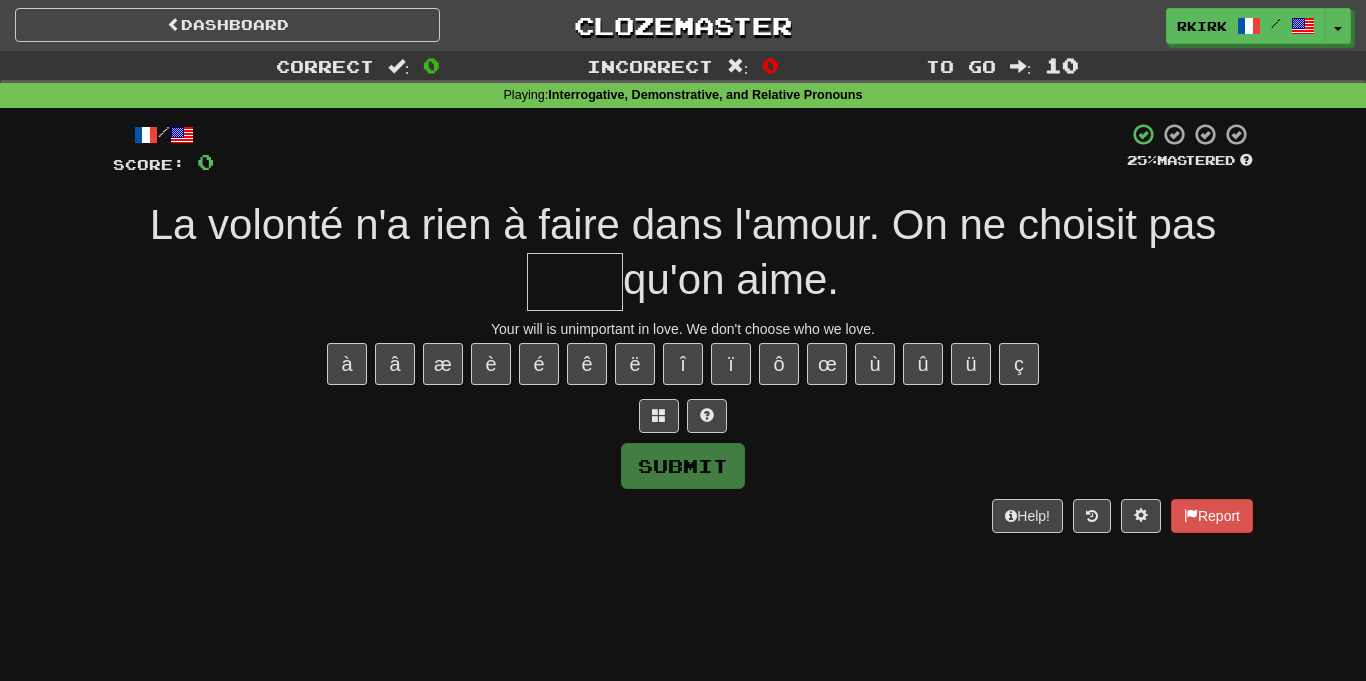 type on "*" 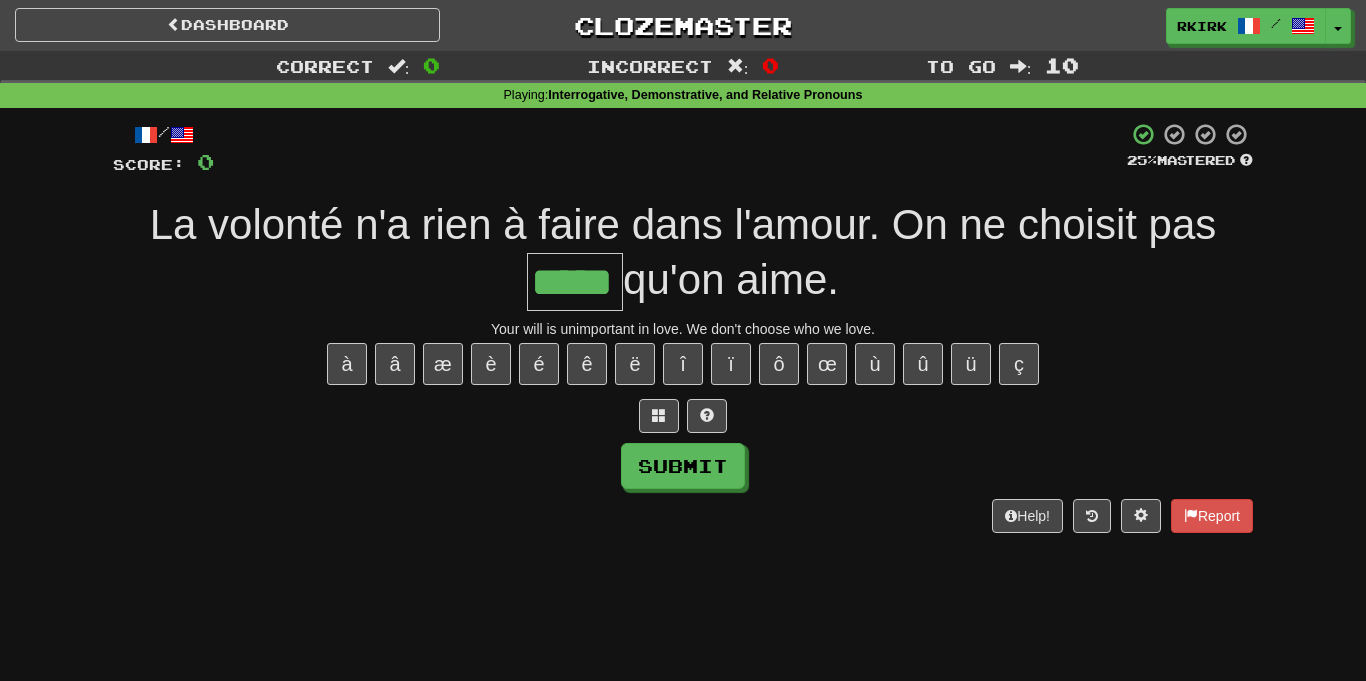 type on "*****" 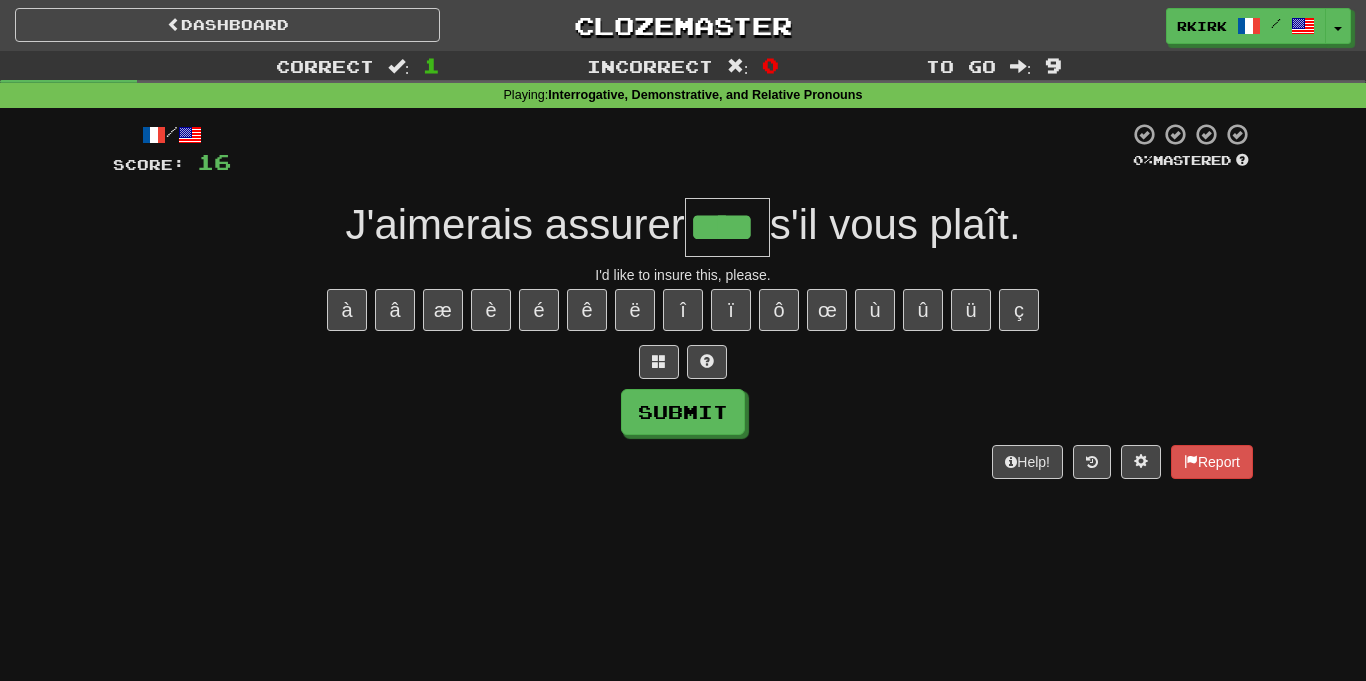 type on "****" 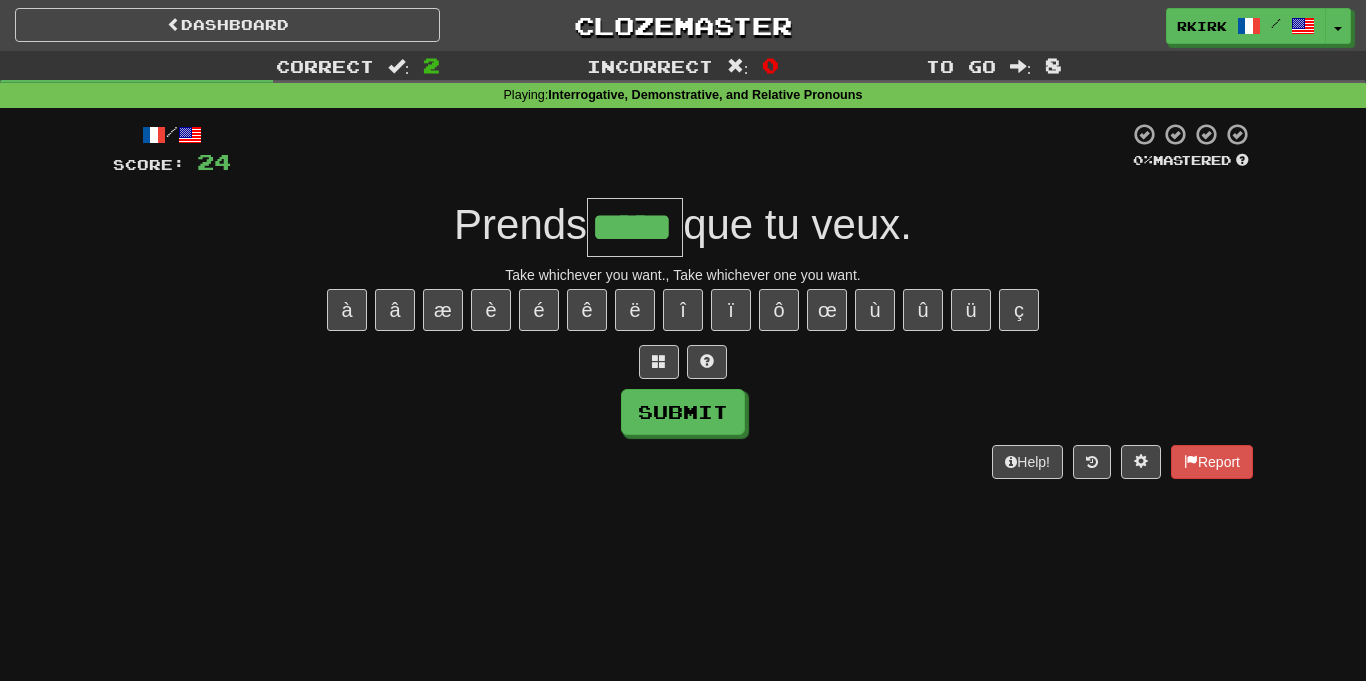 type on "*****" 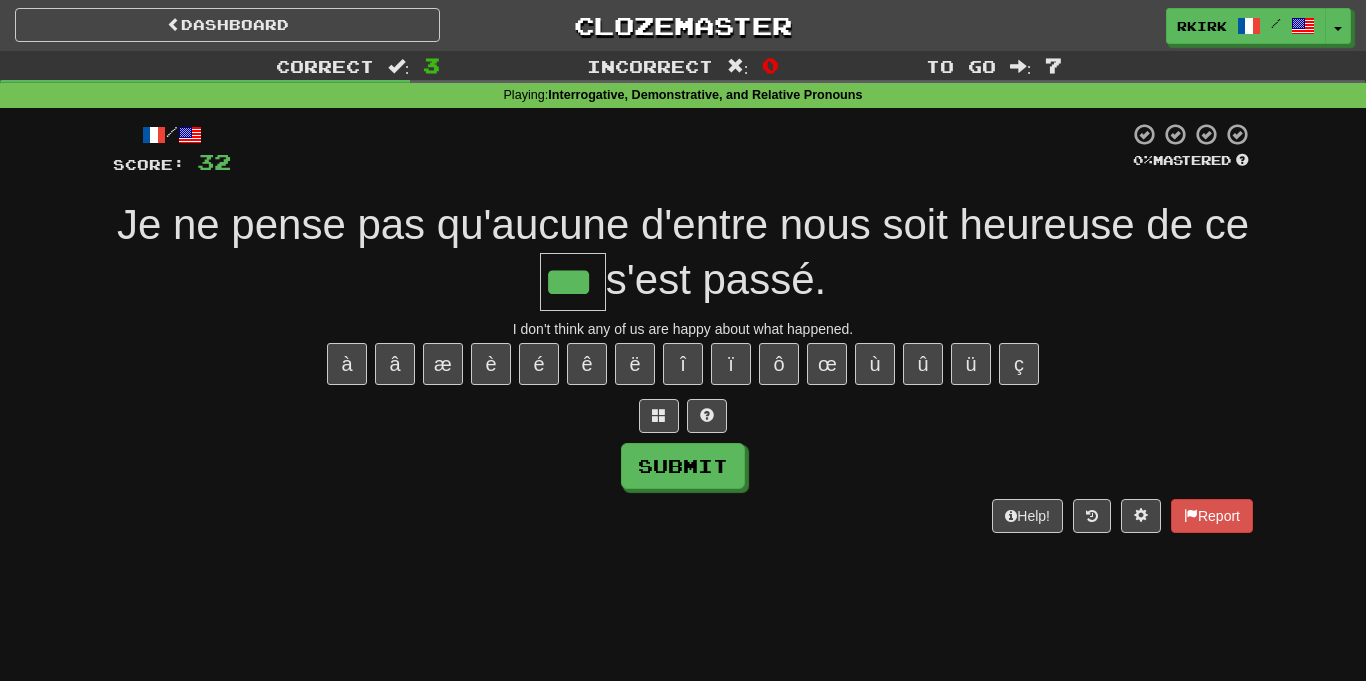 type on "***" 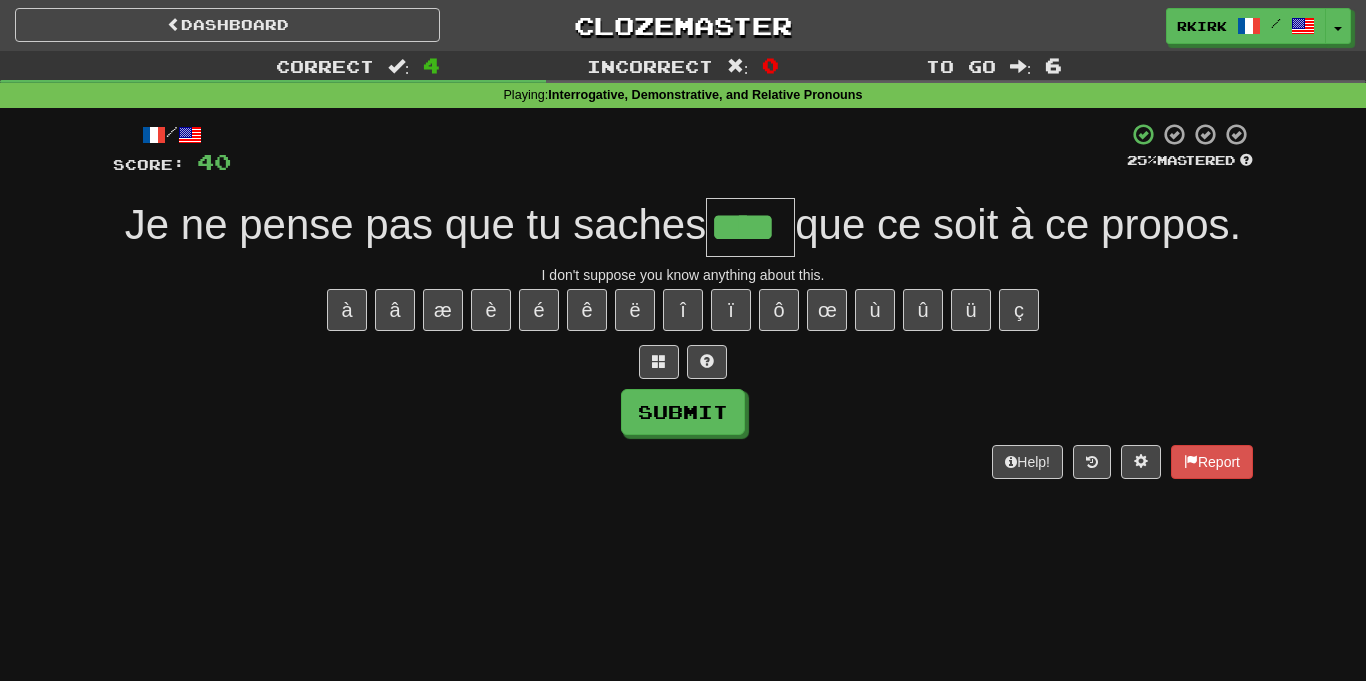 type on "****" 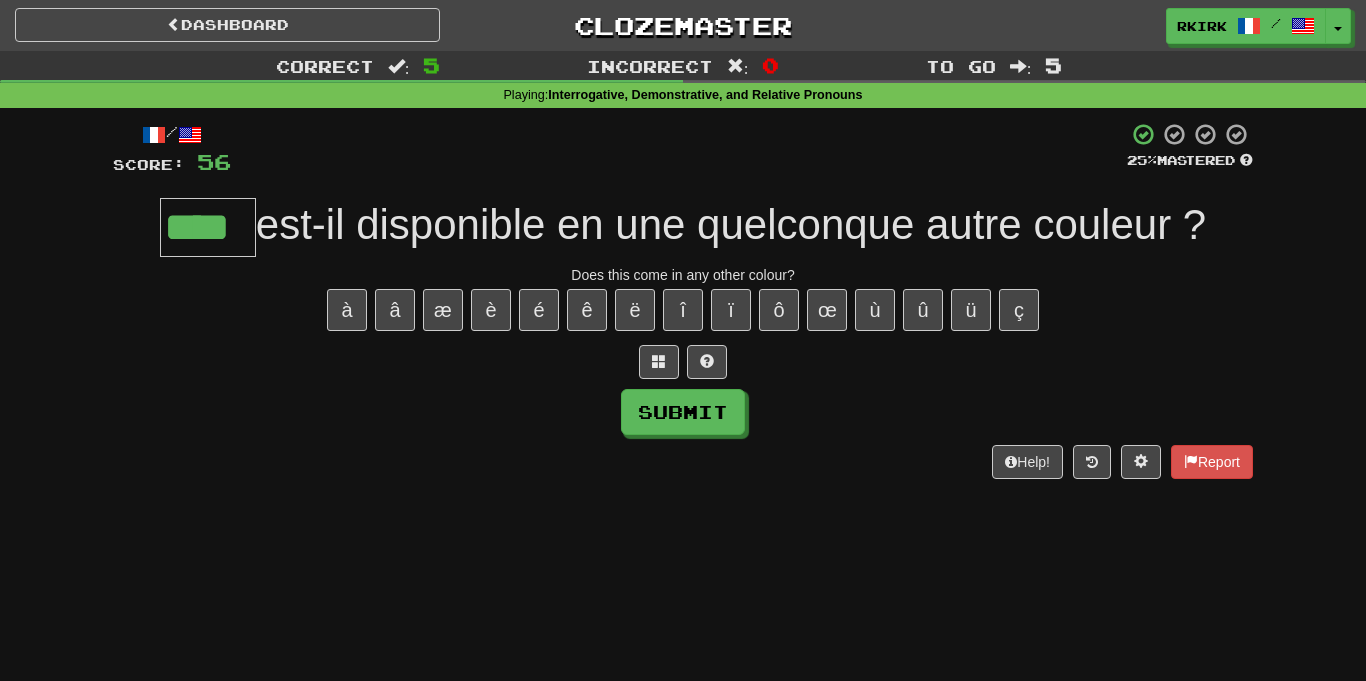 type on "****" 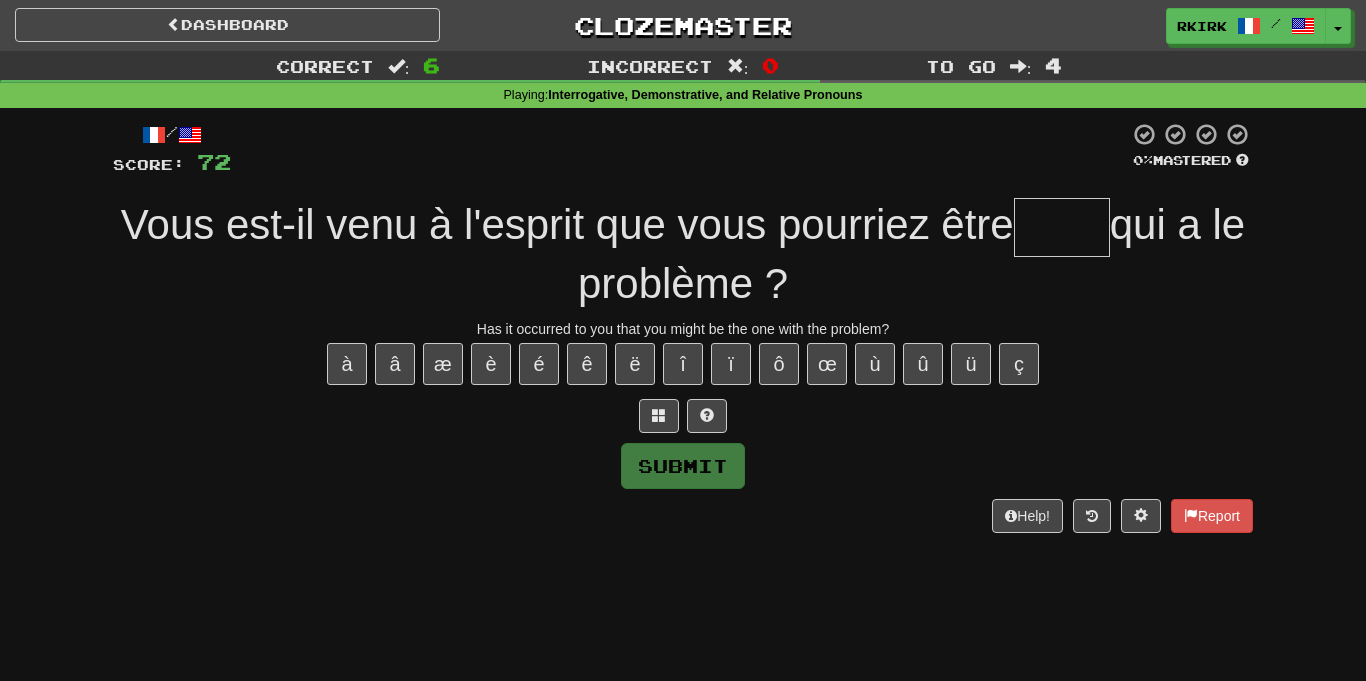 type on "*" 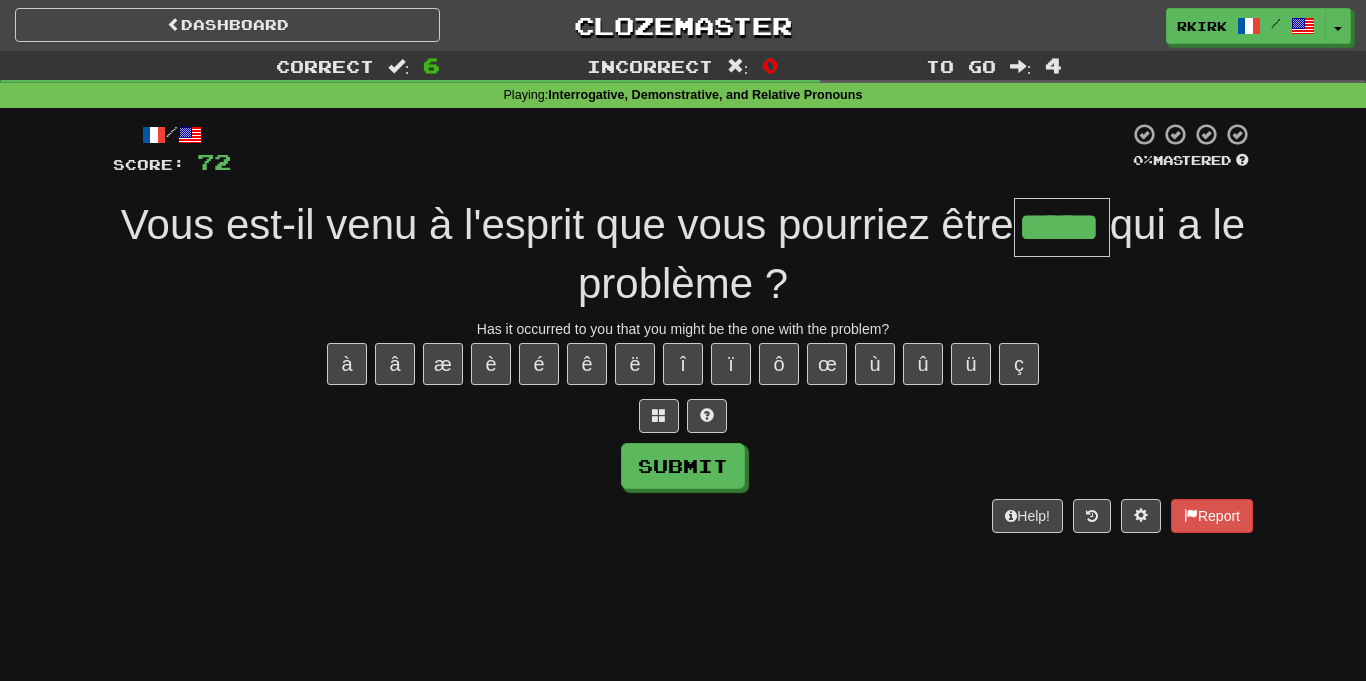 type on "*****" 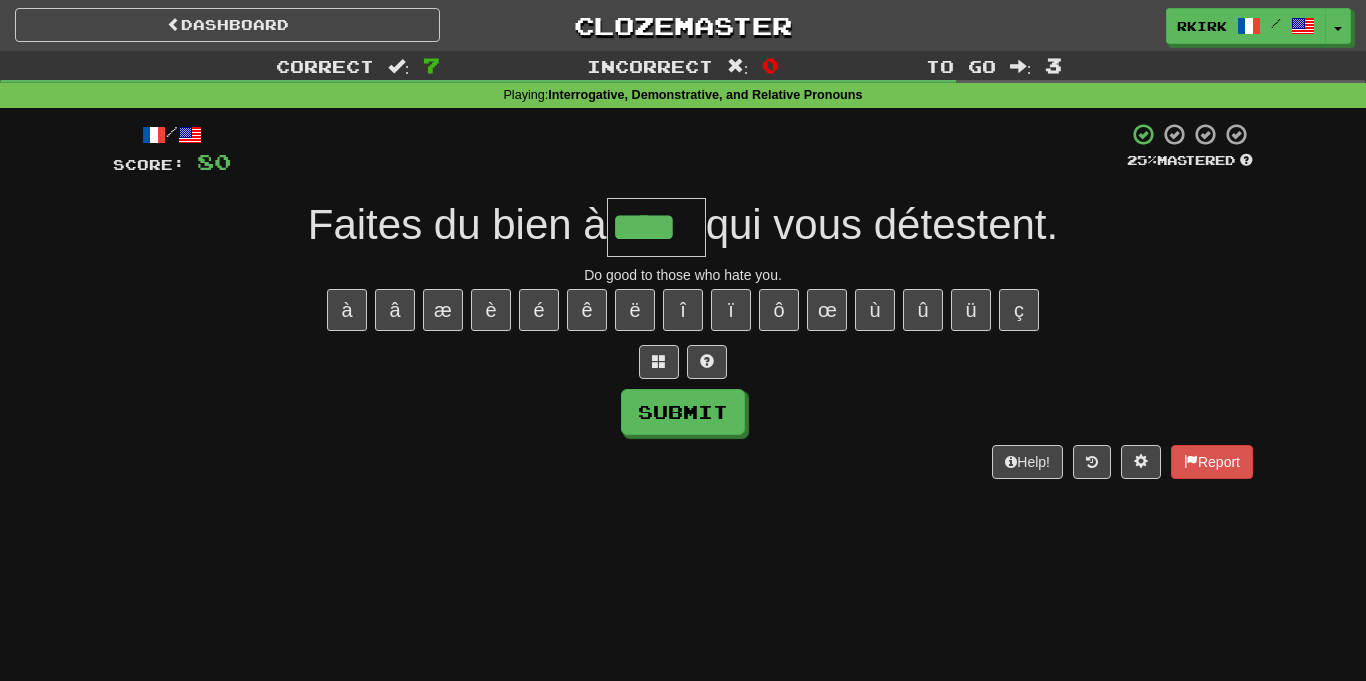 type on "****" 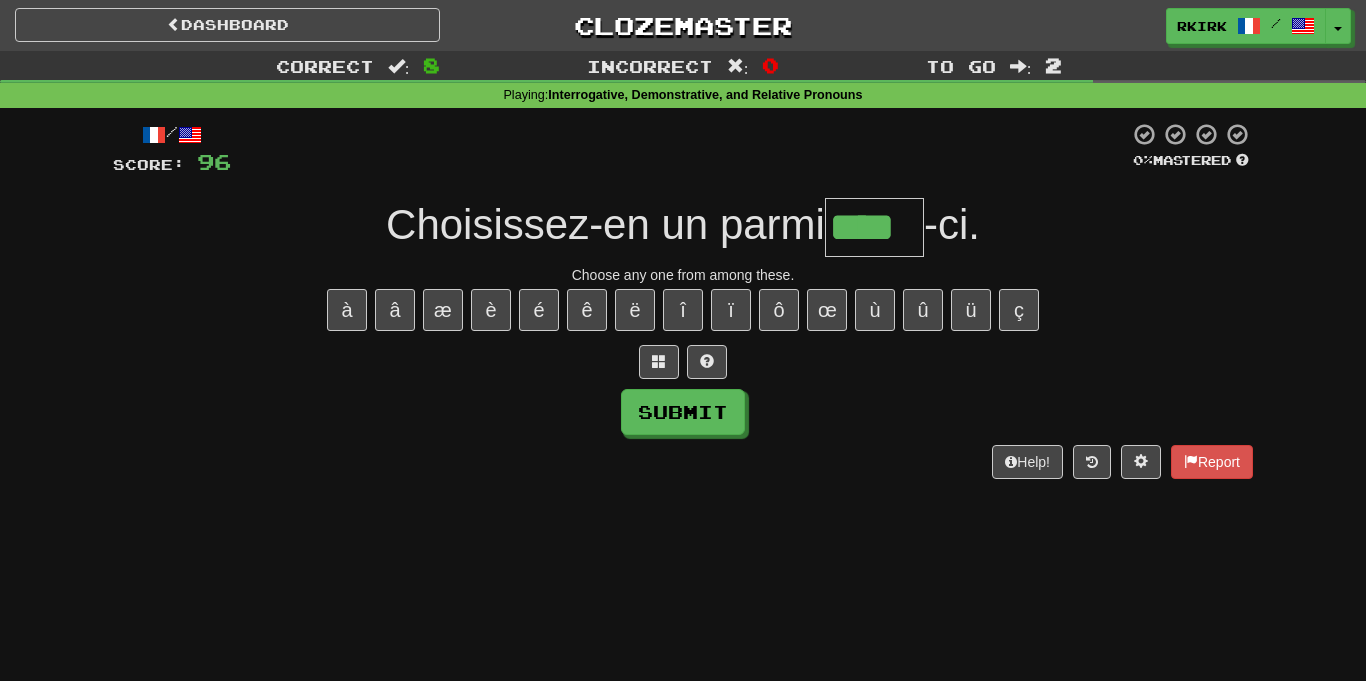 type on "****" 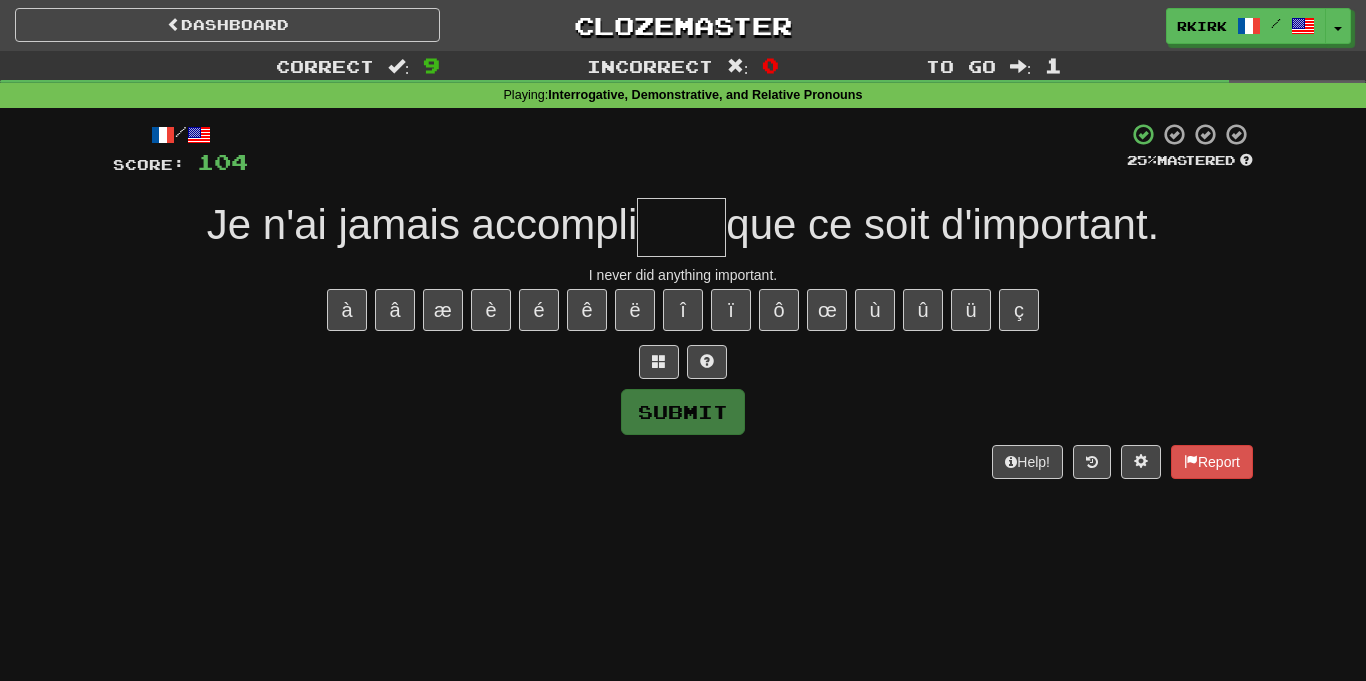 type on "*" 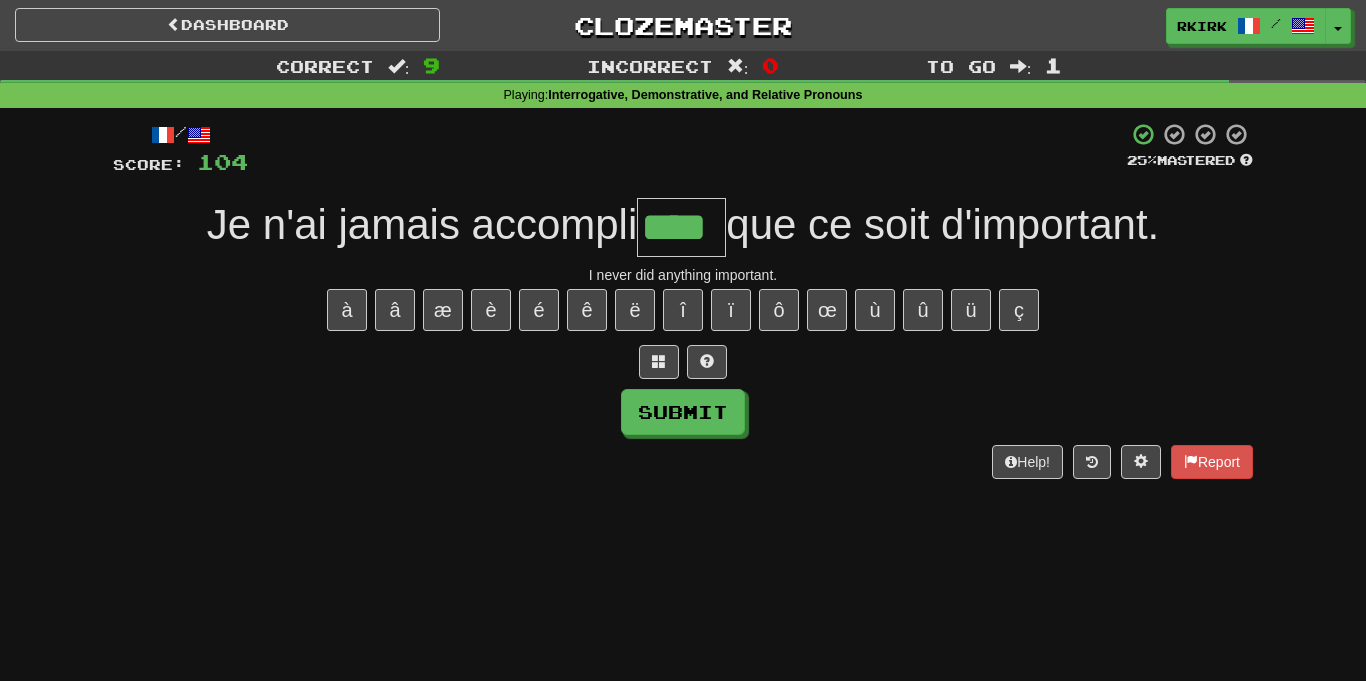 type on "****" 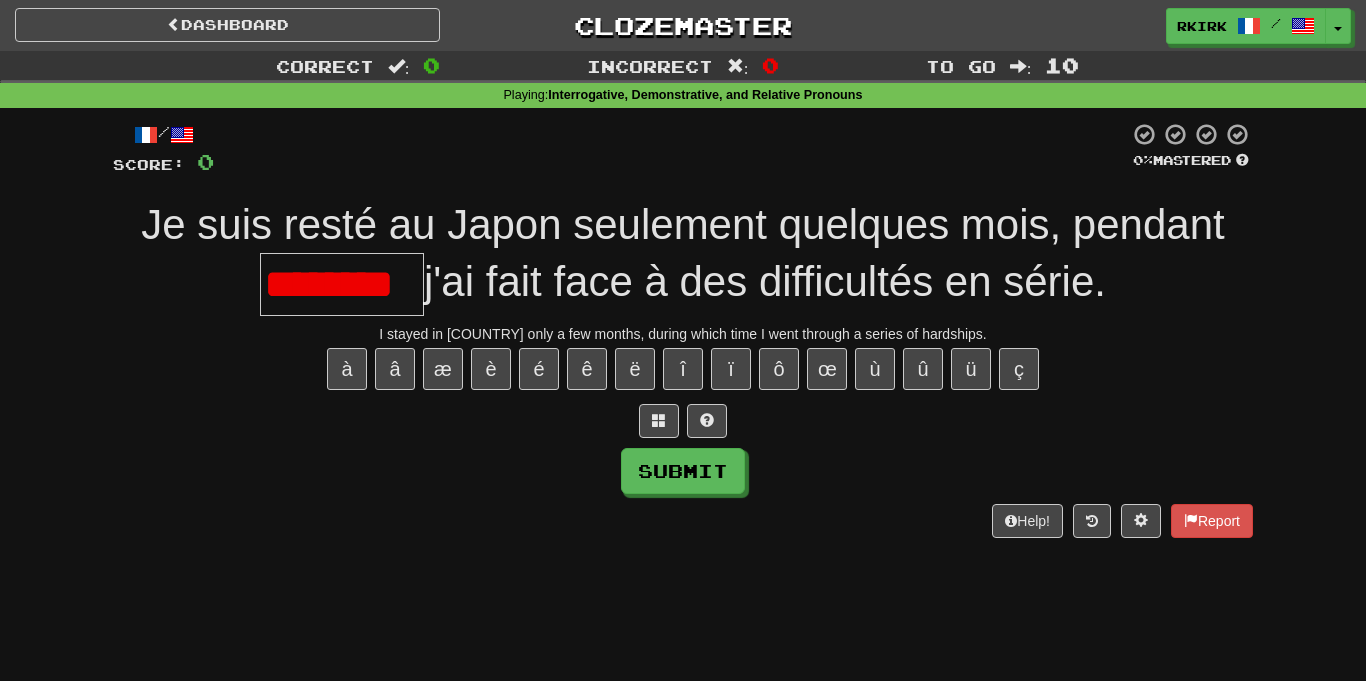 scroll, scrollTop: 0, scrollLeft: 0, axis: both 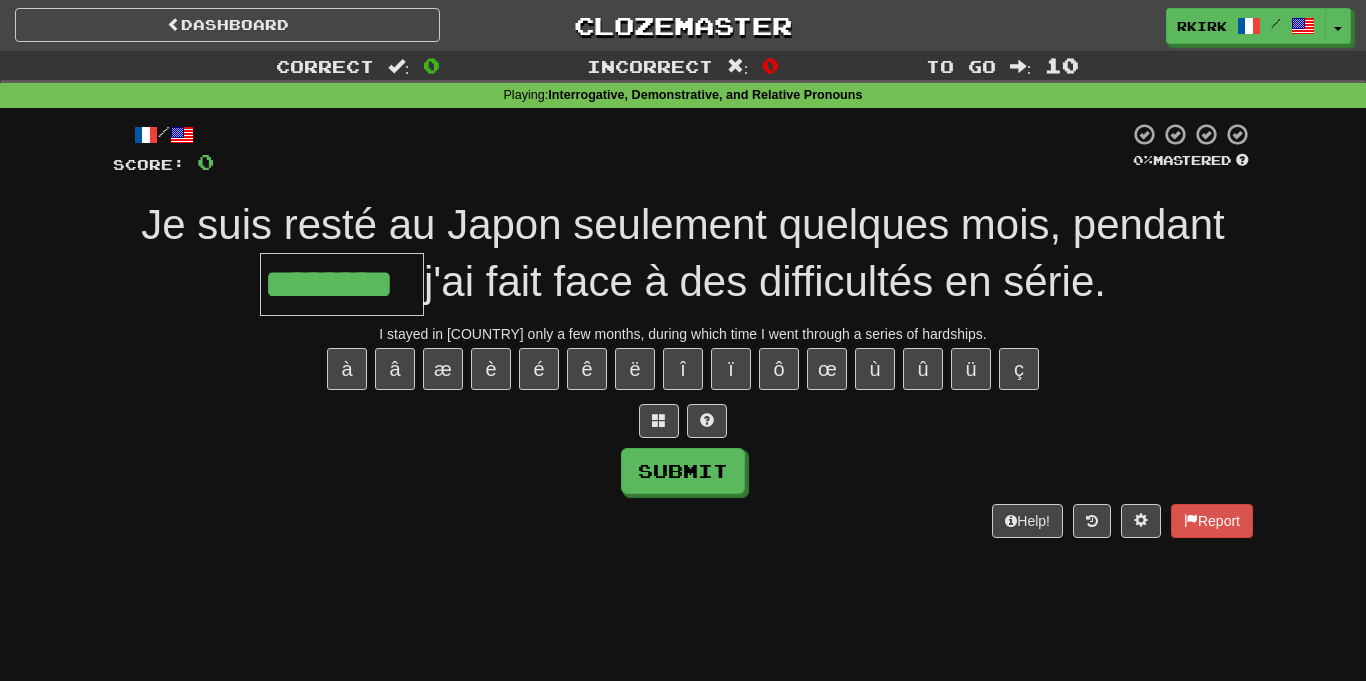 type on "********" 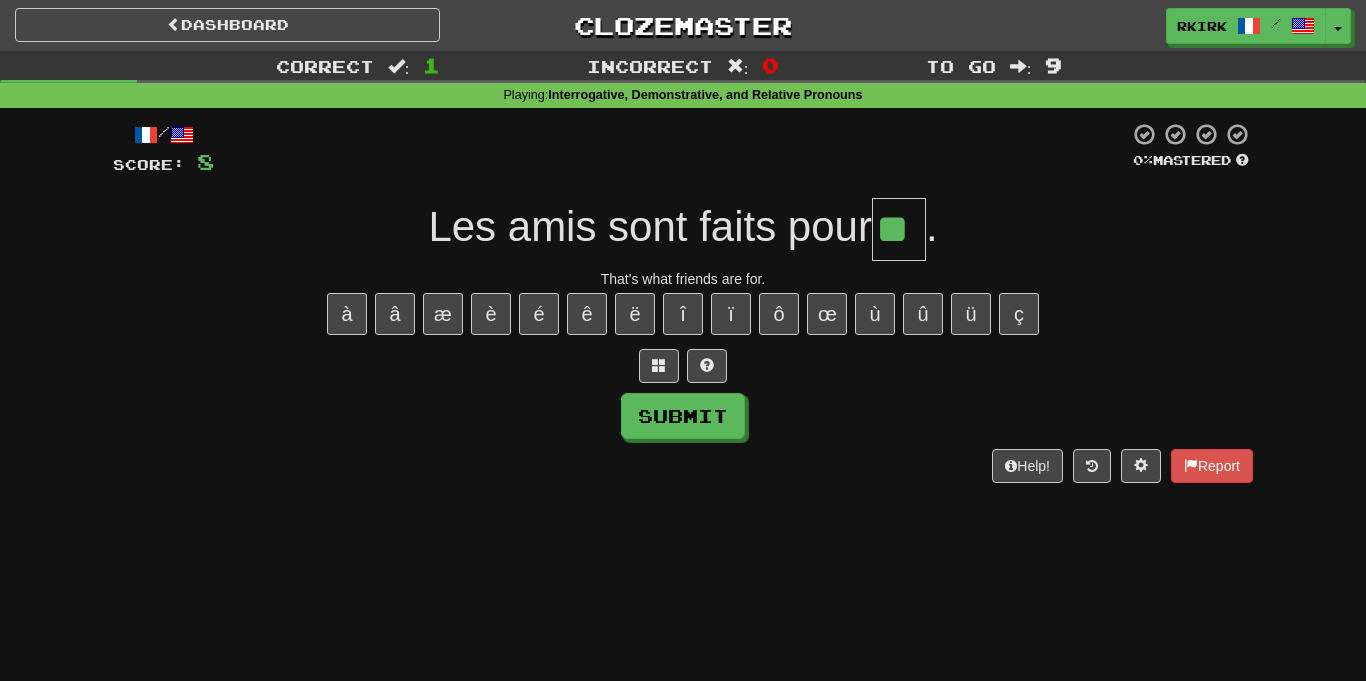 type on "**" 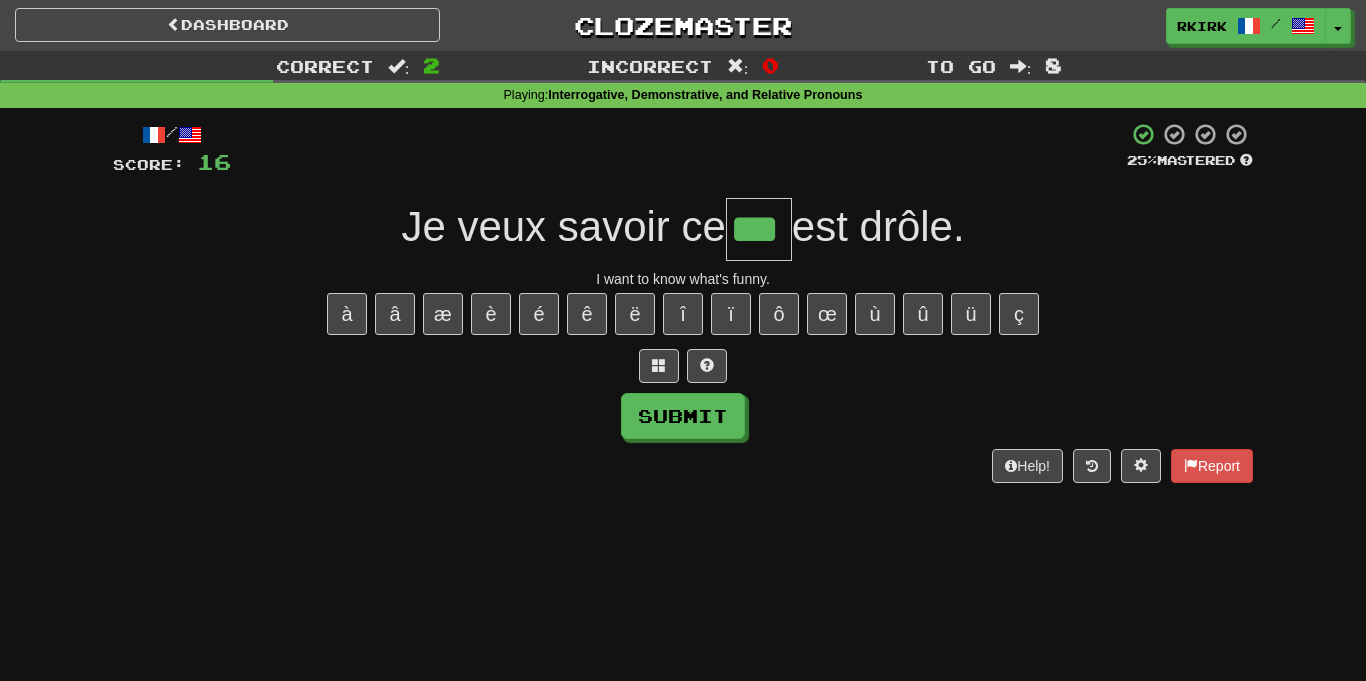 type on "***" 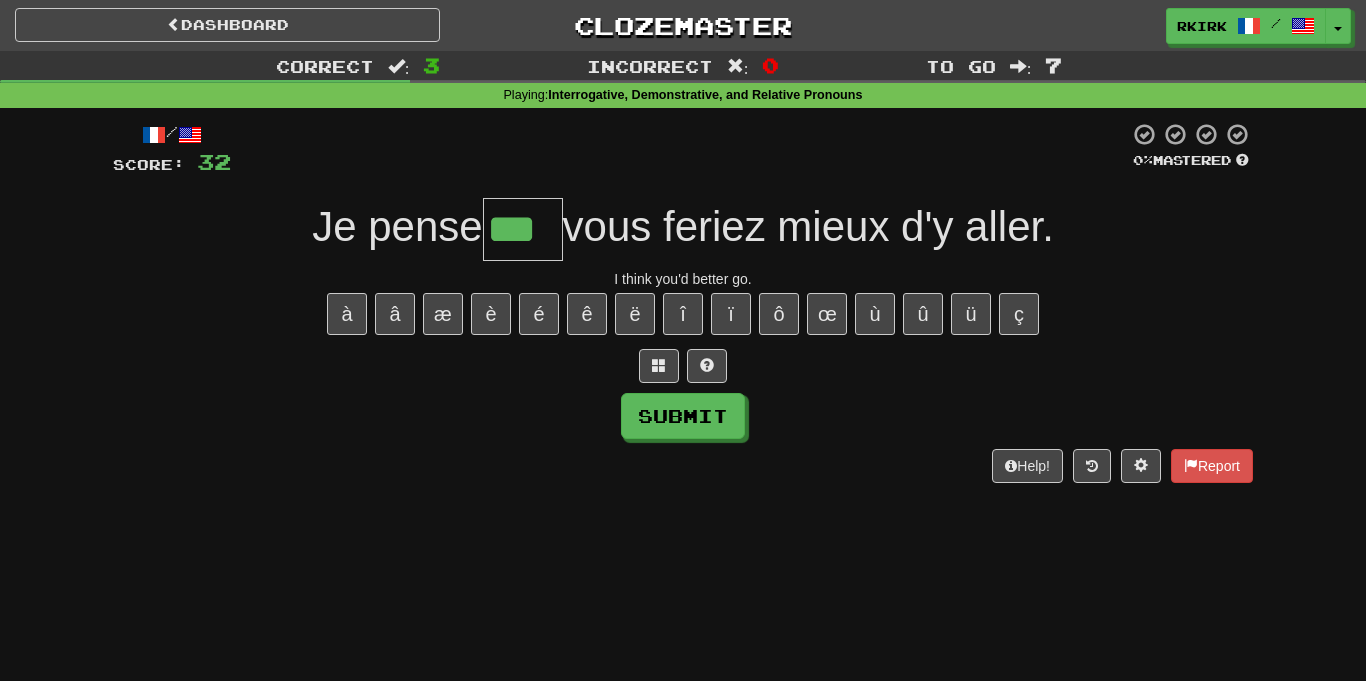 type on "***" 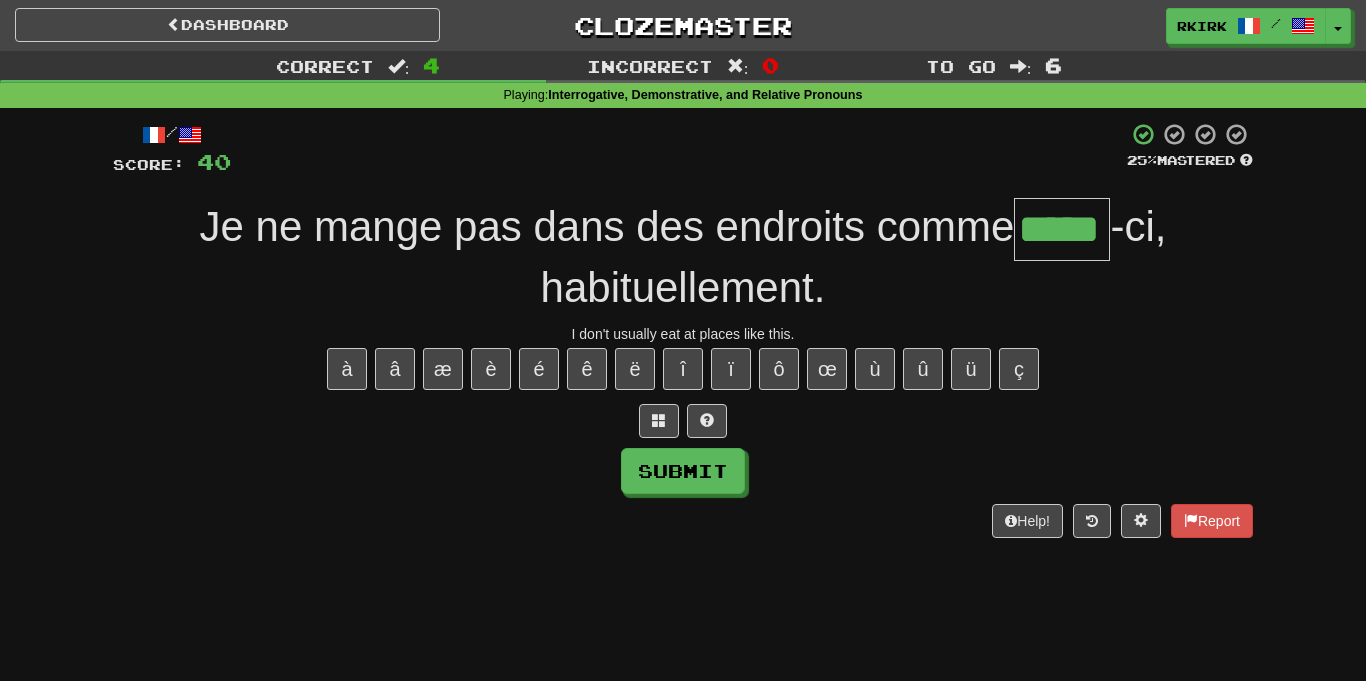 type on "*****" 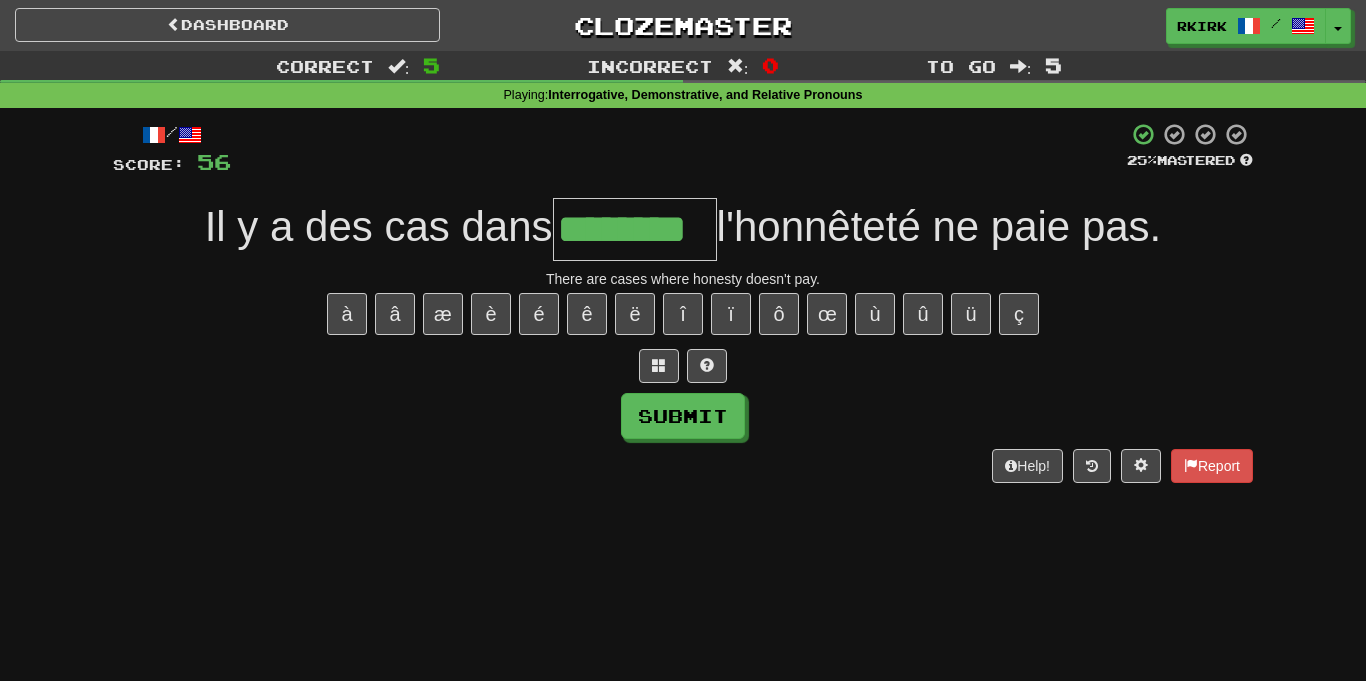 type on "********" 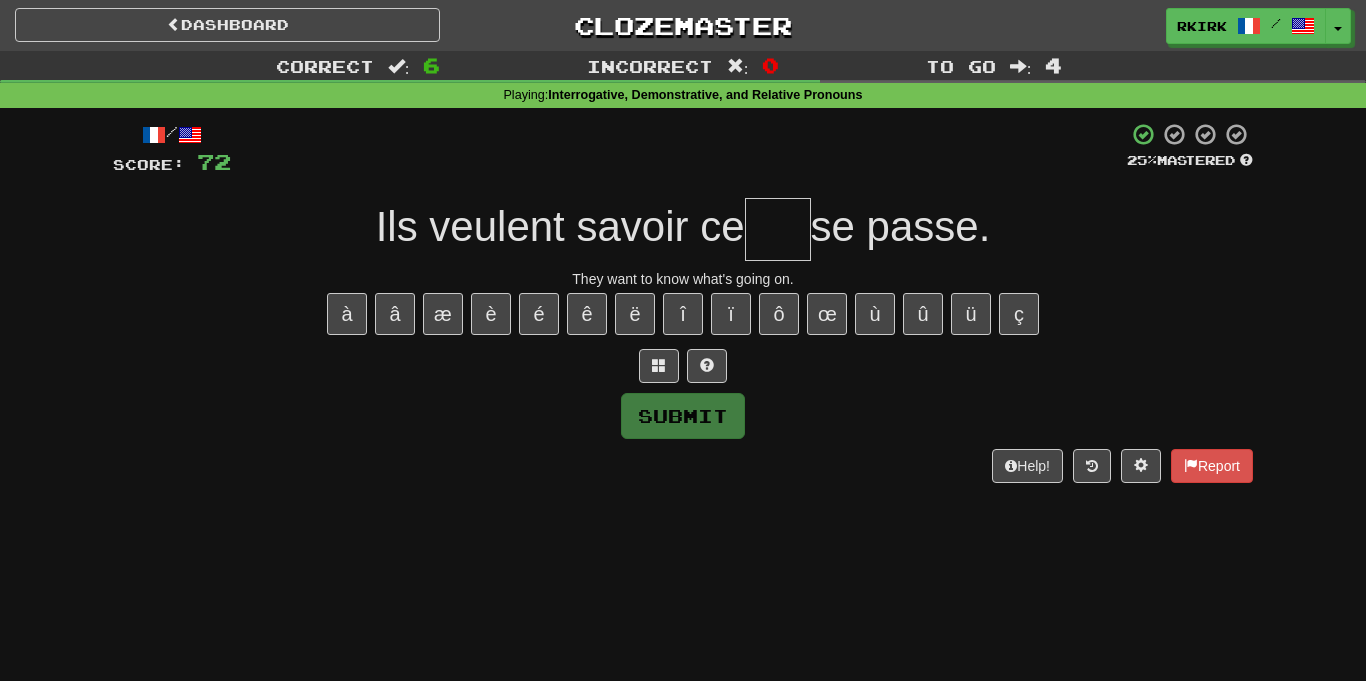 type on "*" 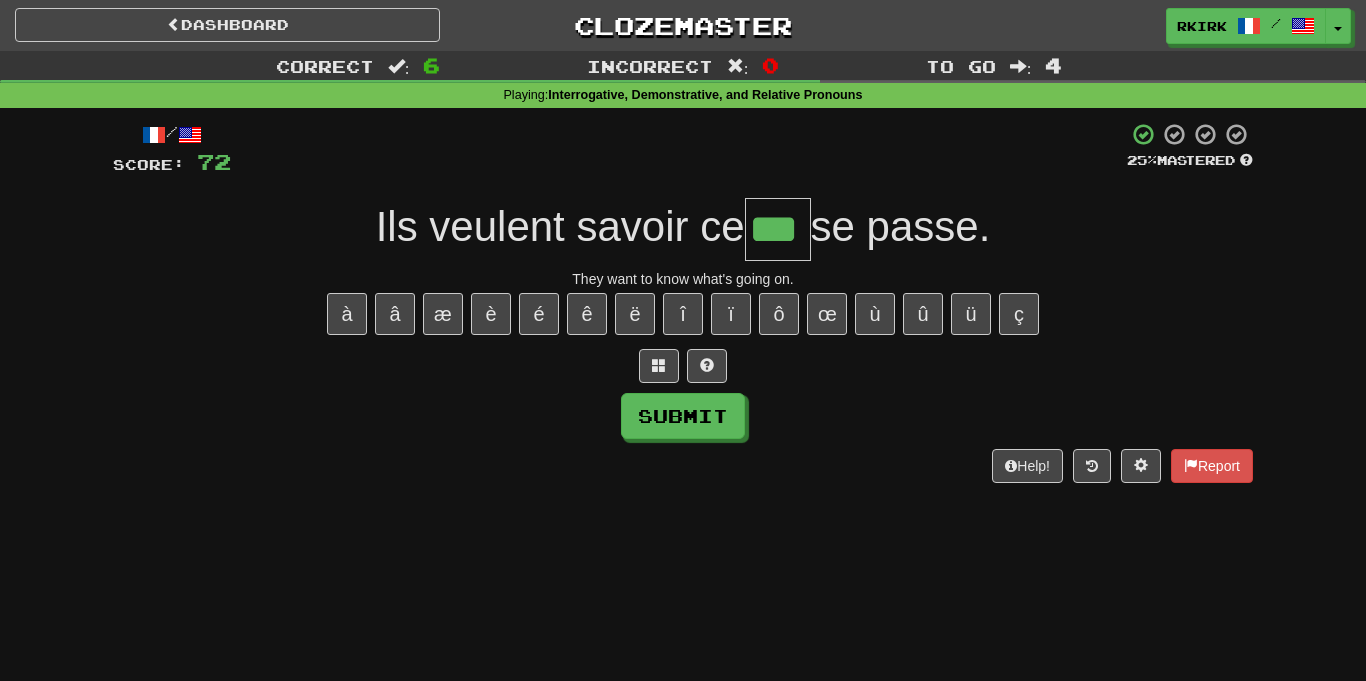 type on "***" 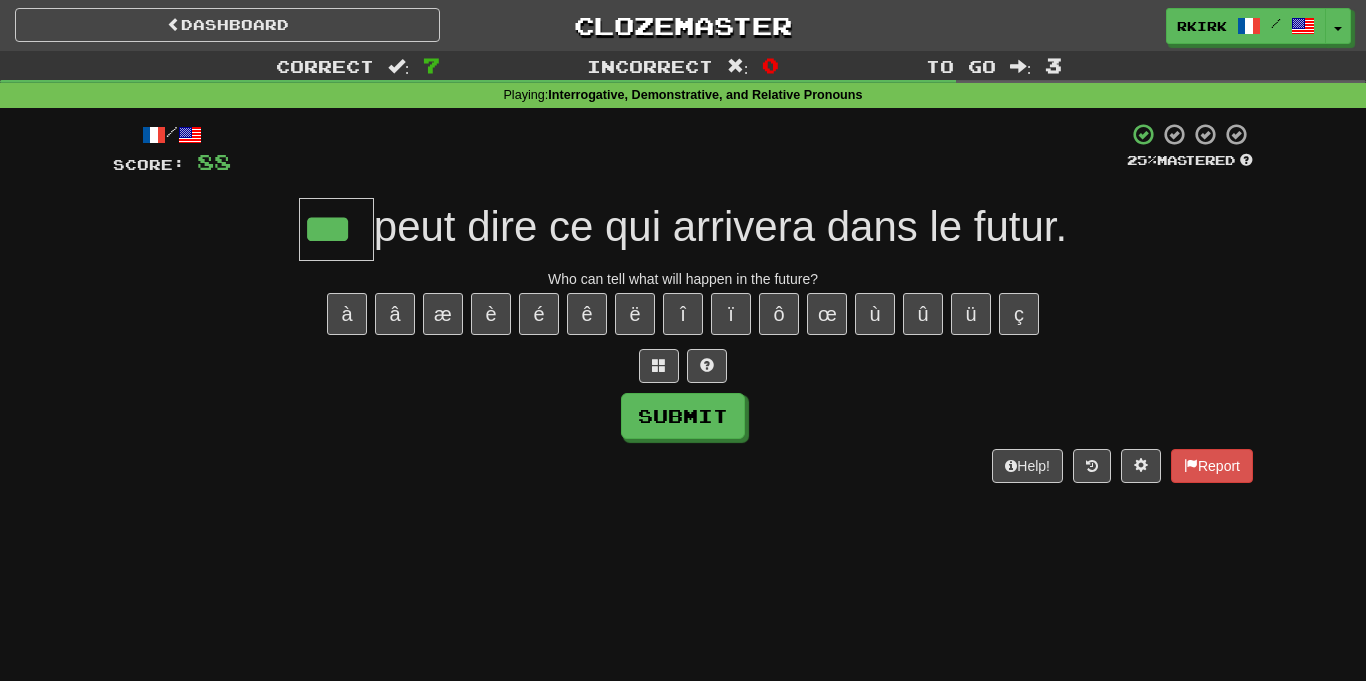 type on "***" 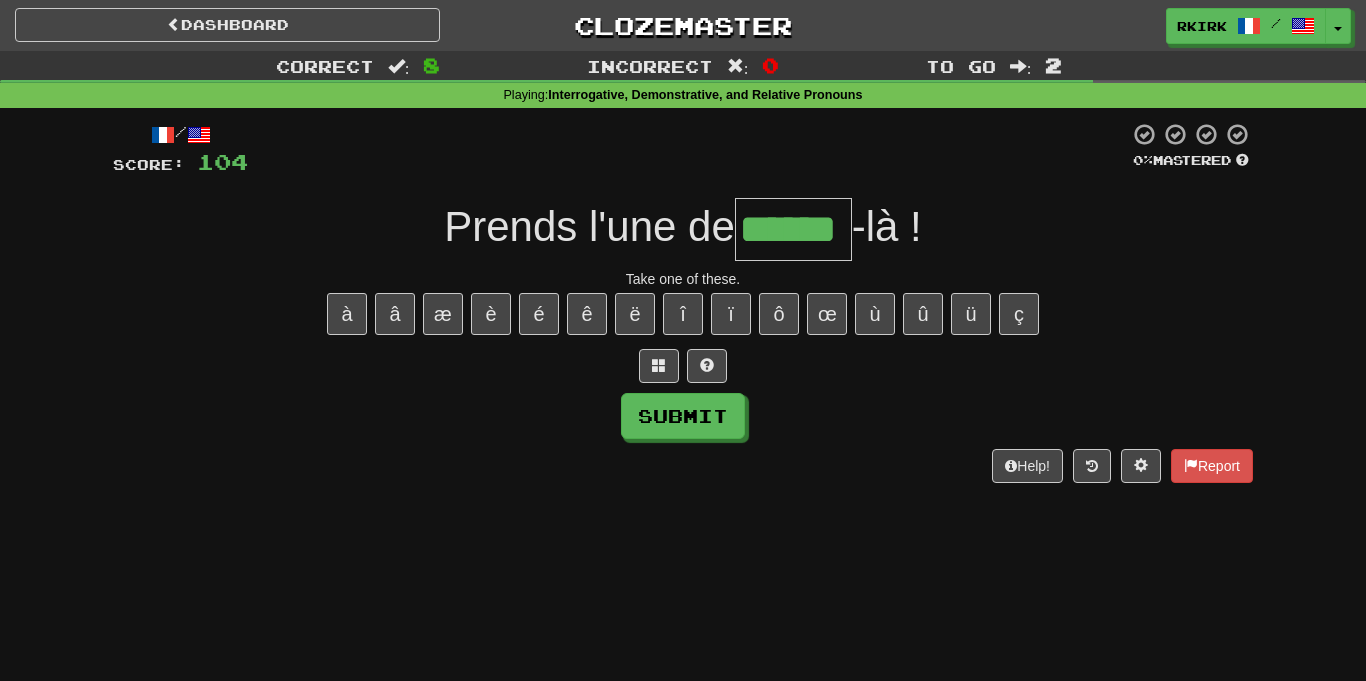 type on "******" 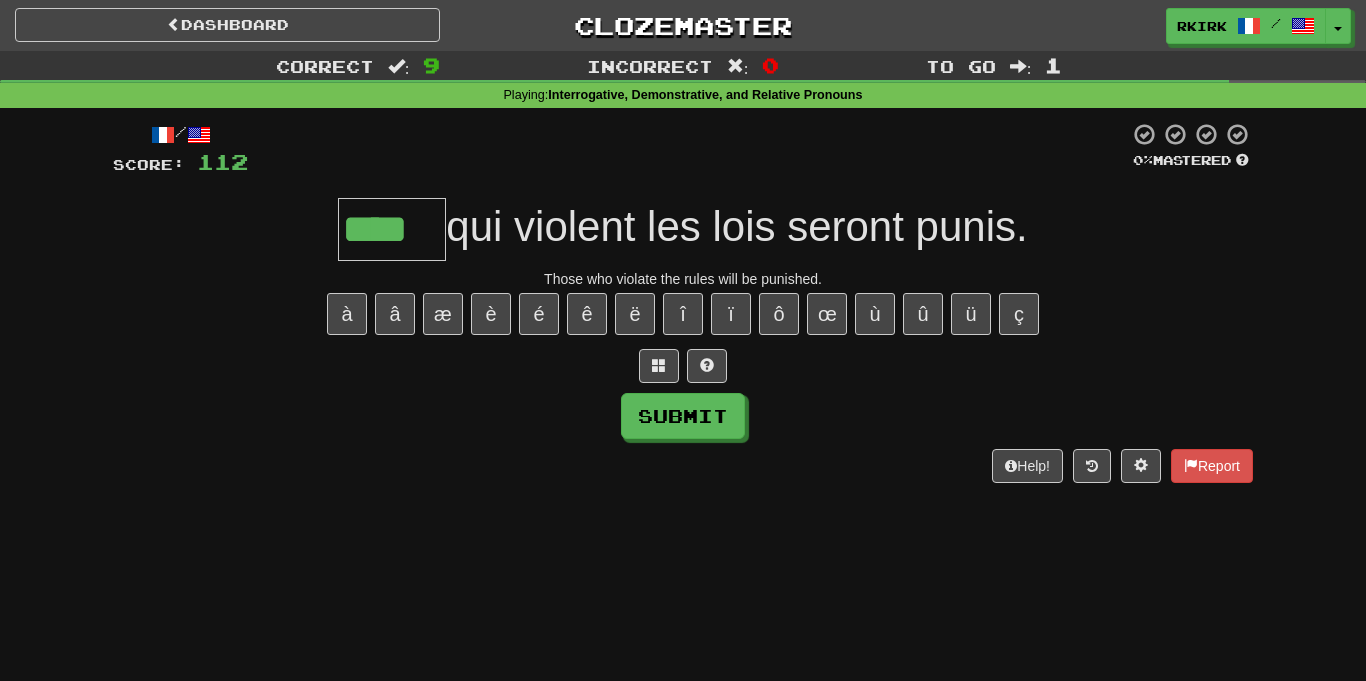 type on "****" 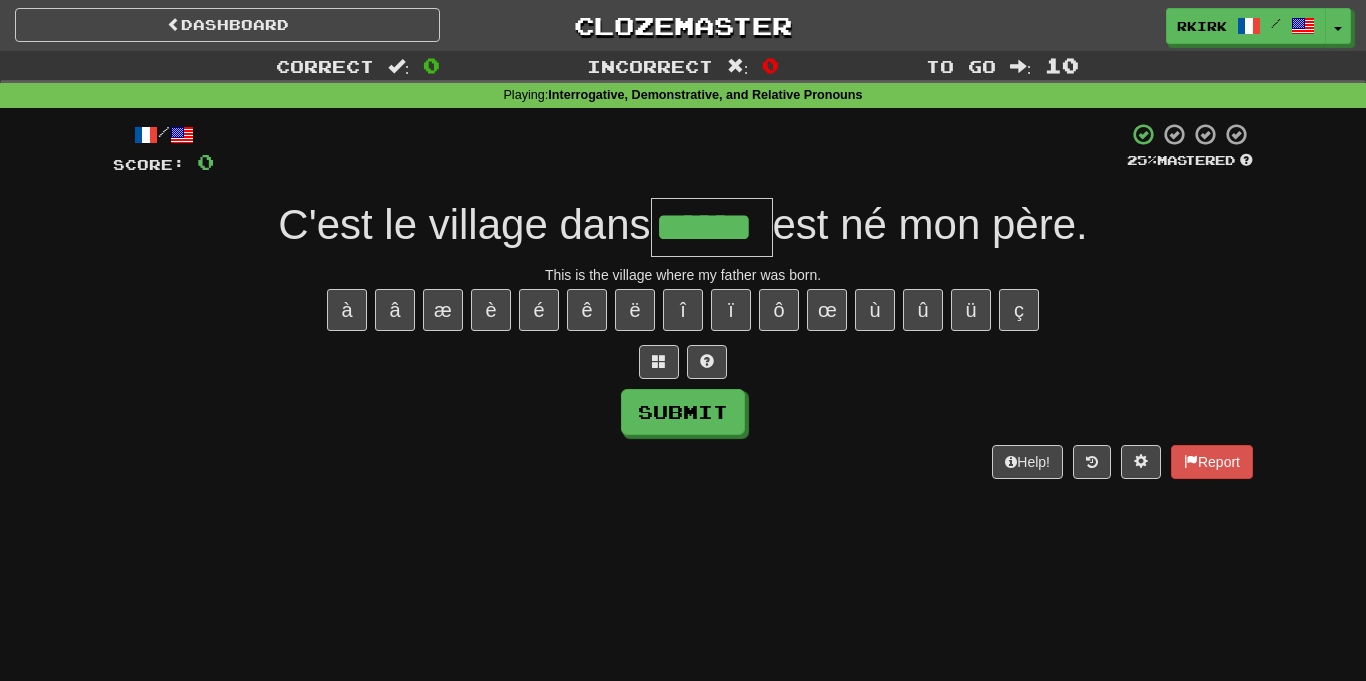 type on "******" 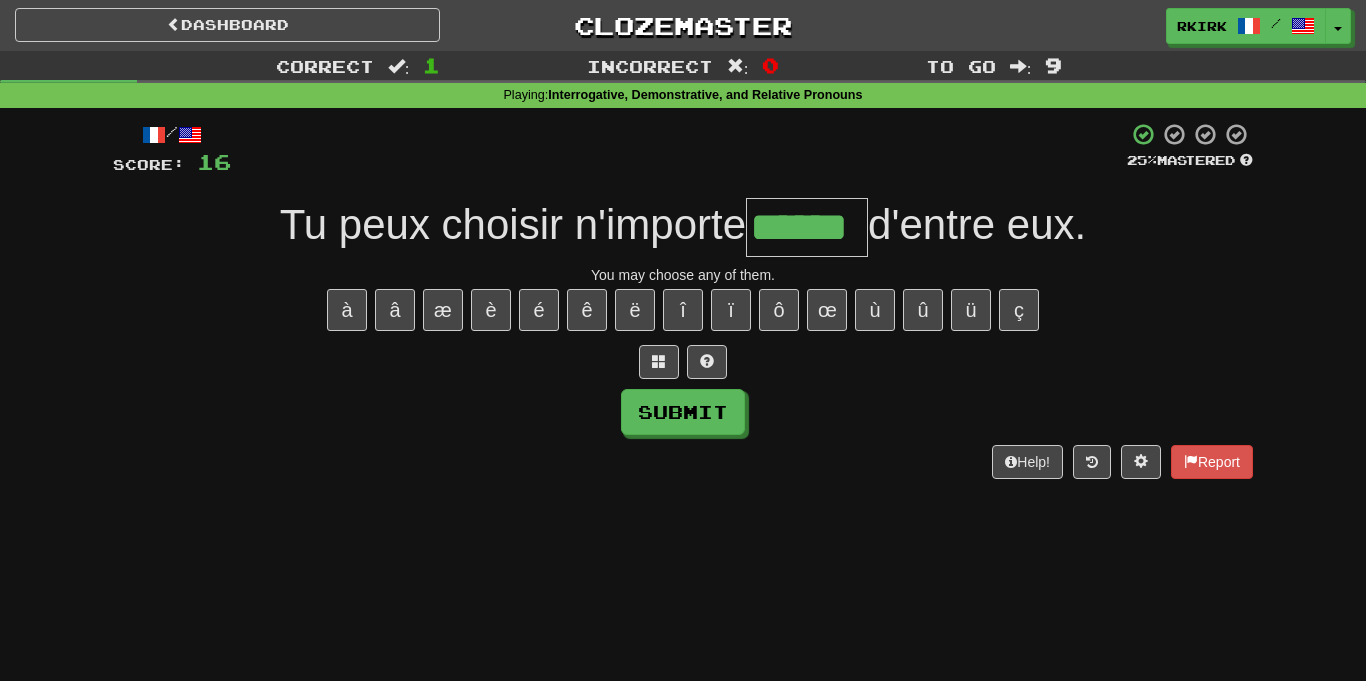type on "******" 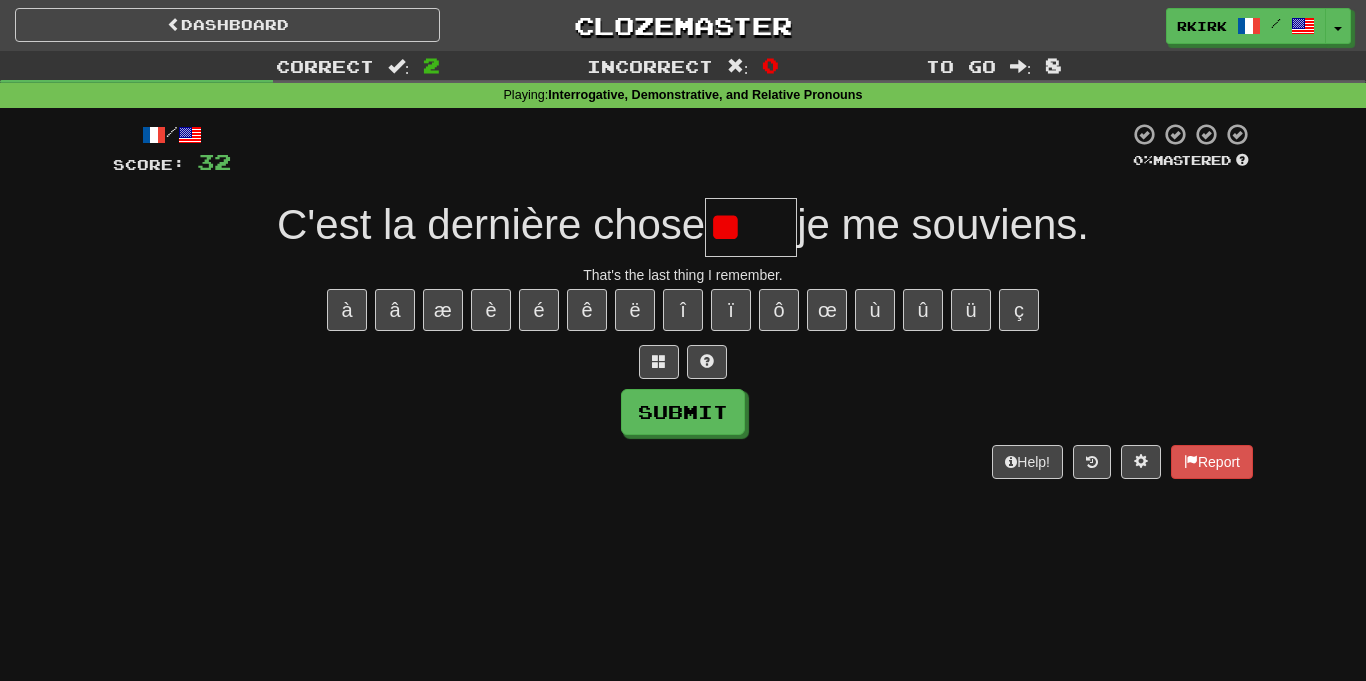 type on "*" 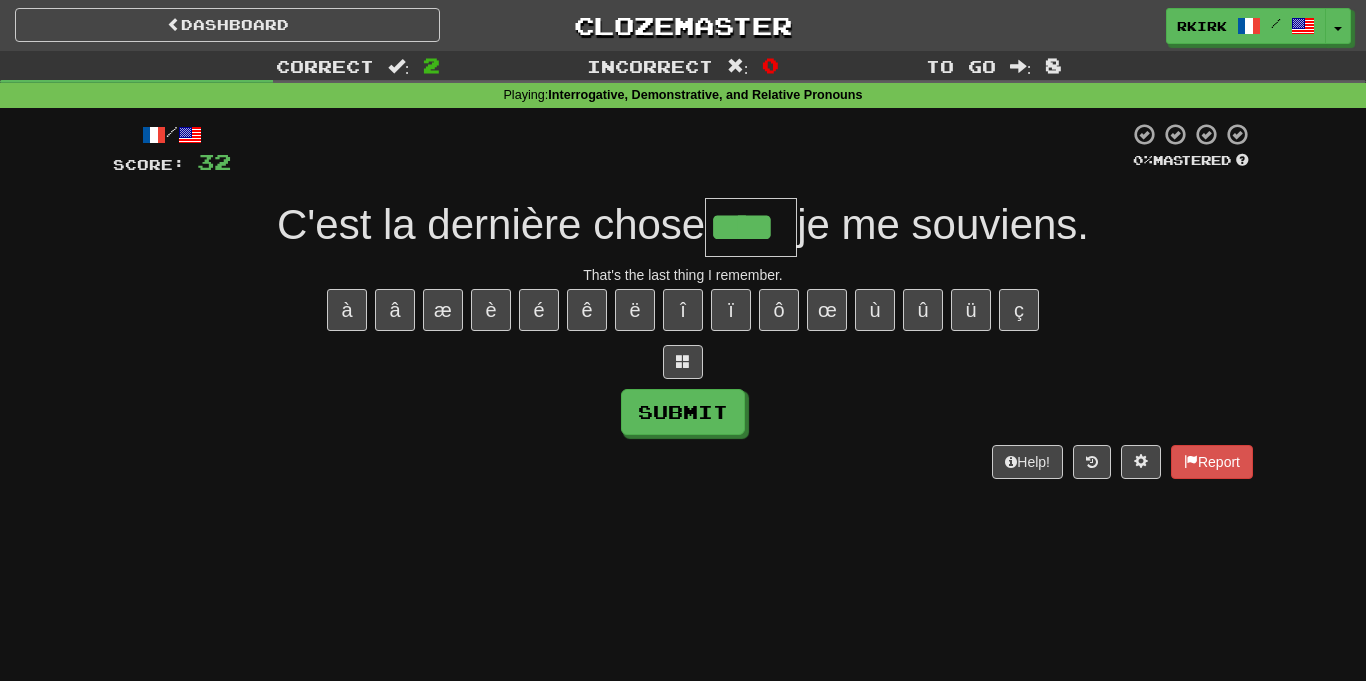 type on "****" 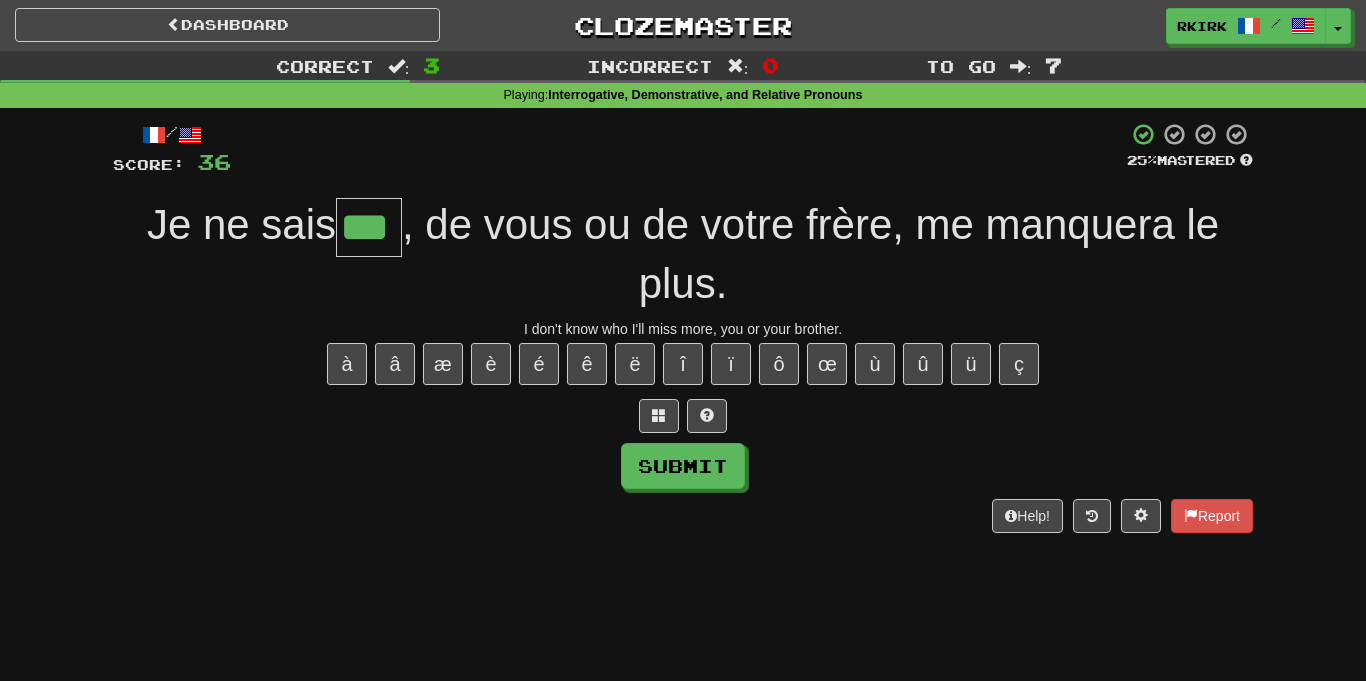 type on "***" 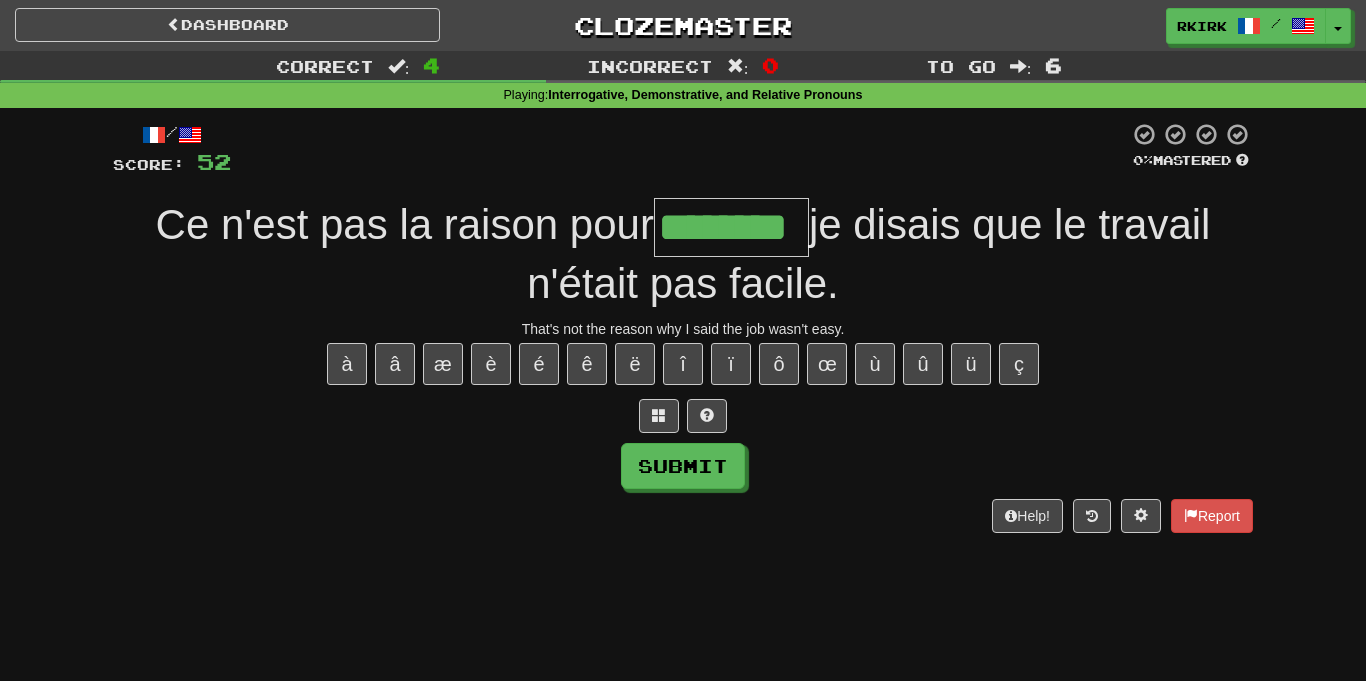 type on "********" 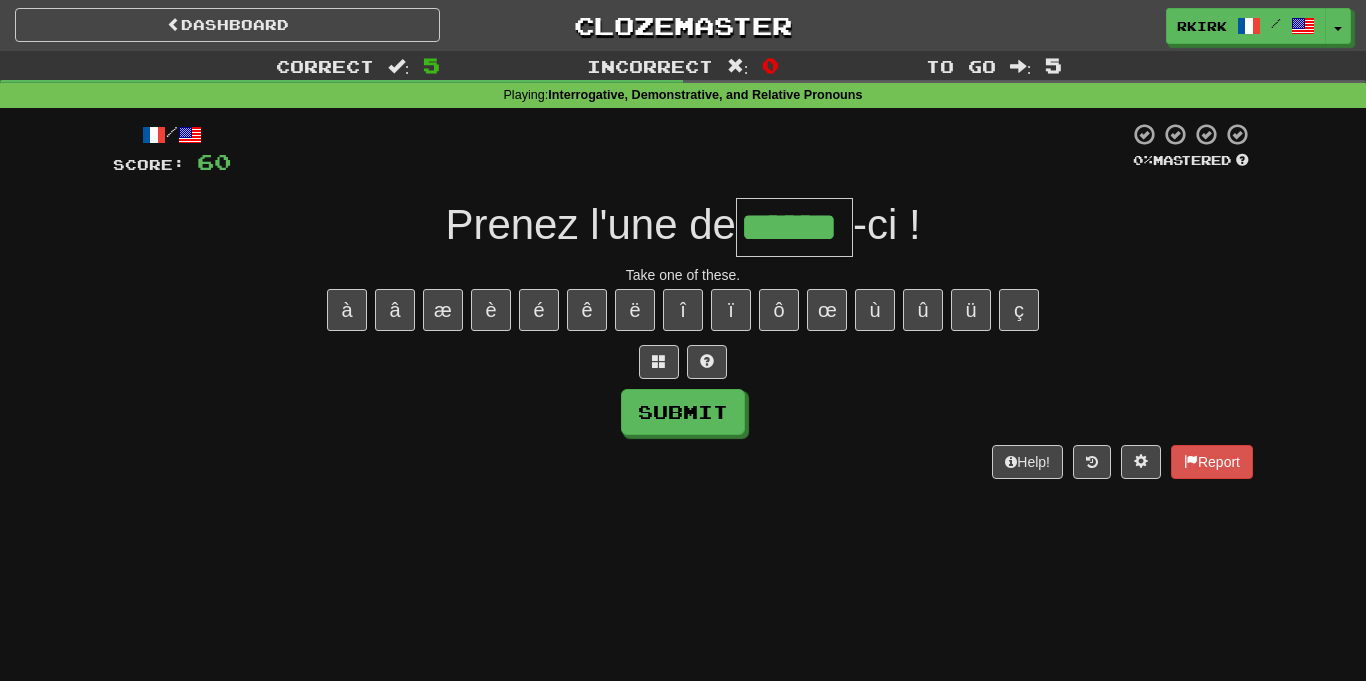 type on "******" 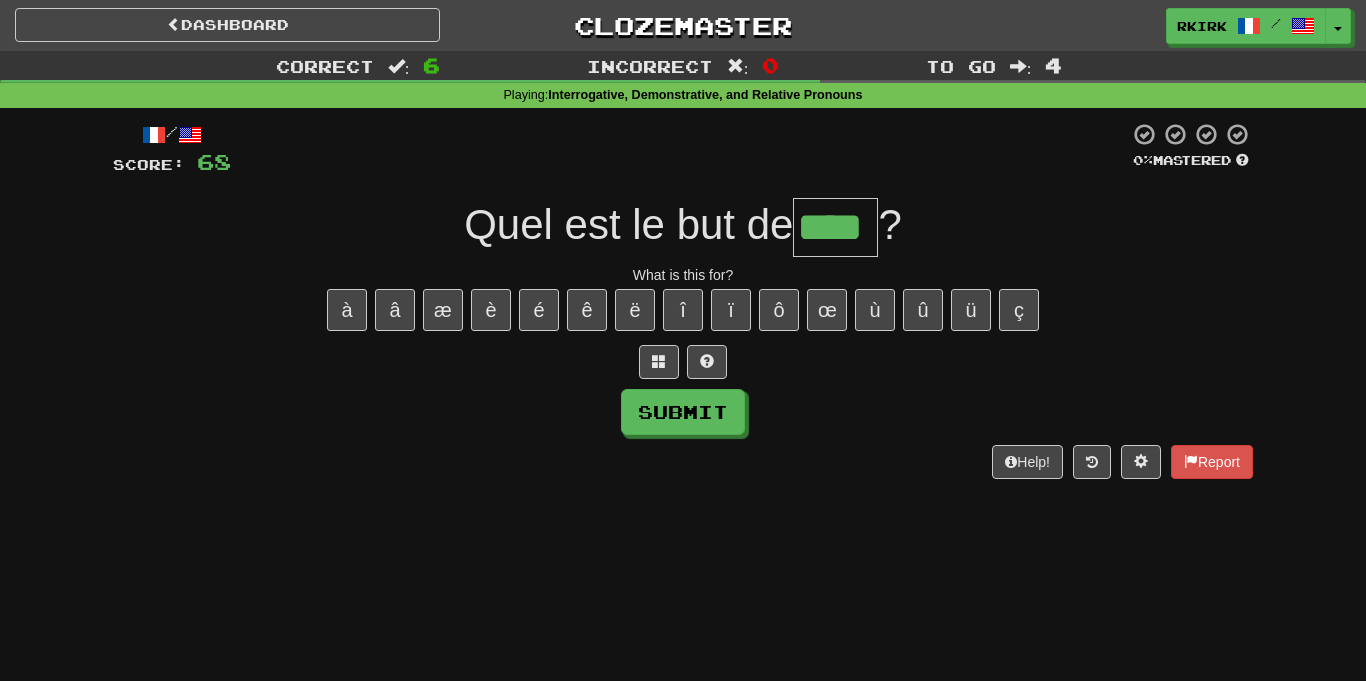 type on "****" 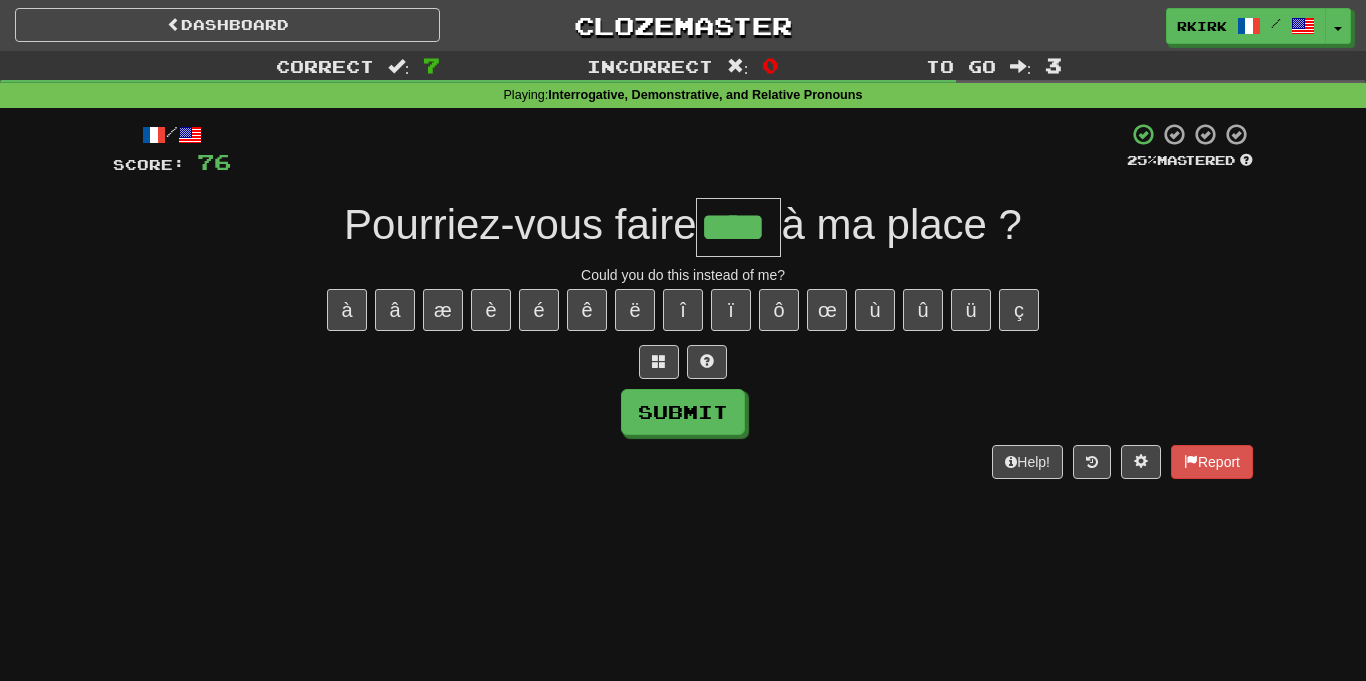 type on "****" 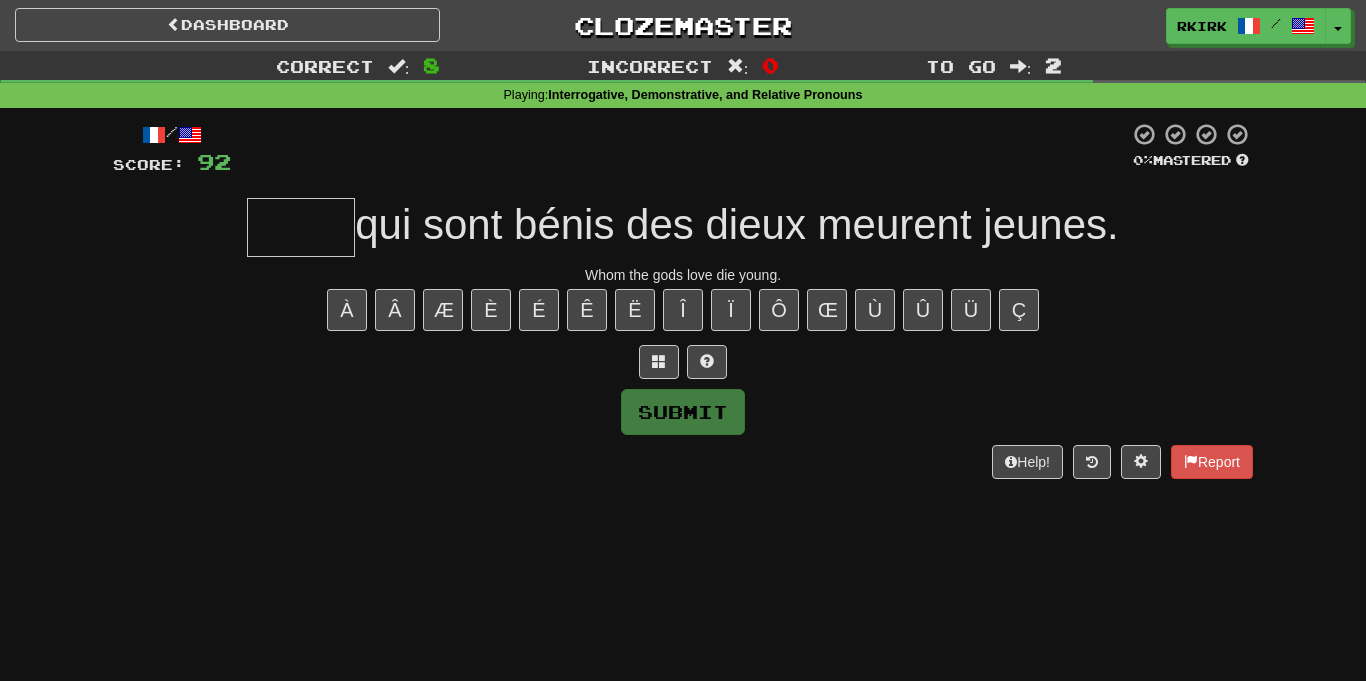 type on "*" 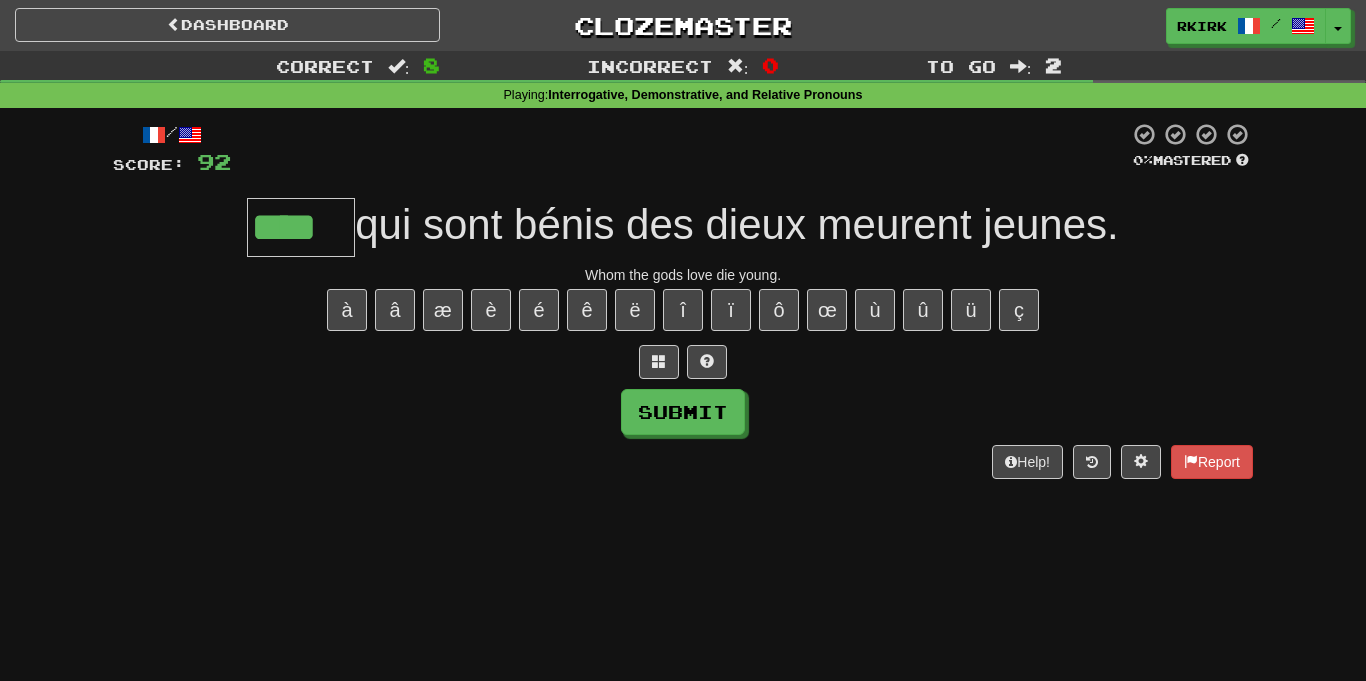 type on "****" 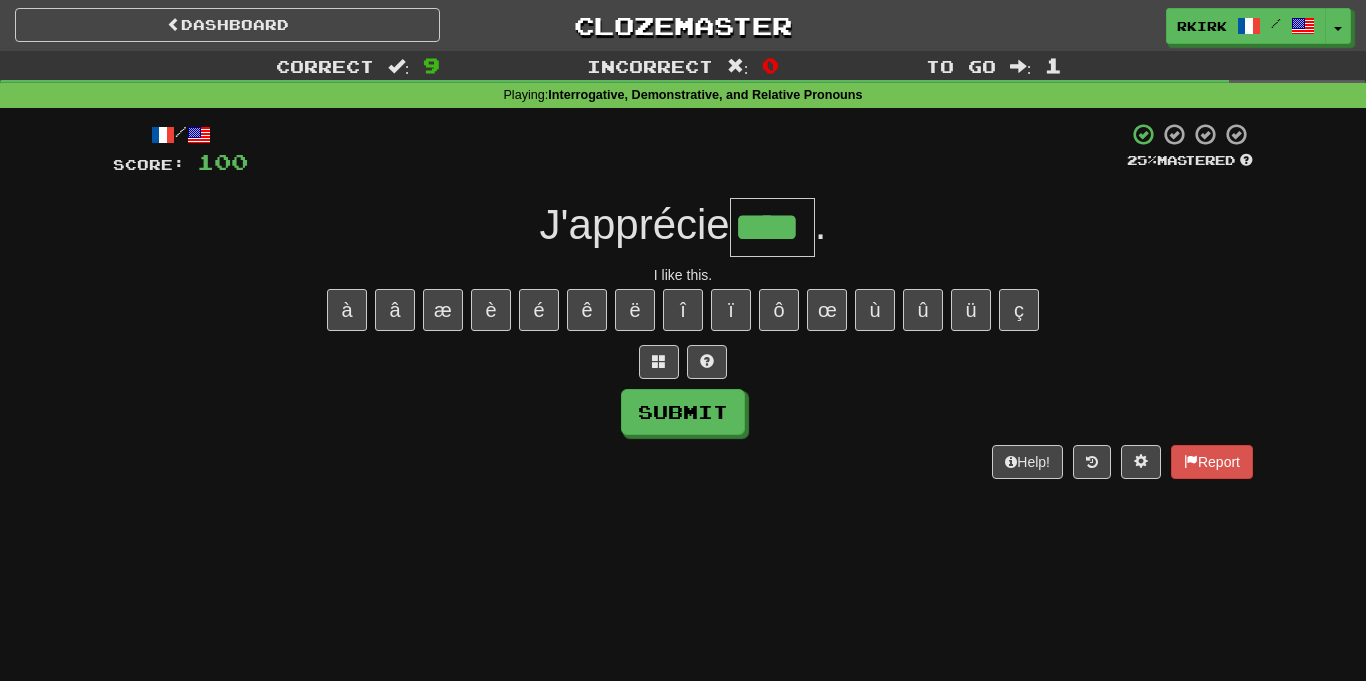 type on "****" 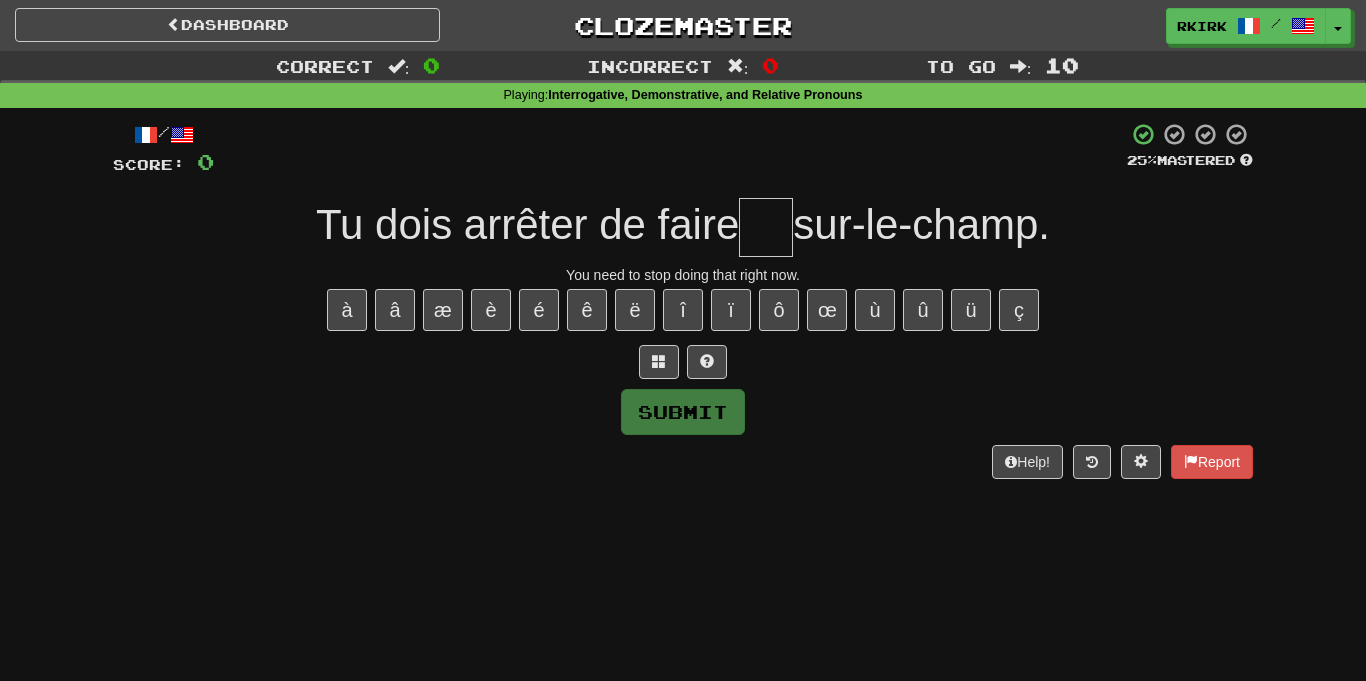 type on "*" 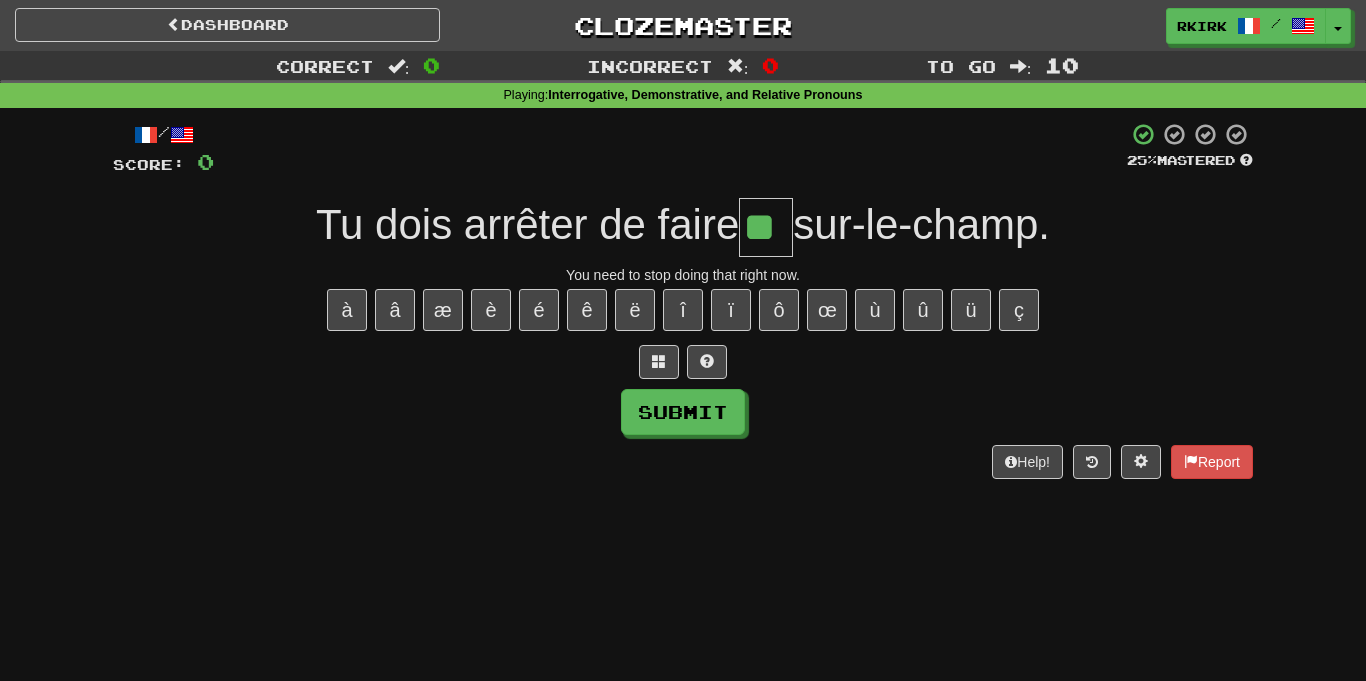 type on "**" 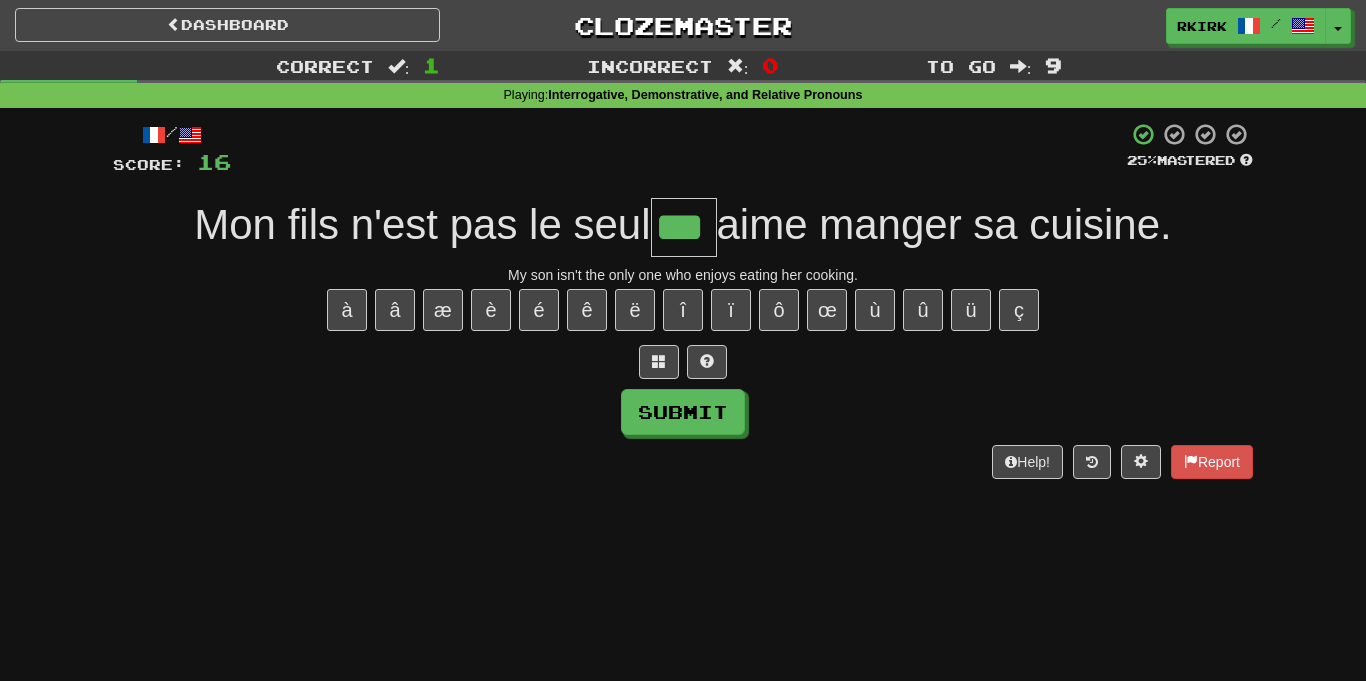 type on "***" 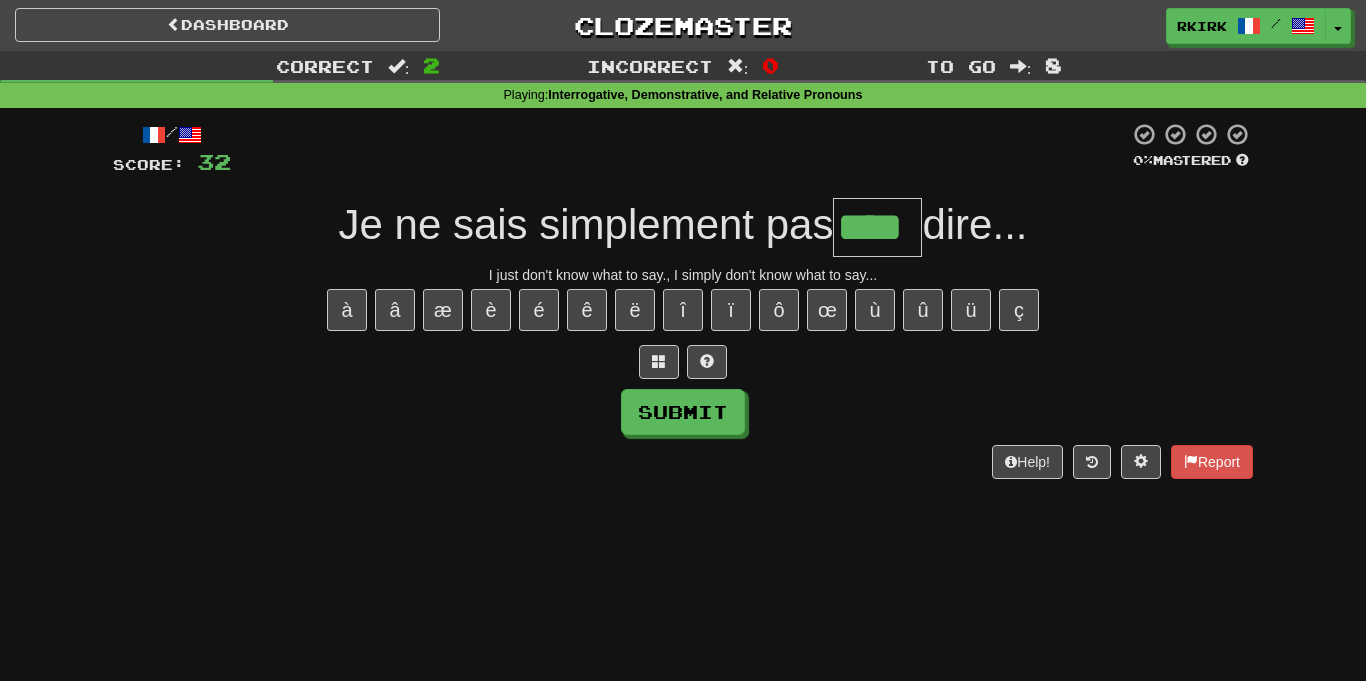 type on "****" 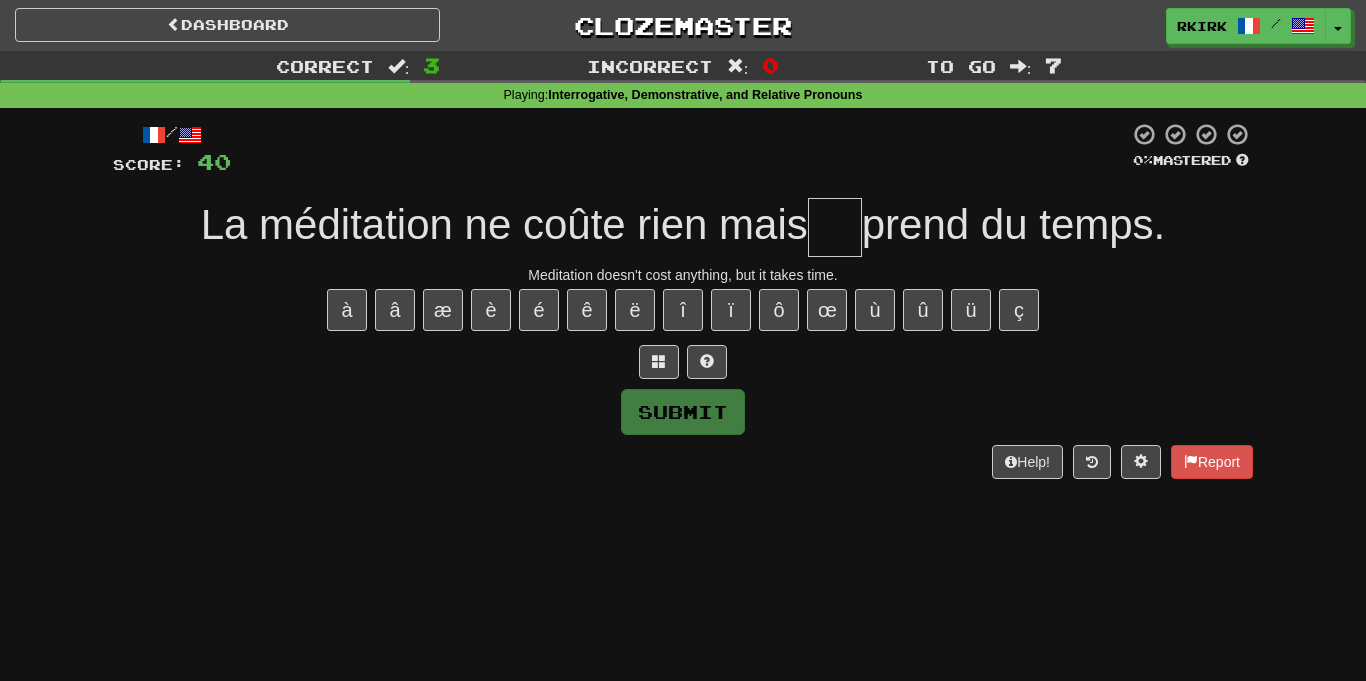 type on "*" 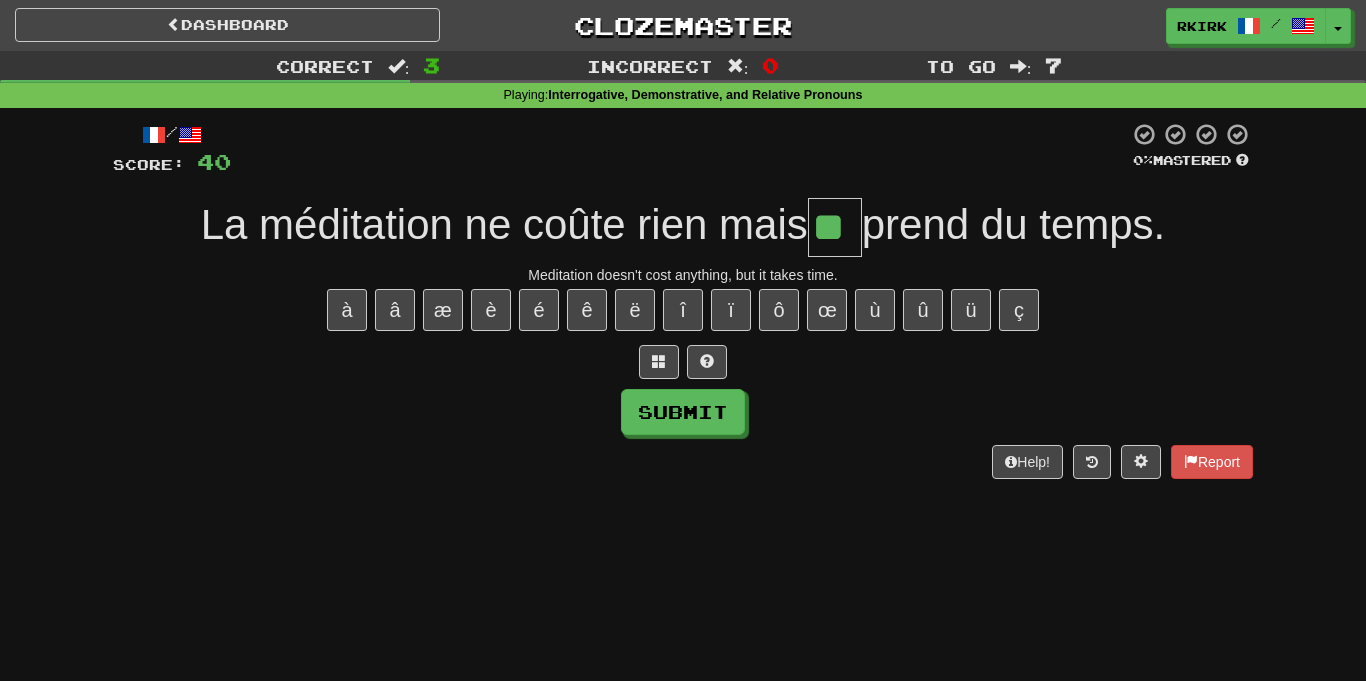 type on "**" 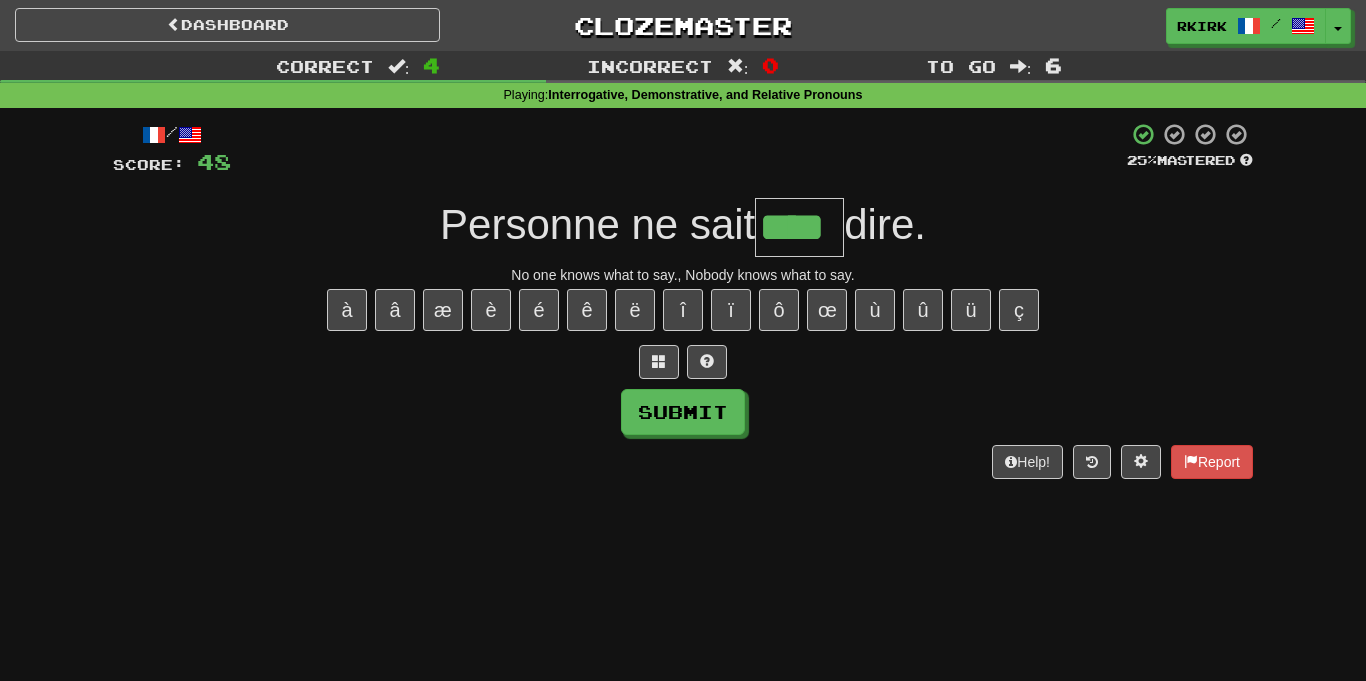 type on "****" 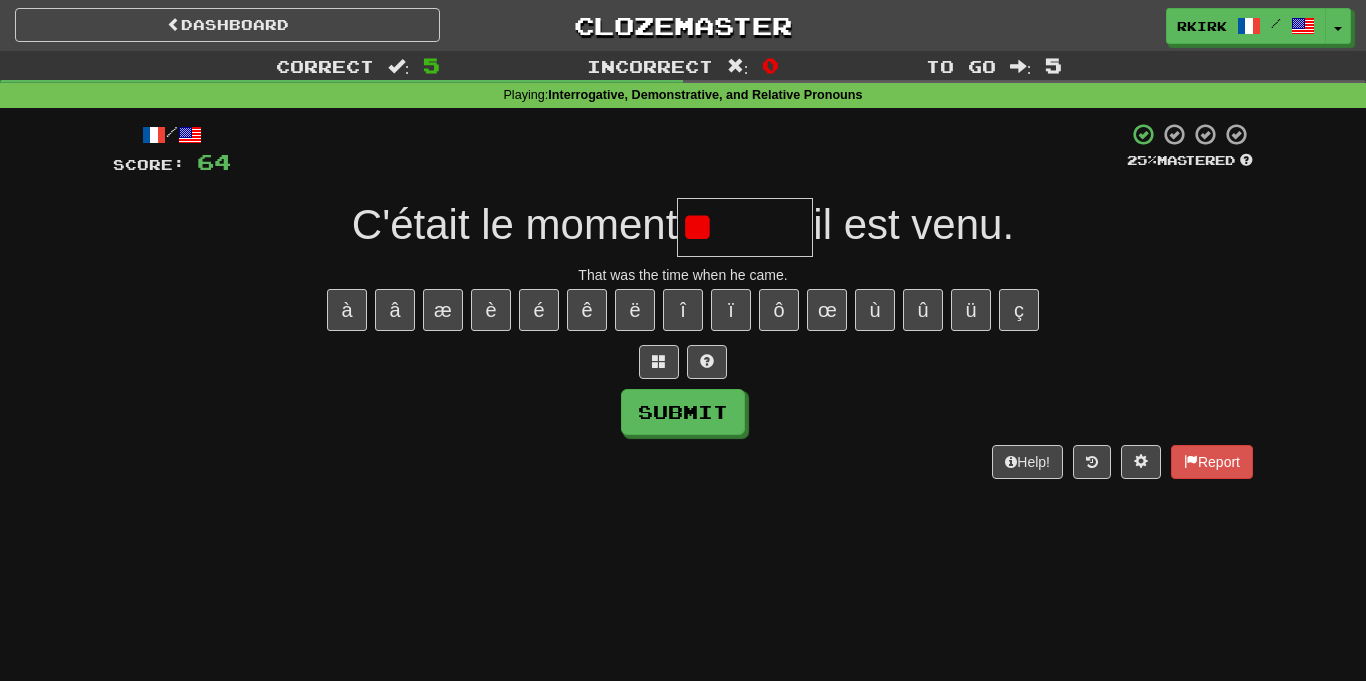 type on "*" 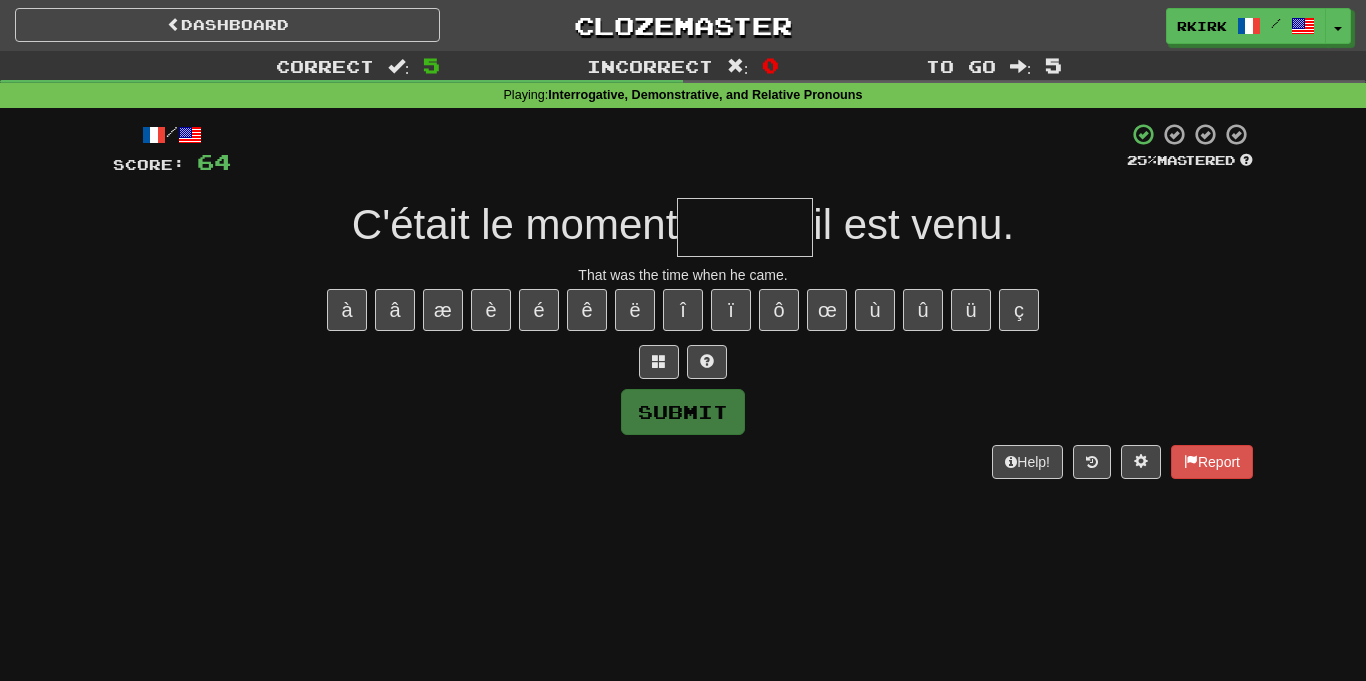 type on "*" 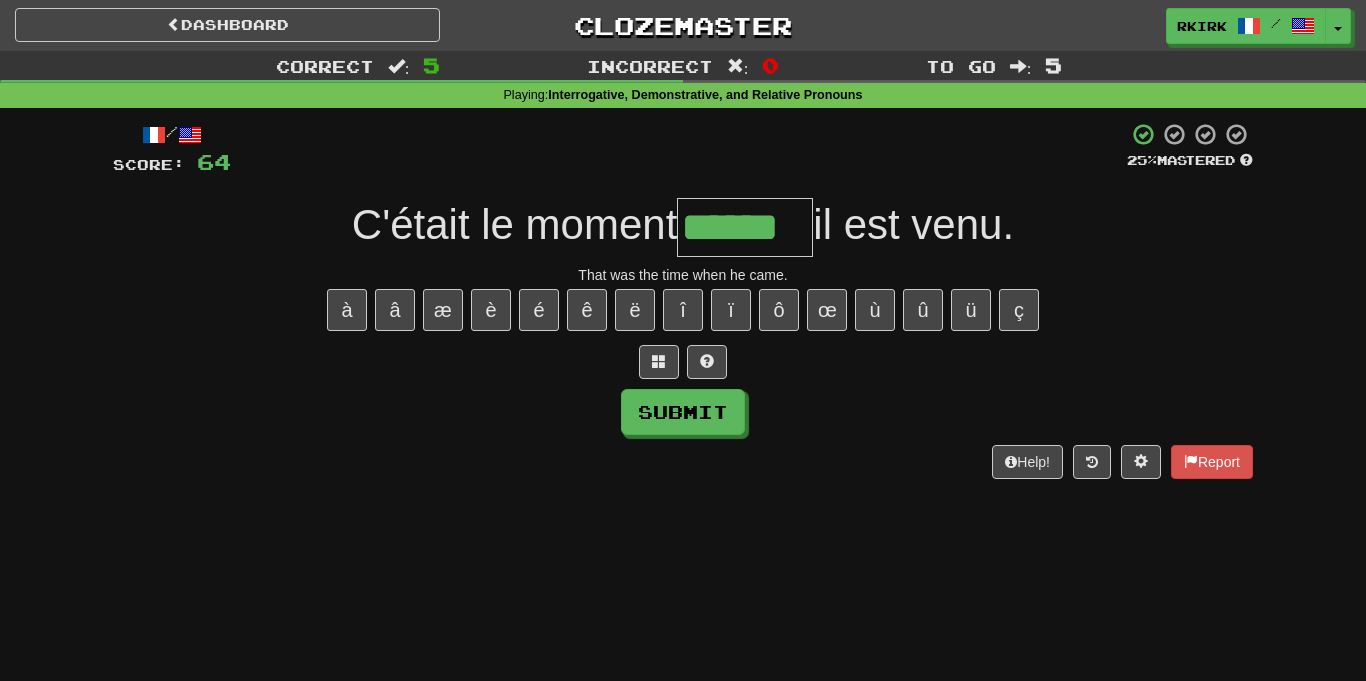 type on "******" 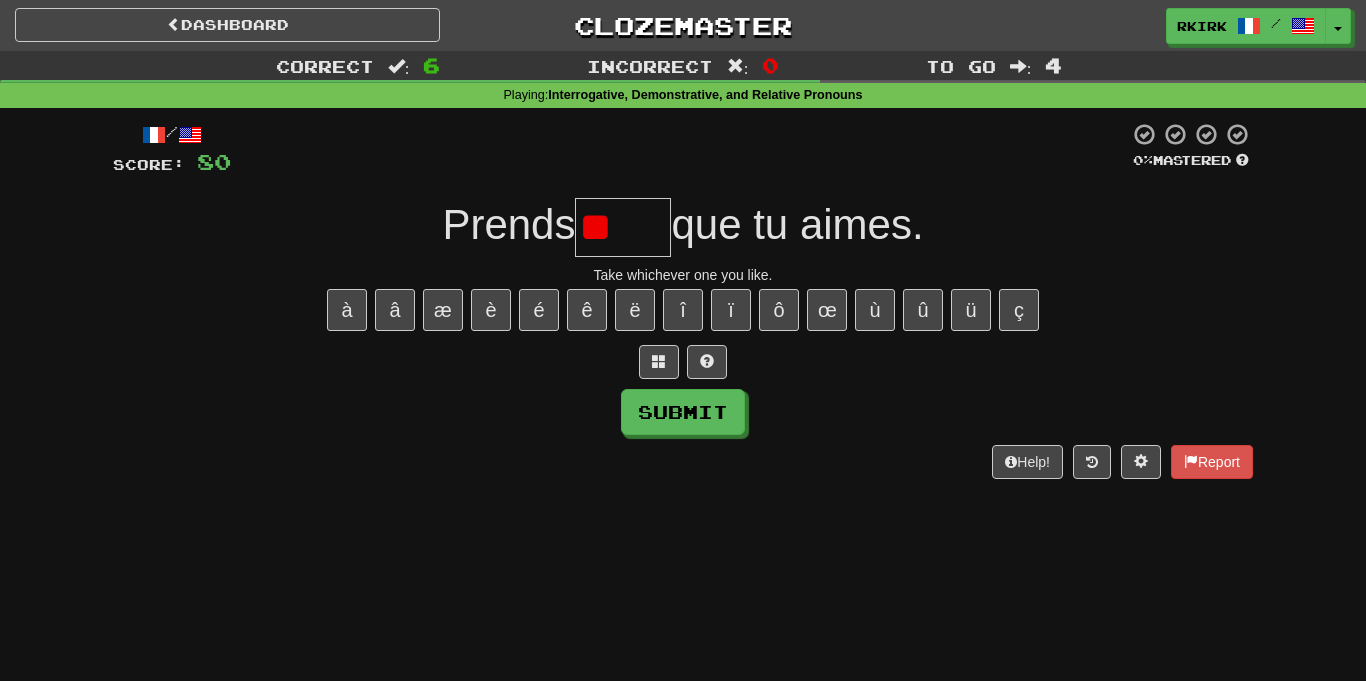 type on "*" 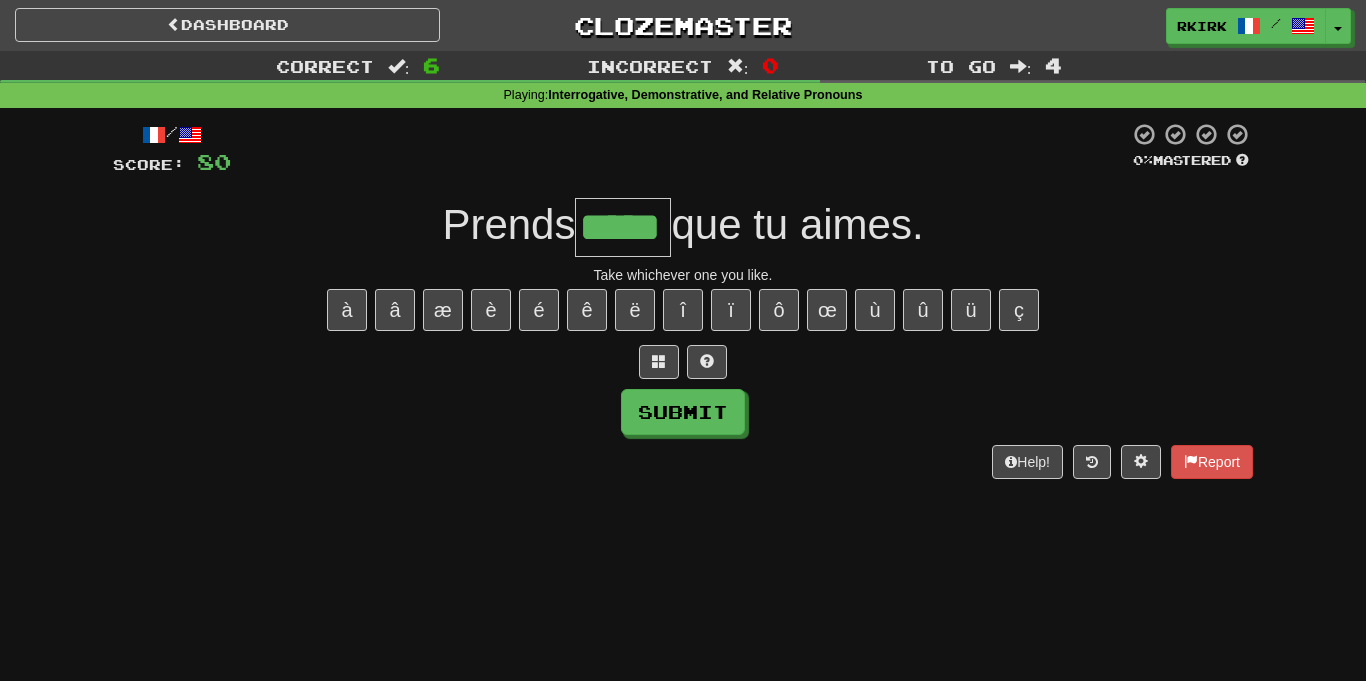 type on "*****" 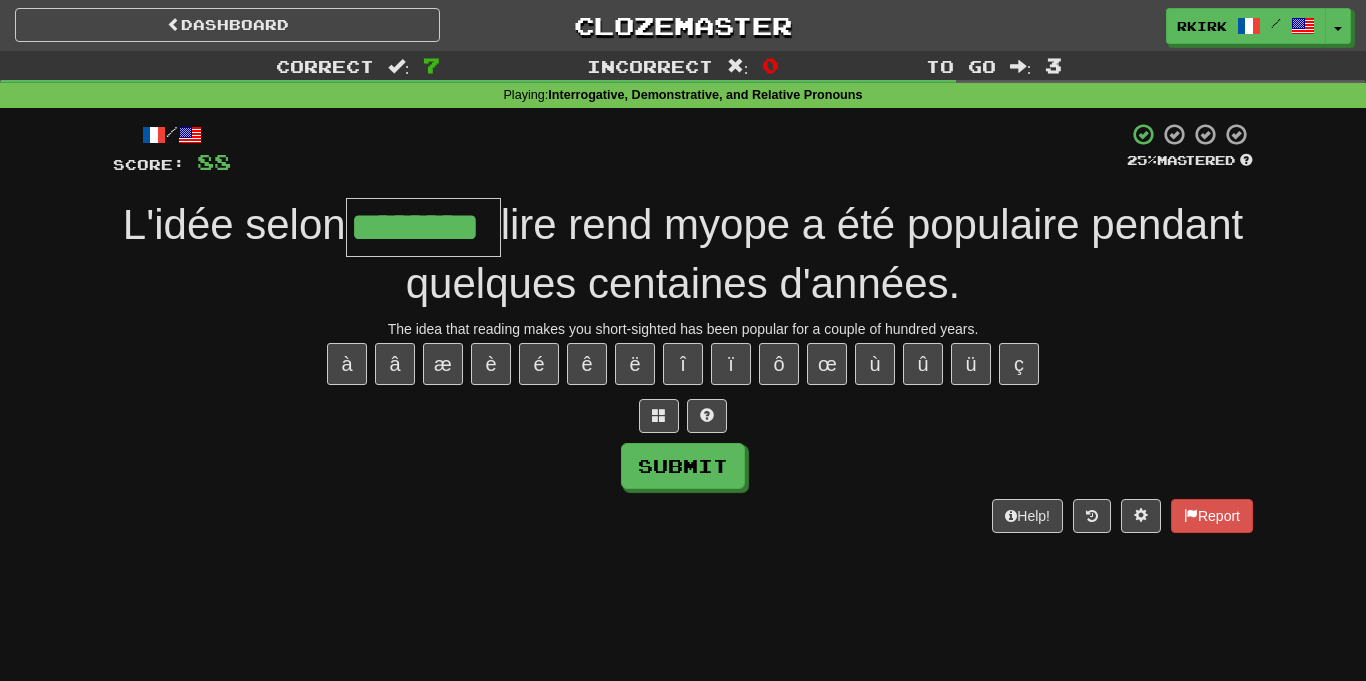 type on "********" 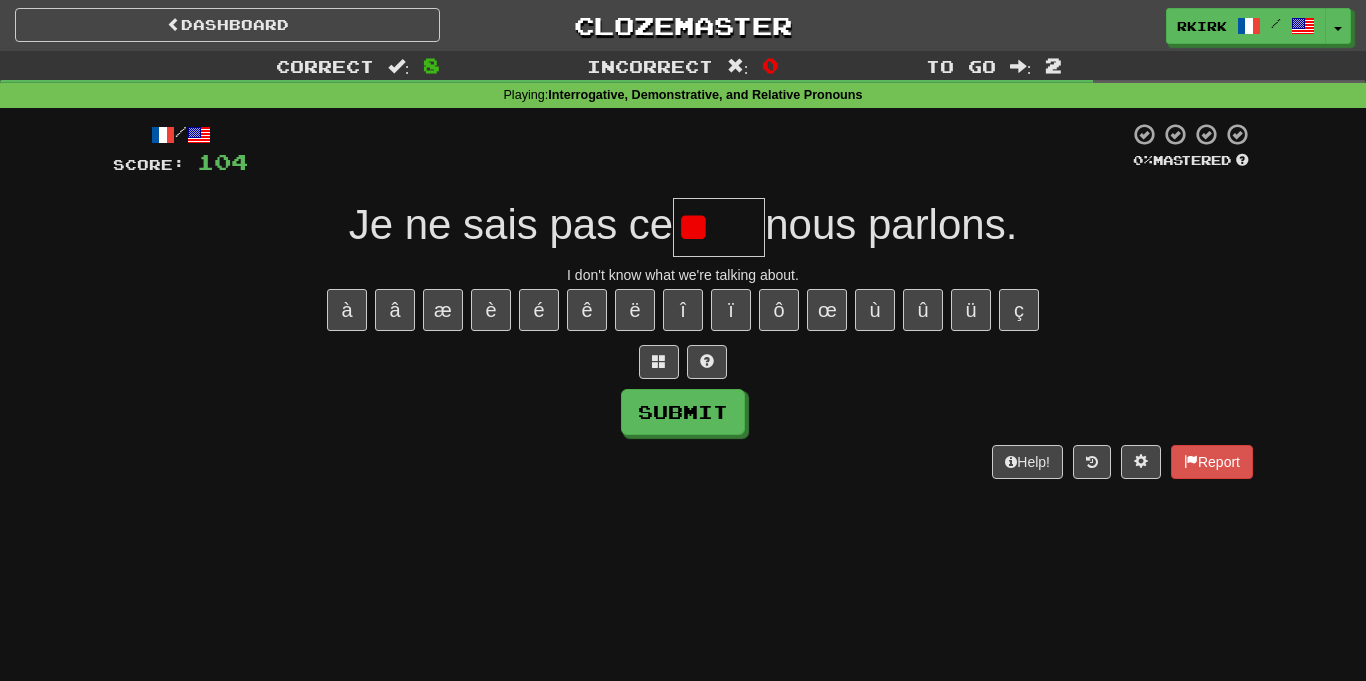 type on "*" 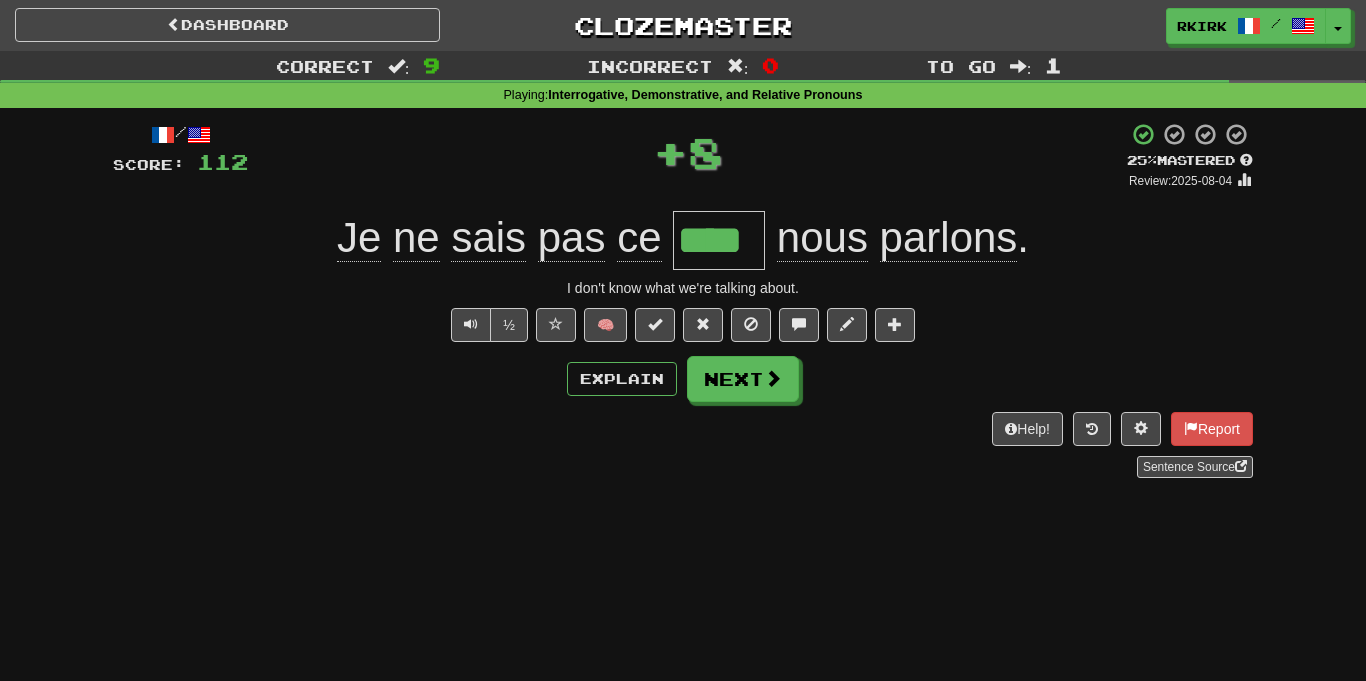 type on "****" 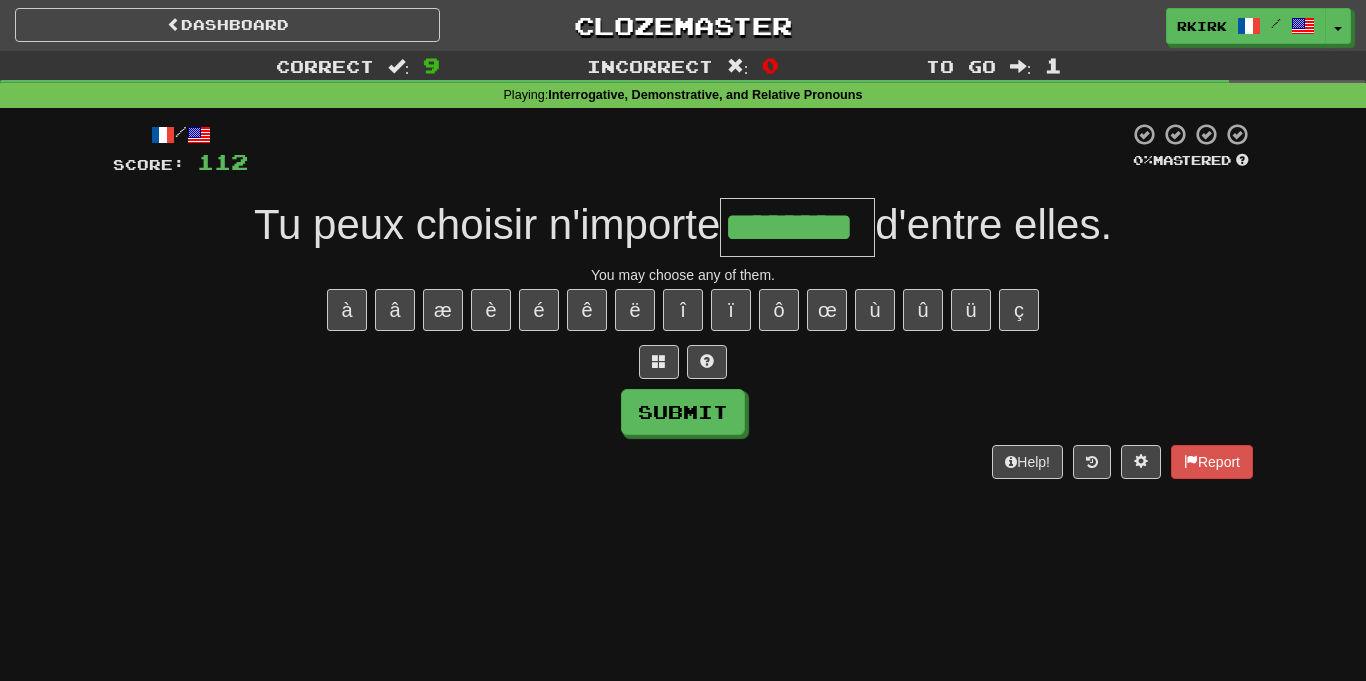 type on "********" 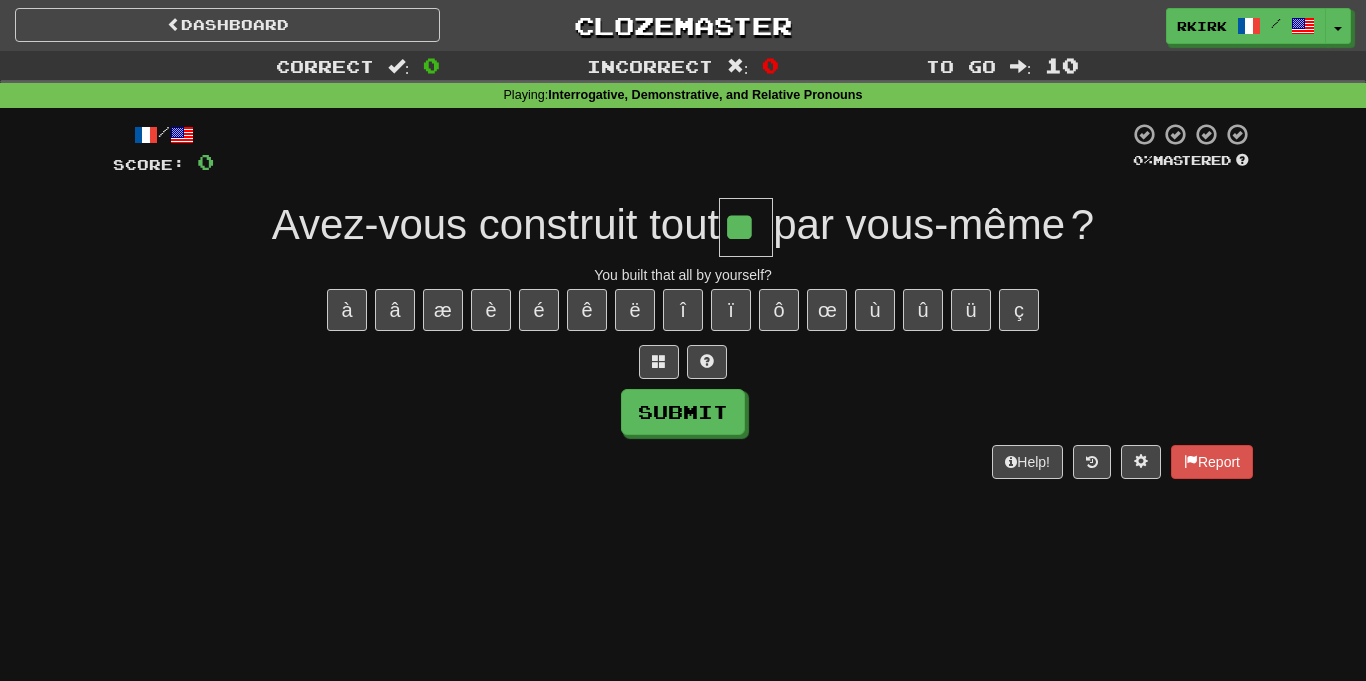 type on "**" 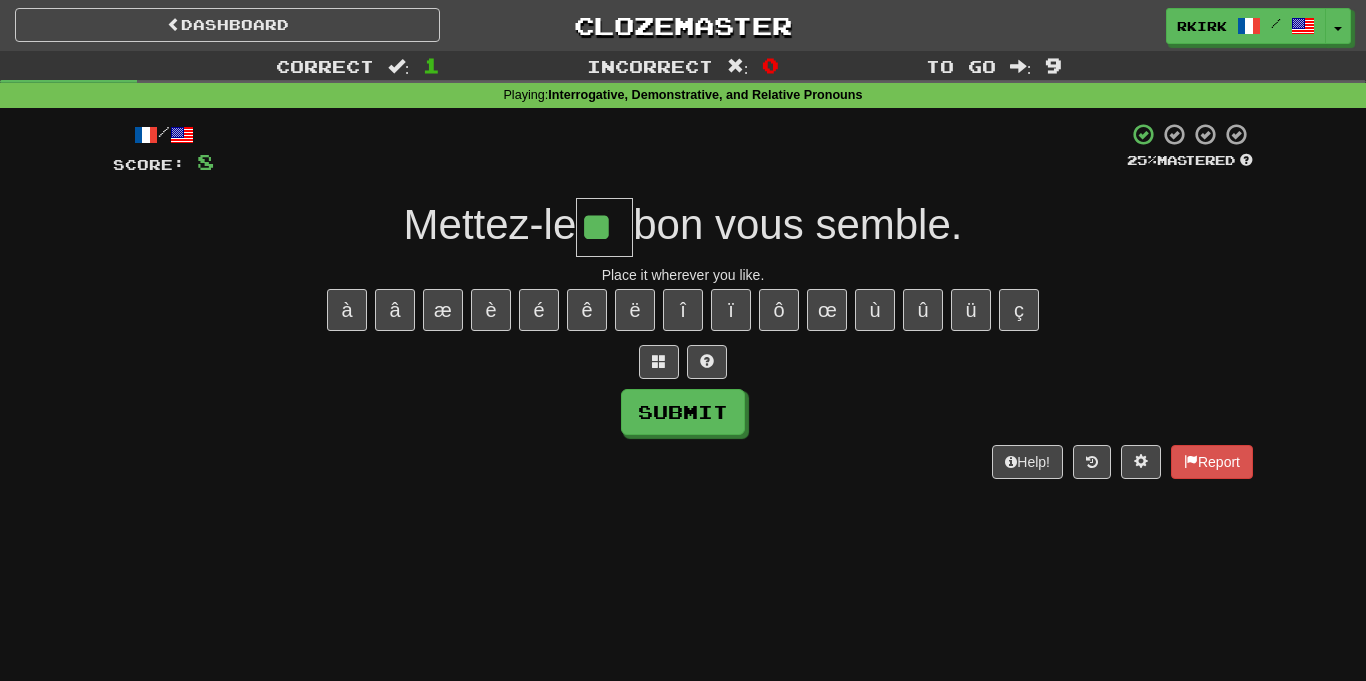 type on "**" 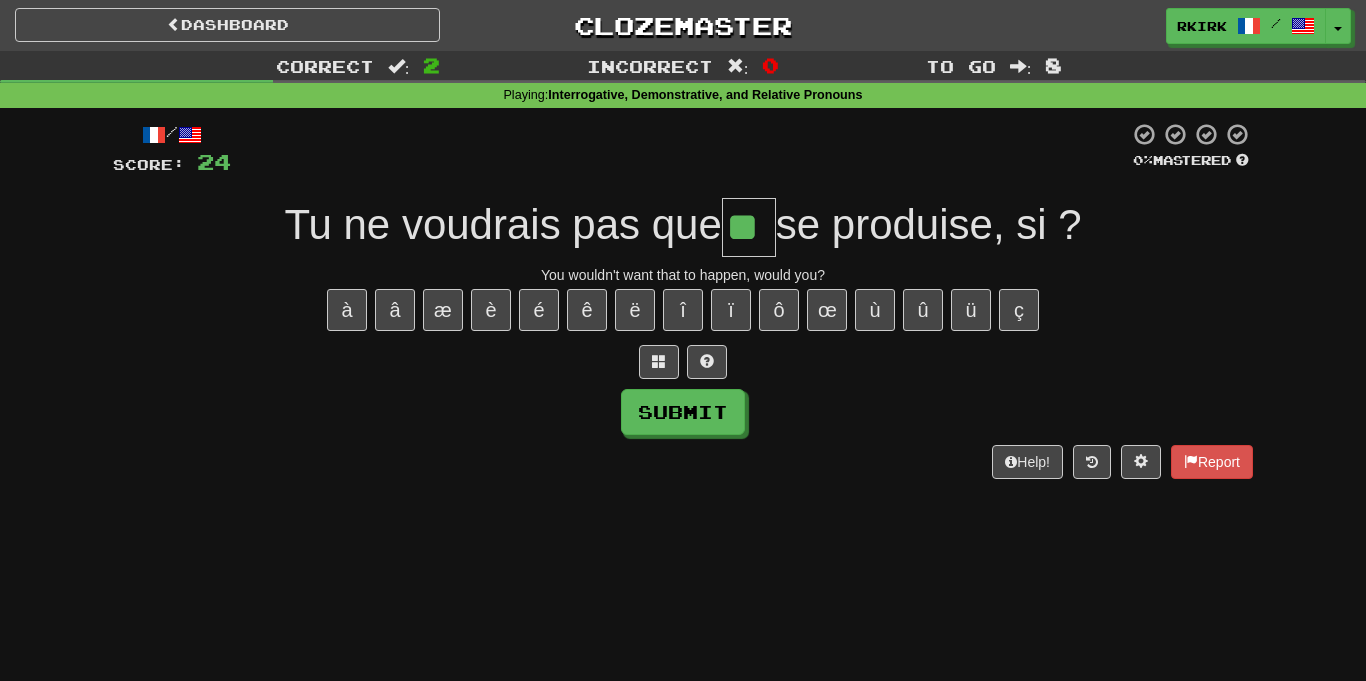 type on "**" 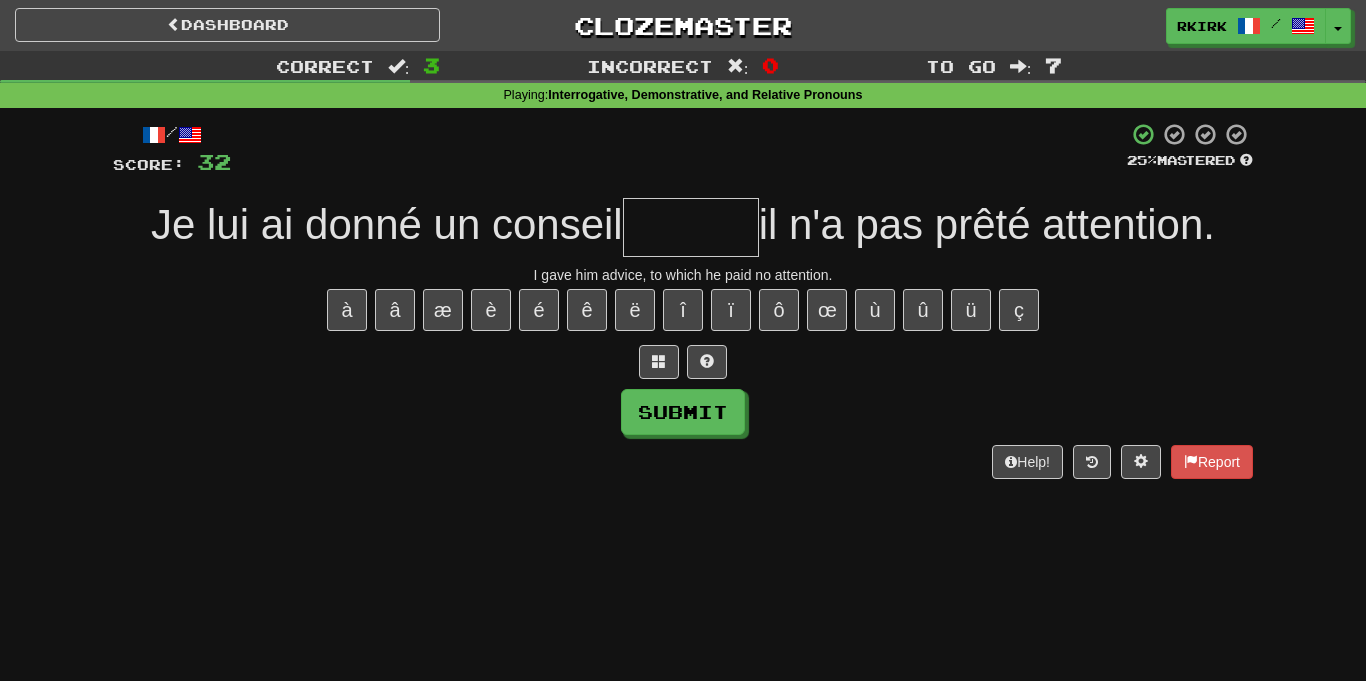 type on "*" 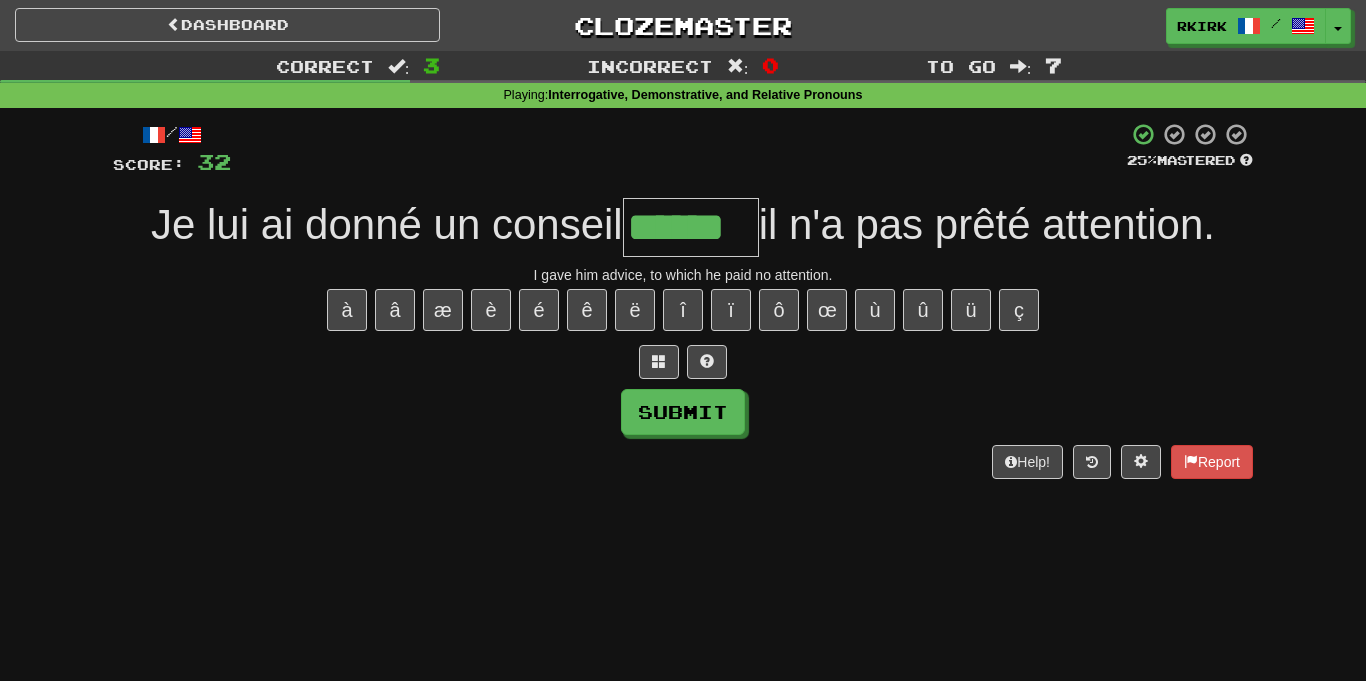 type on "******" 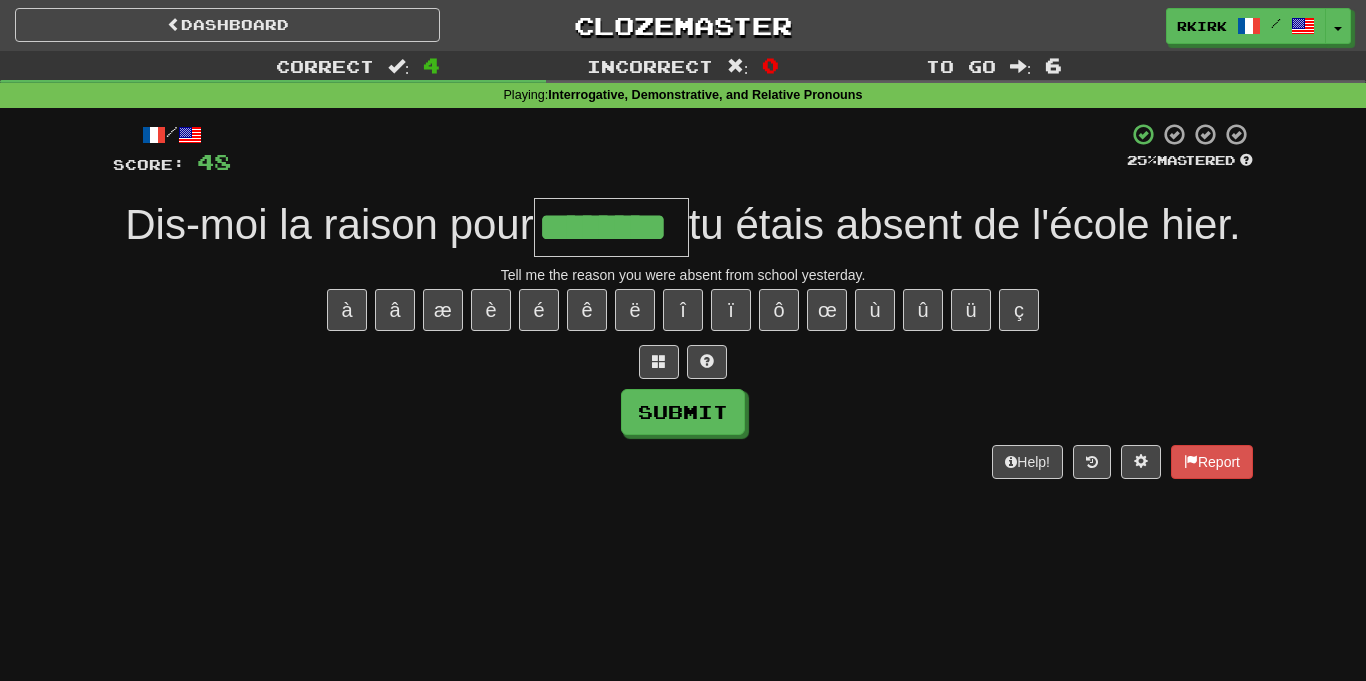 type on "********" 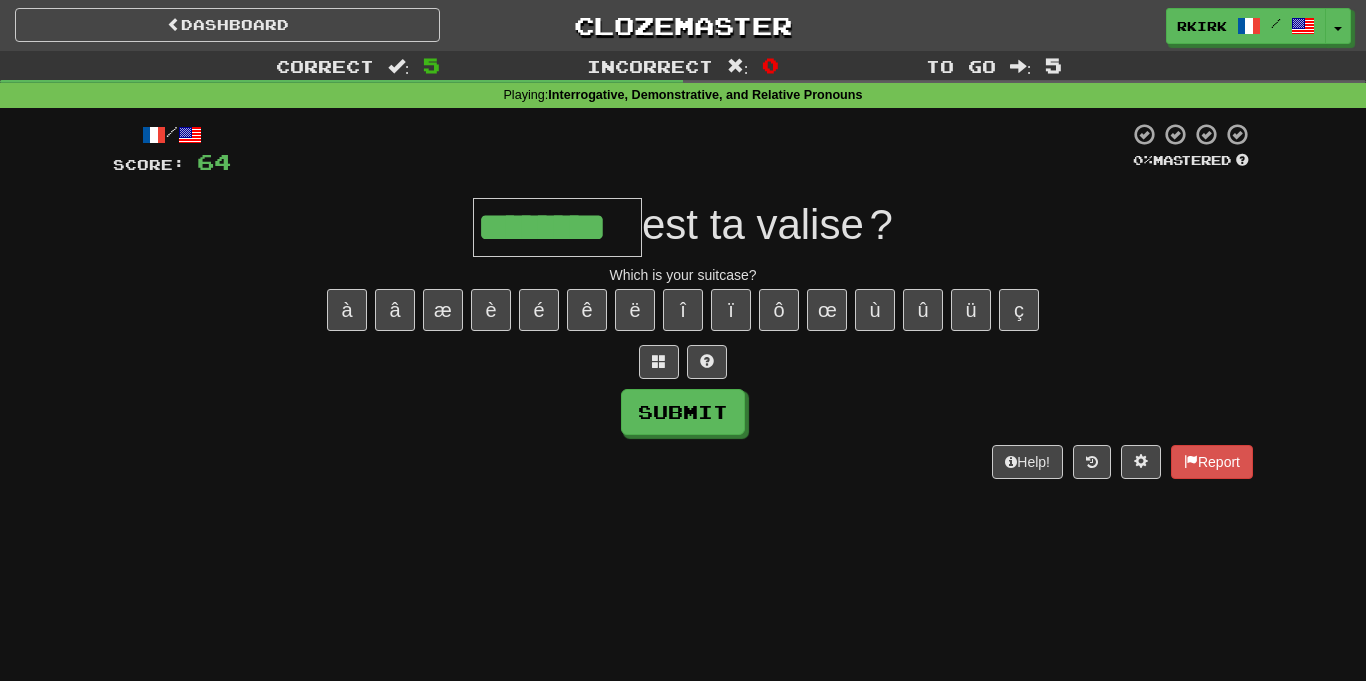 type on "********" 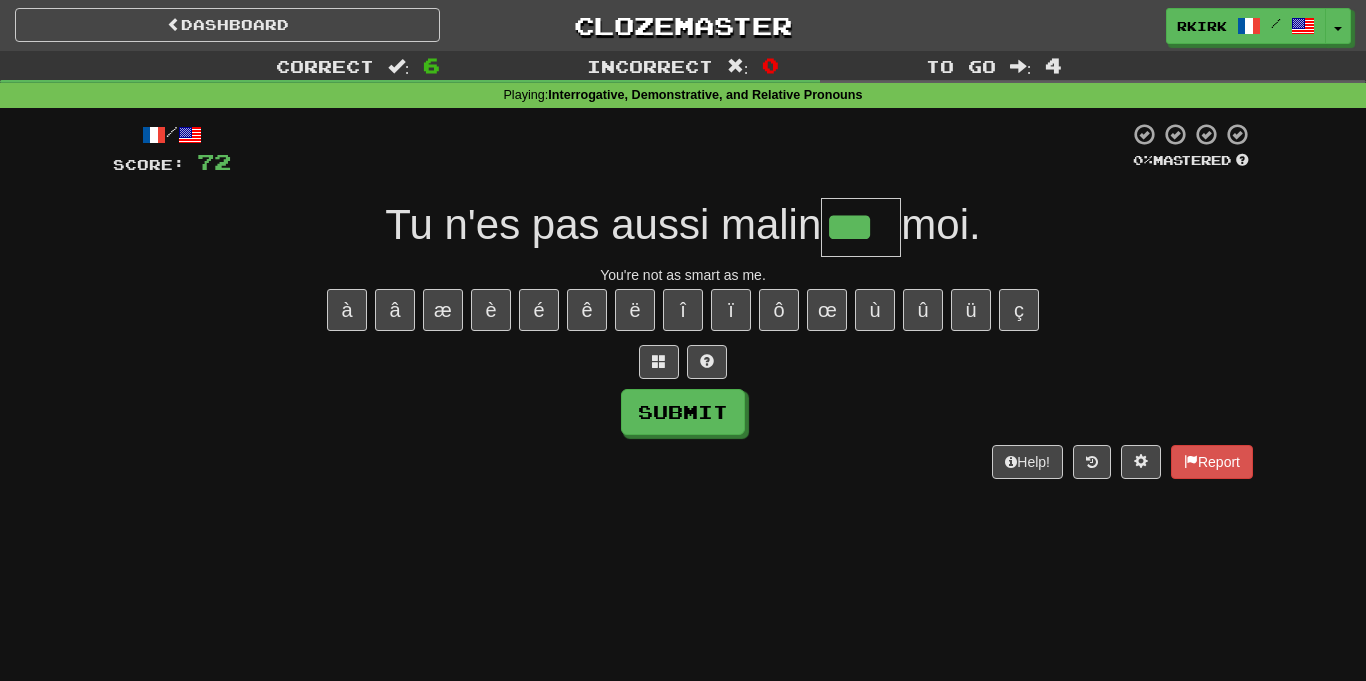 type on "***" 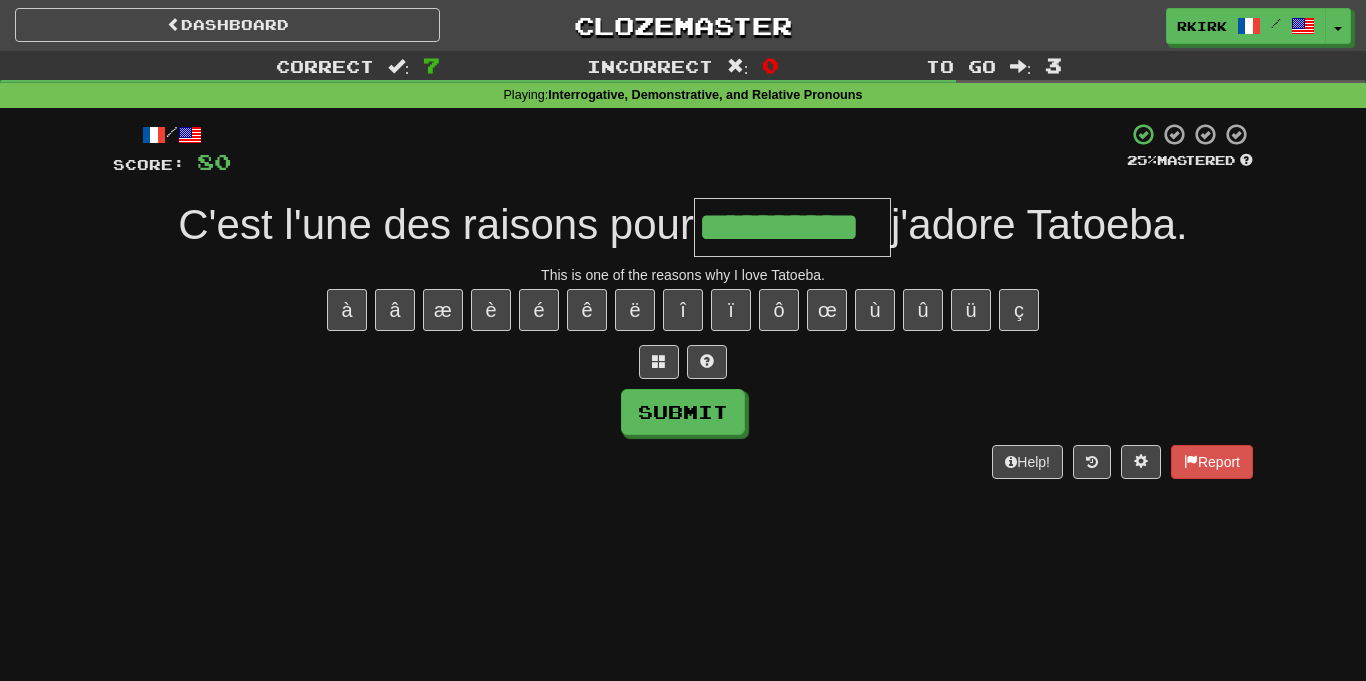 type on "**********" 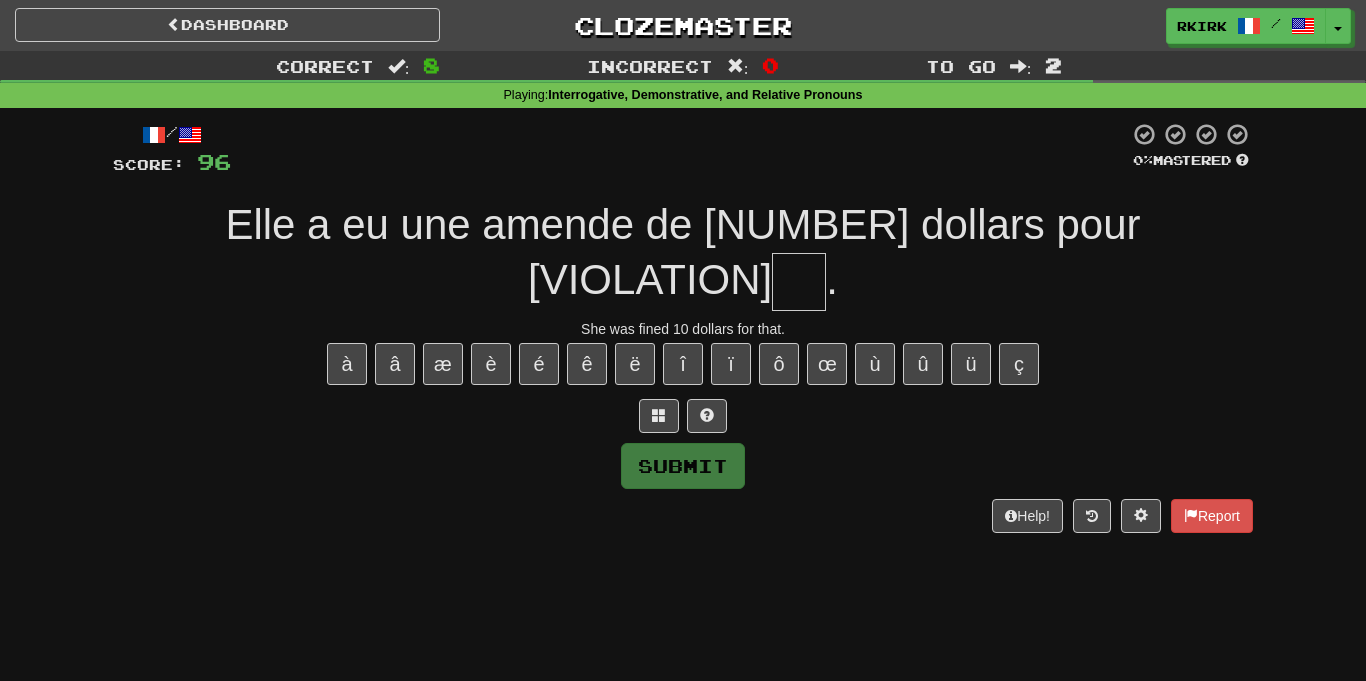 type on "*" 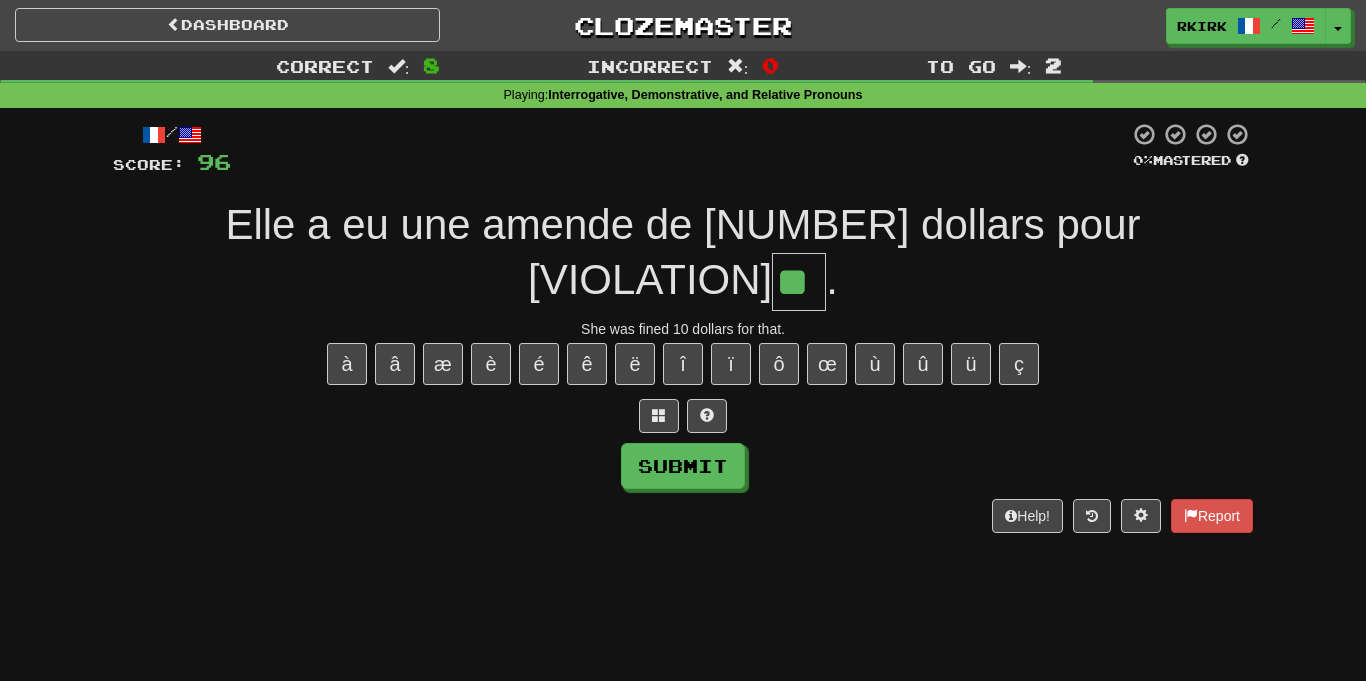 type on "**" 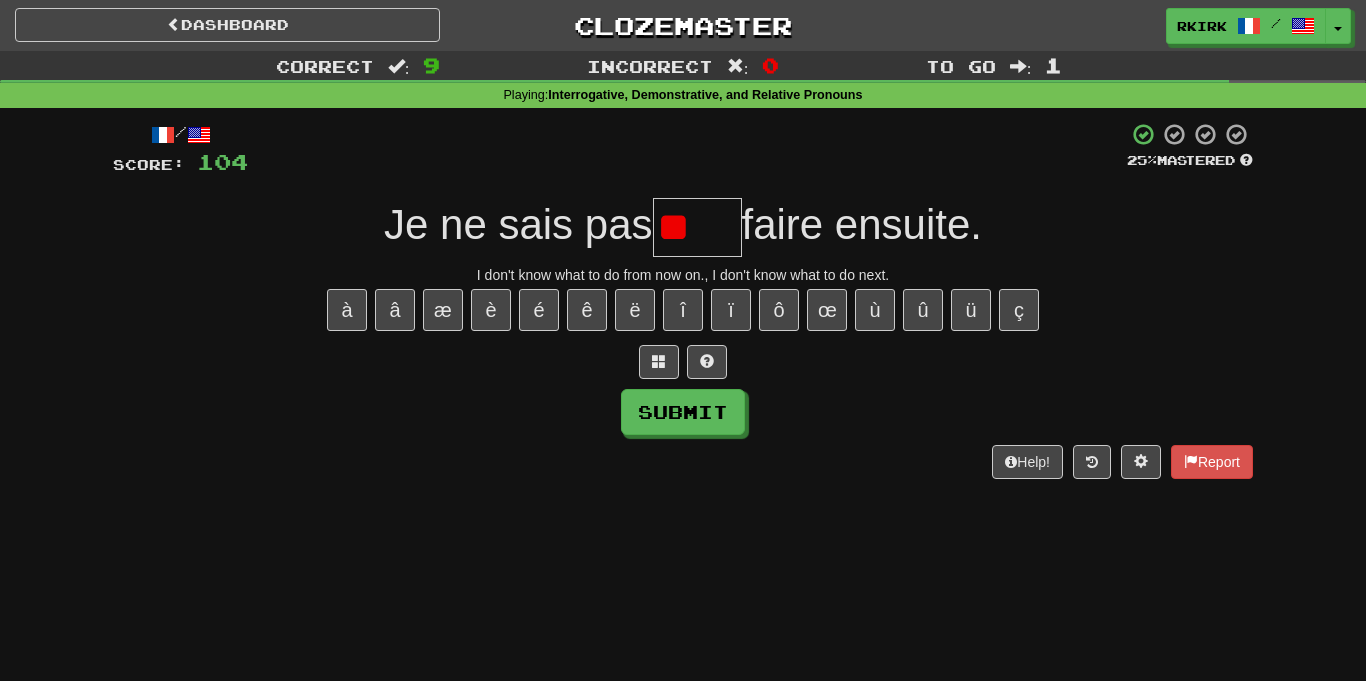 type on "*" 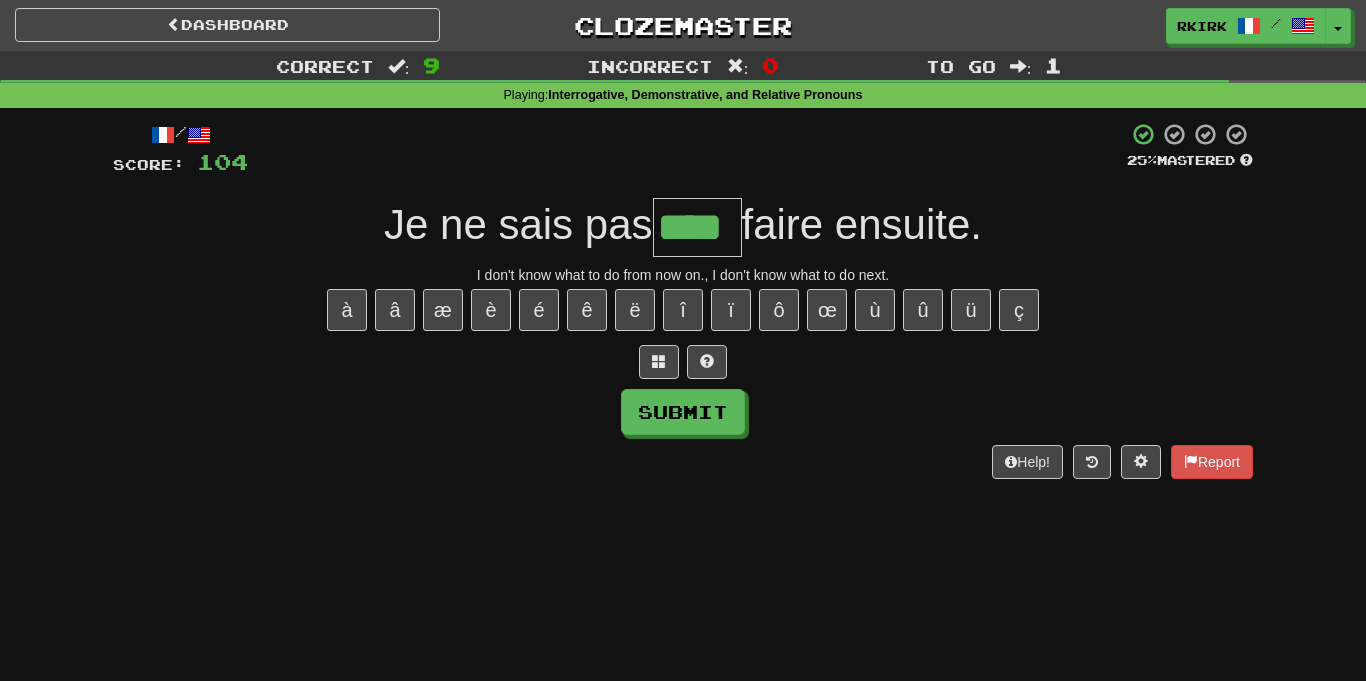 type on "****" 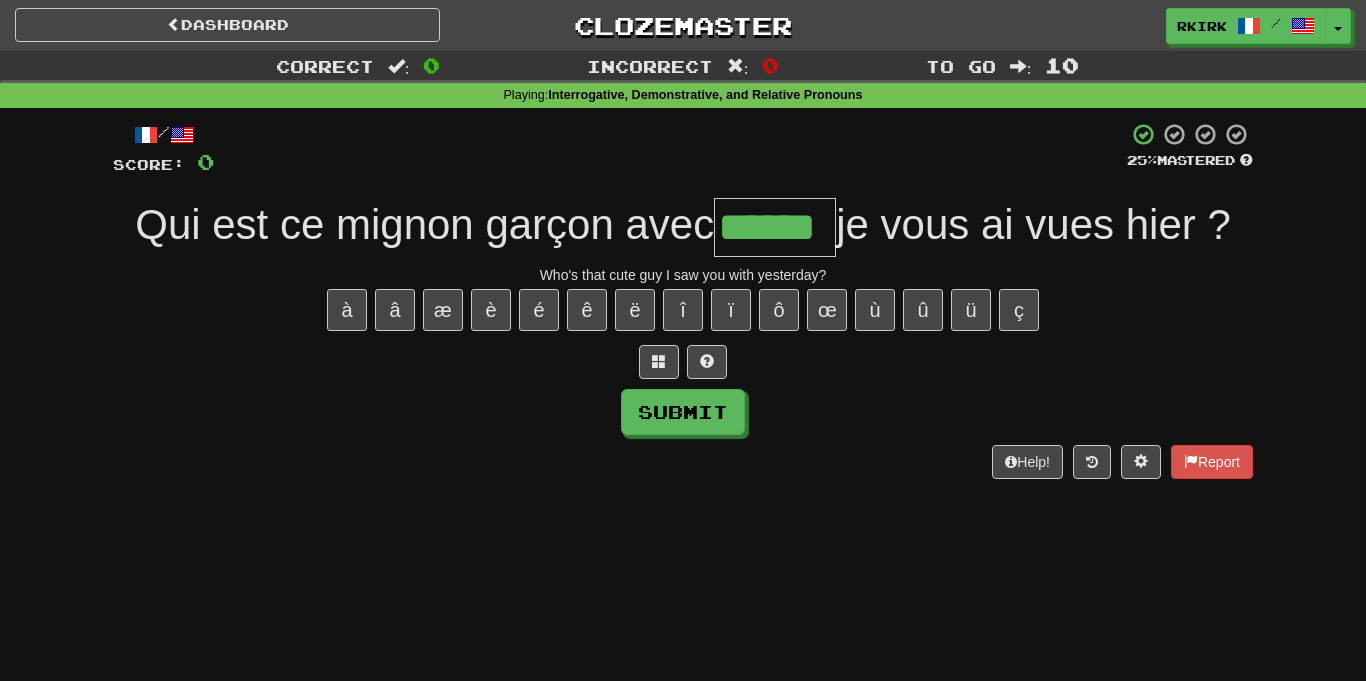 type on "******" 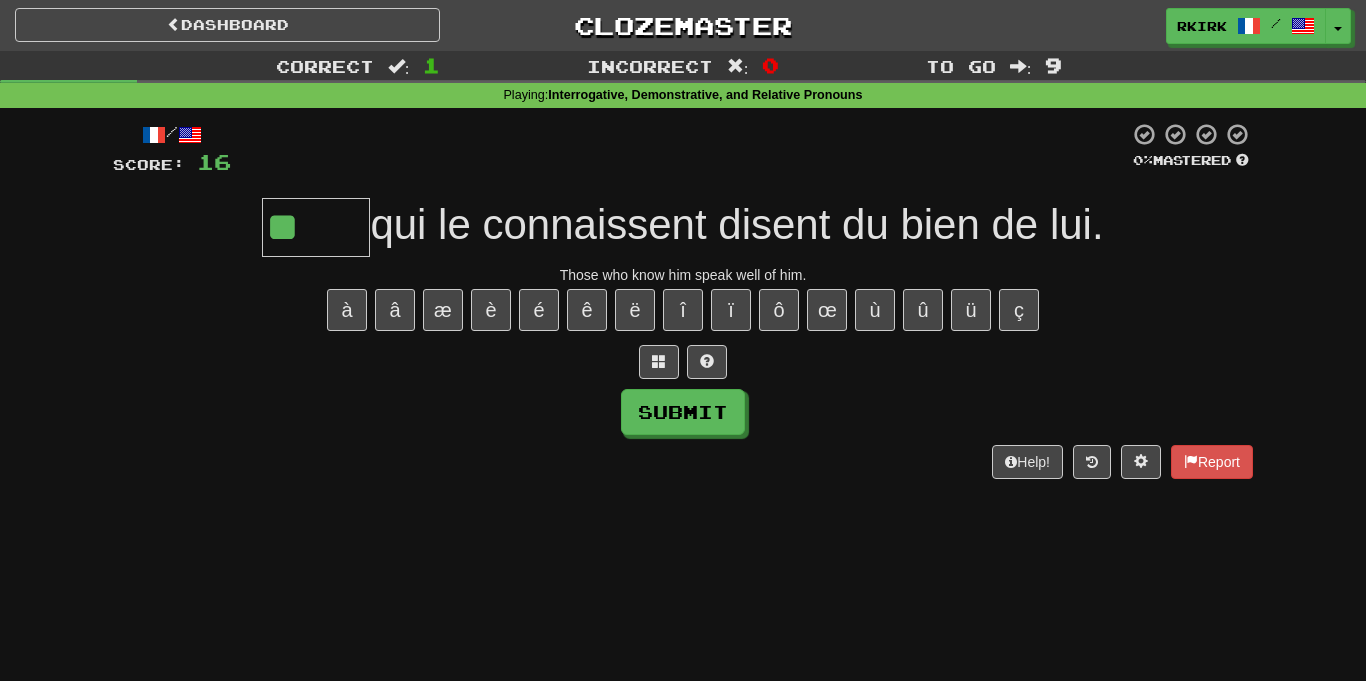 click on "à â æ è é ê ë î ï ô œ ù û ü ç" at bounding box center [683, 310] 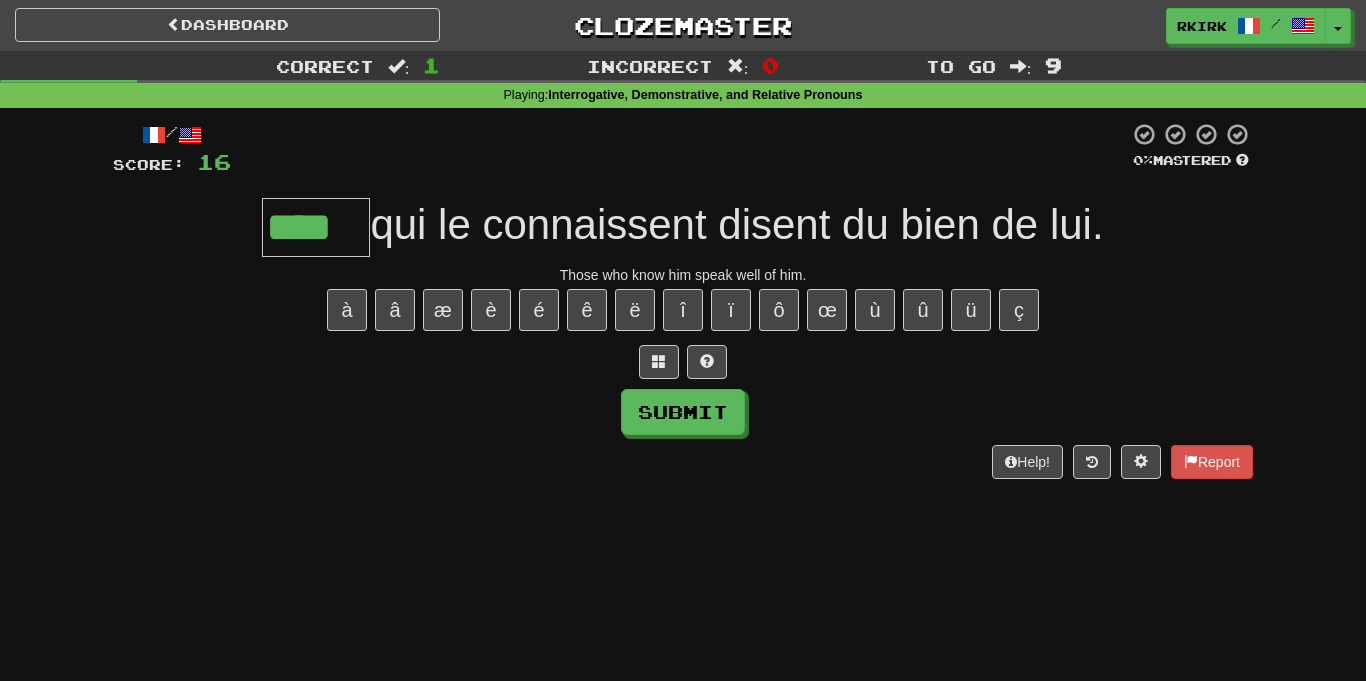 type on "****" 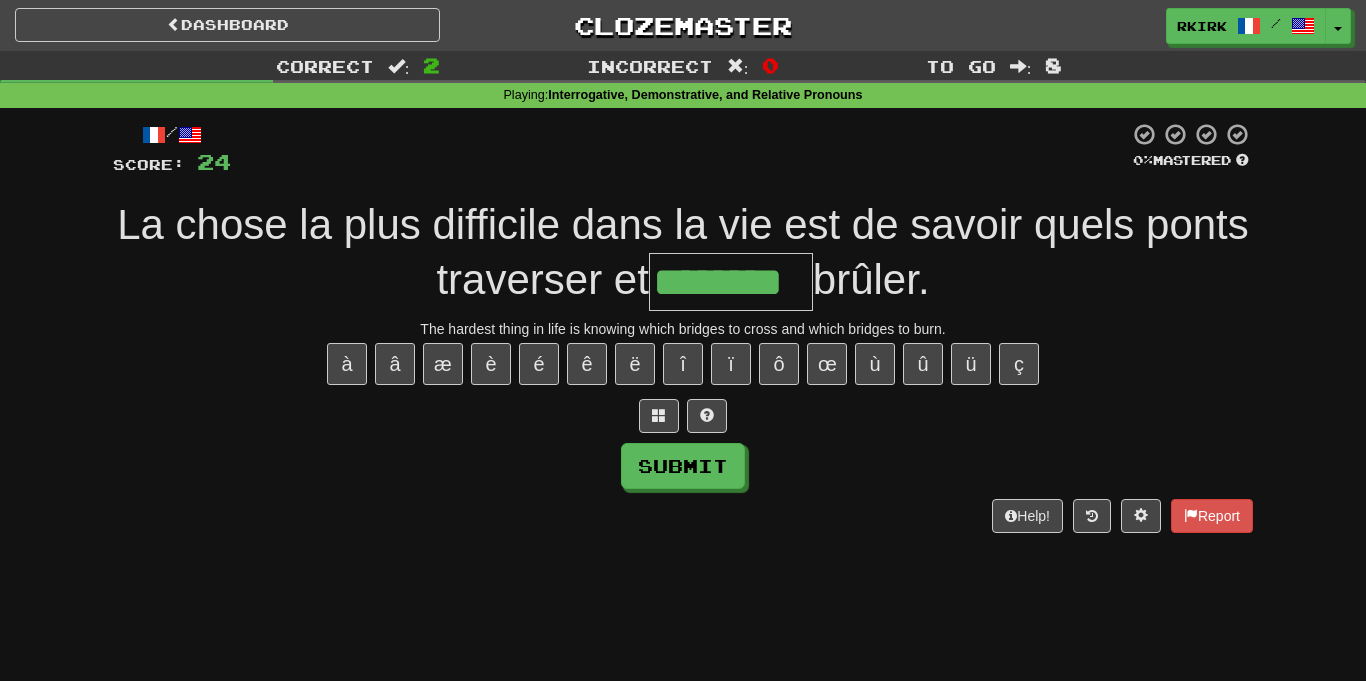 type on "********" 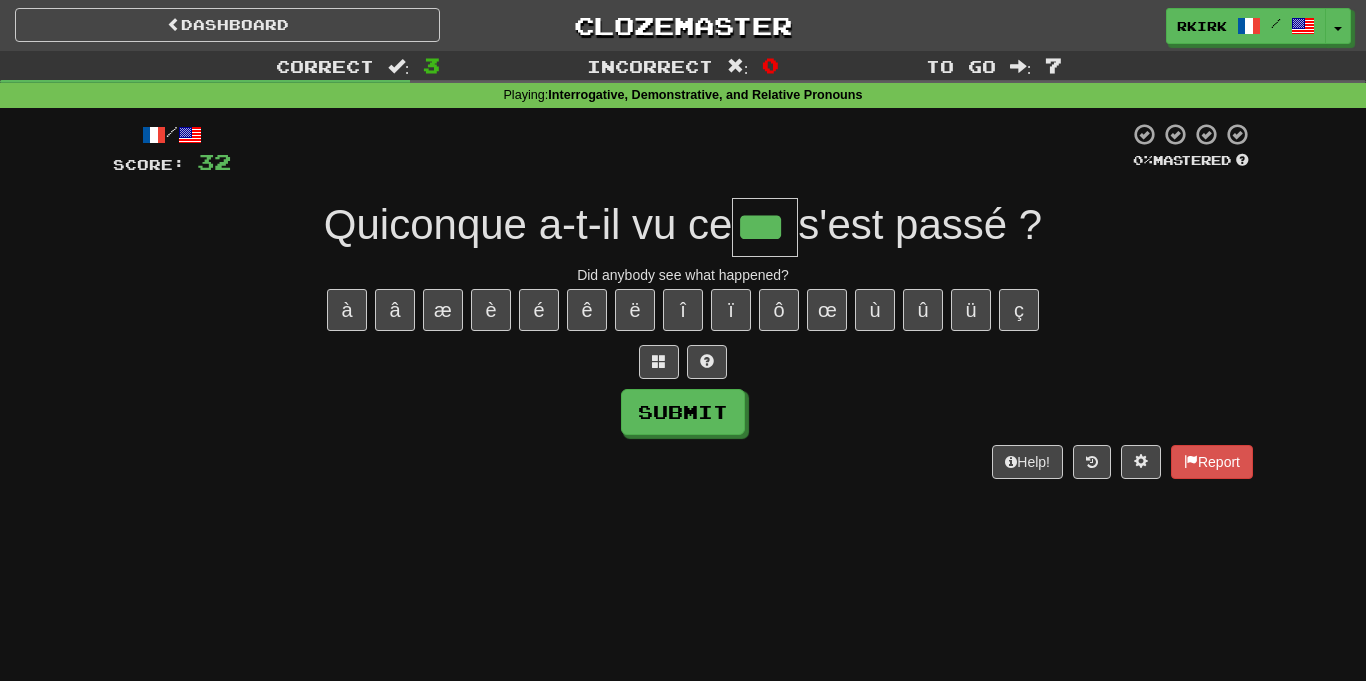 type on "***" 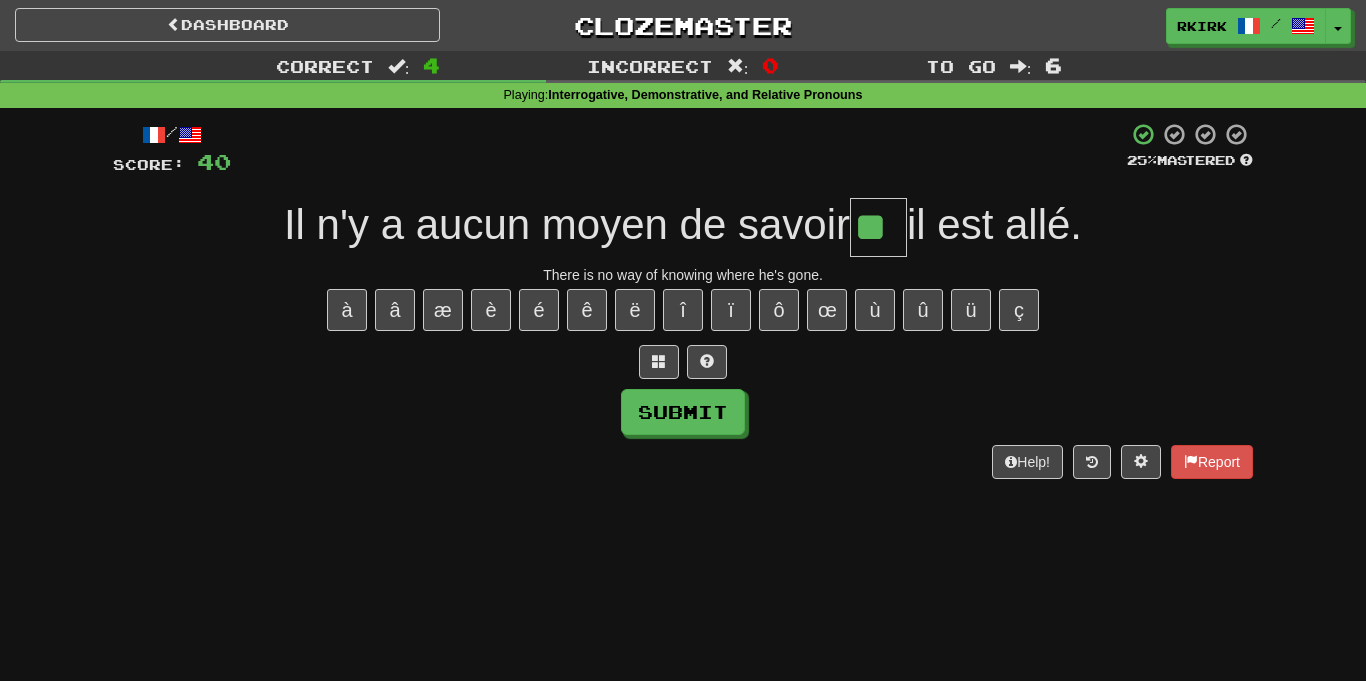 type on "**" 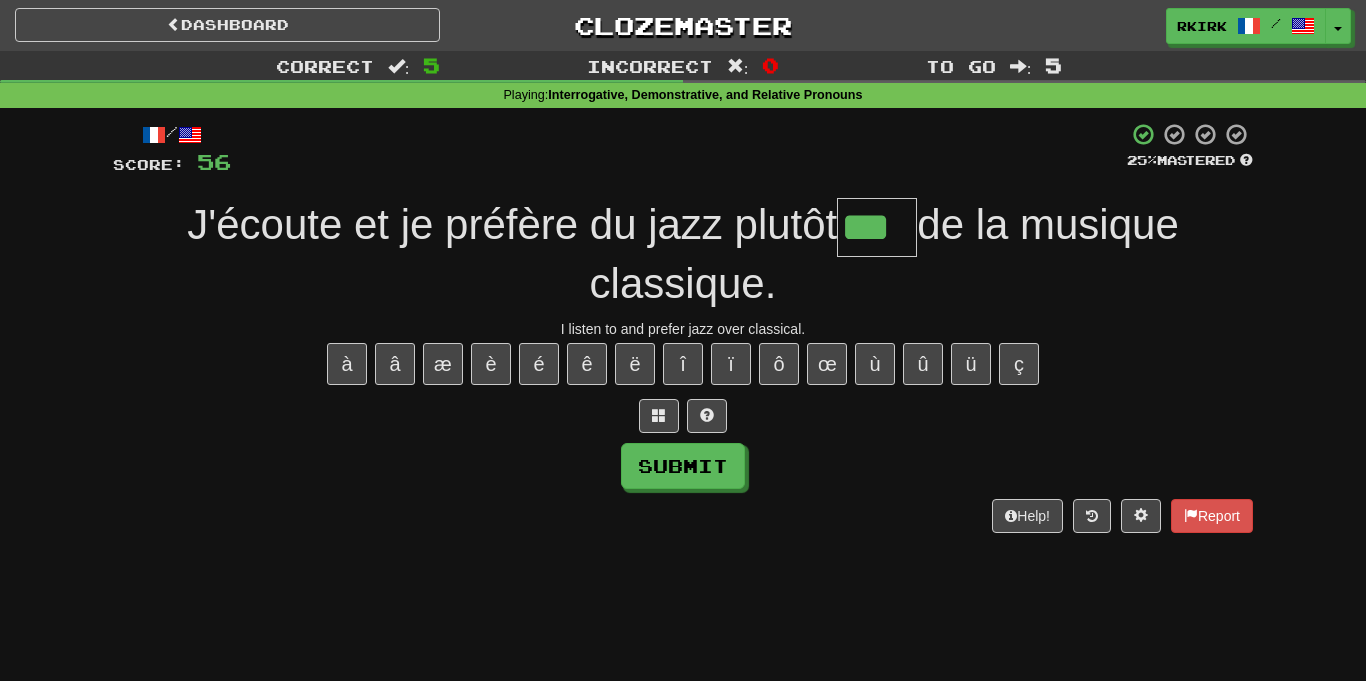 type on "***" 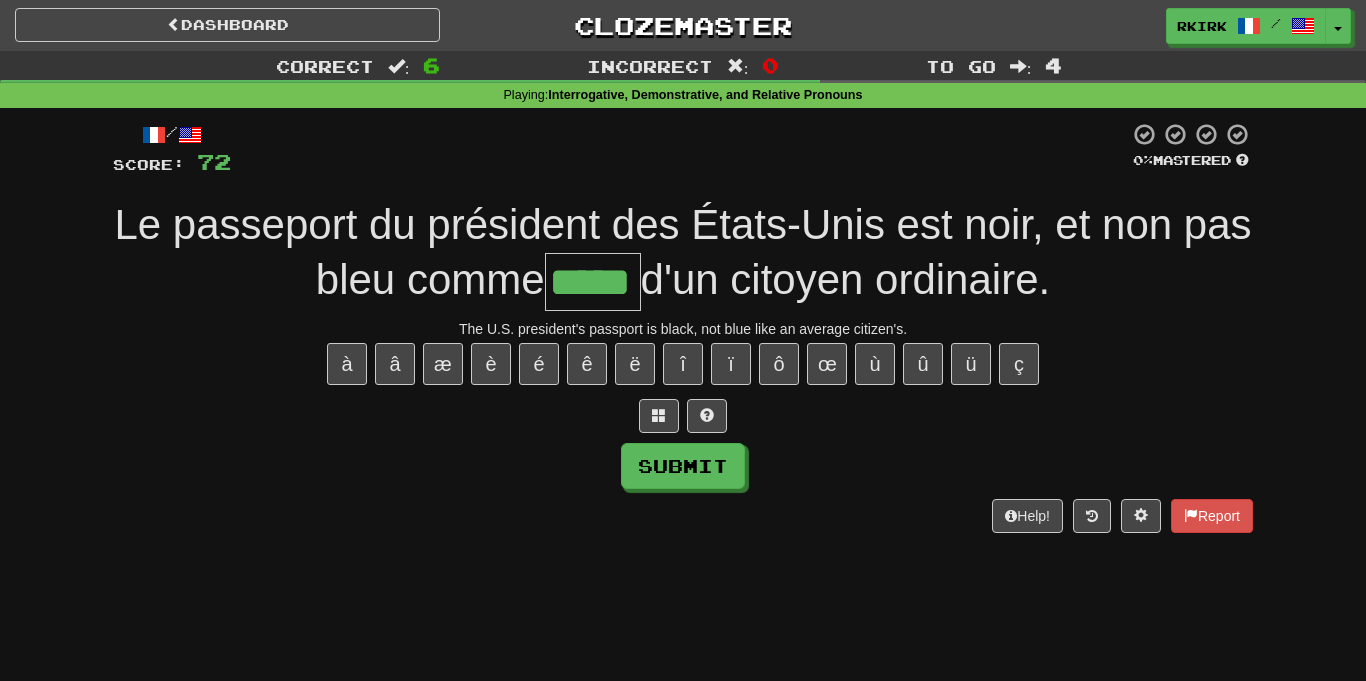 type on "*****" 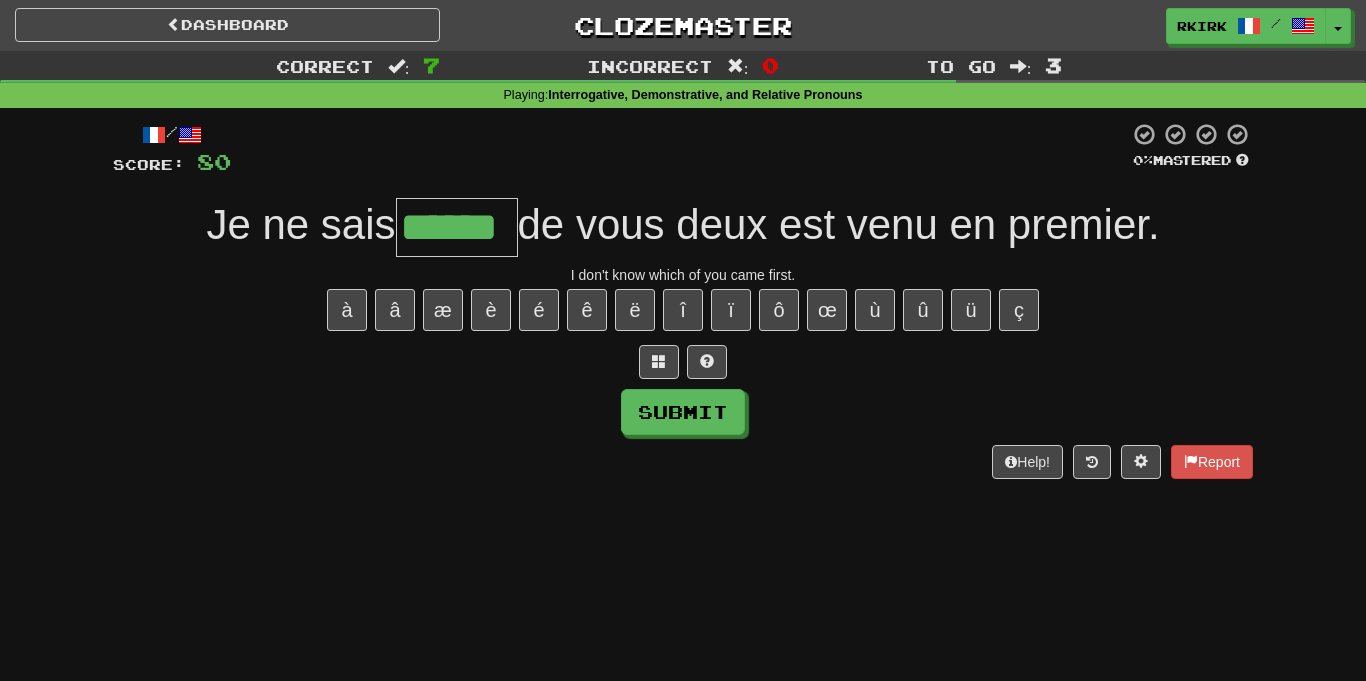 type on "******" 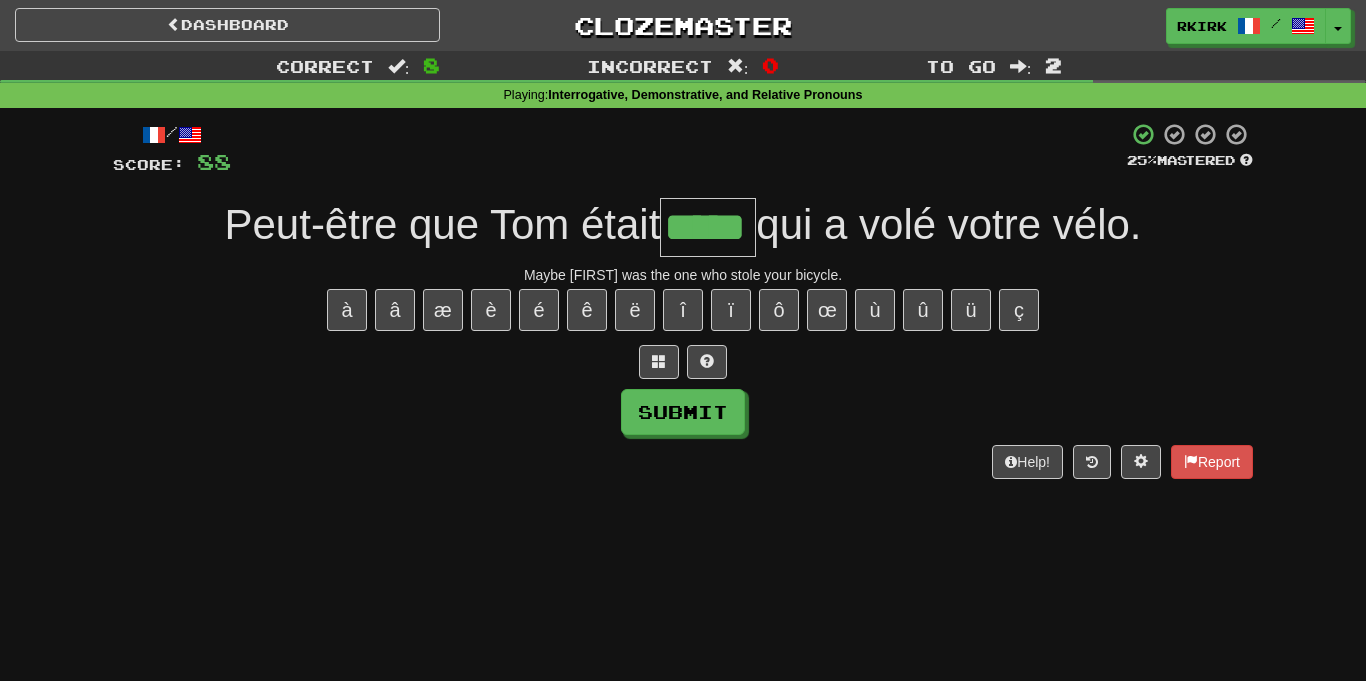 type on "*****" 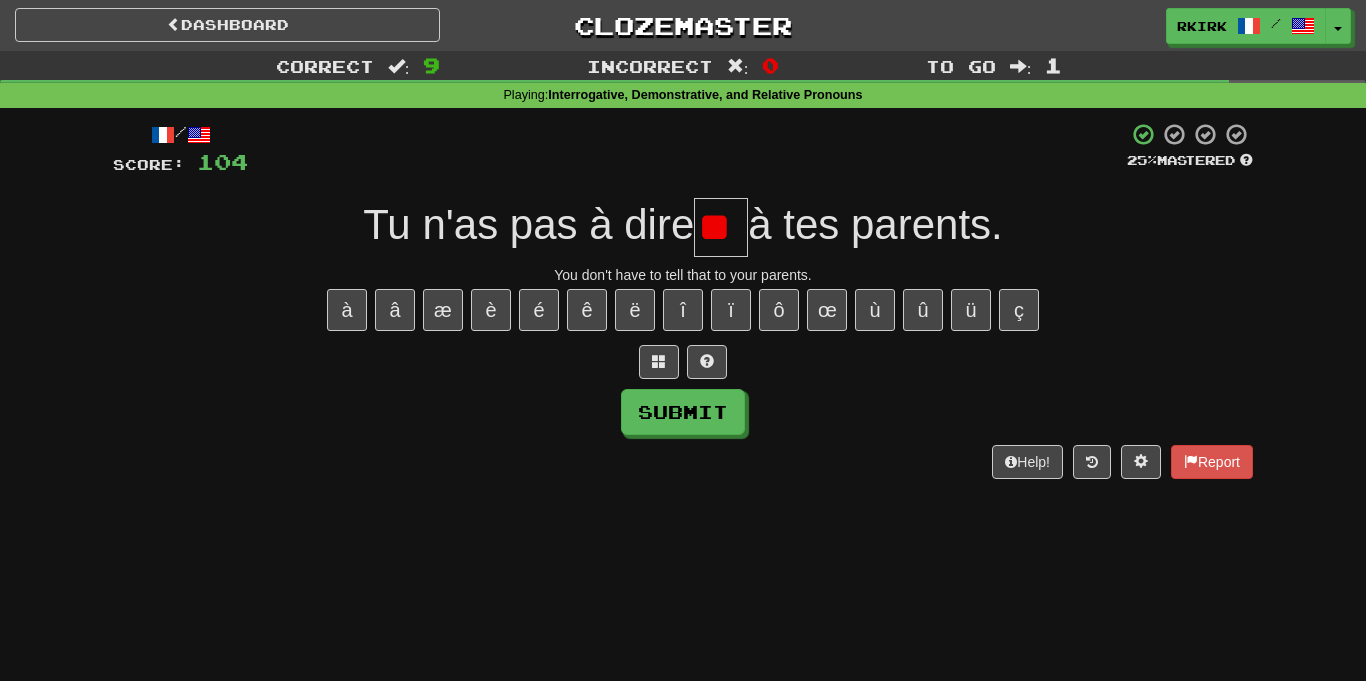 scroll, scrollTop: 0, scrollLeft: 2, axis: horizontal 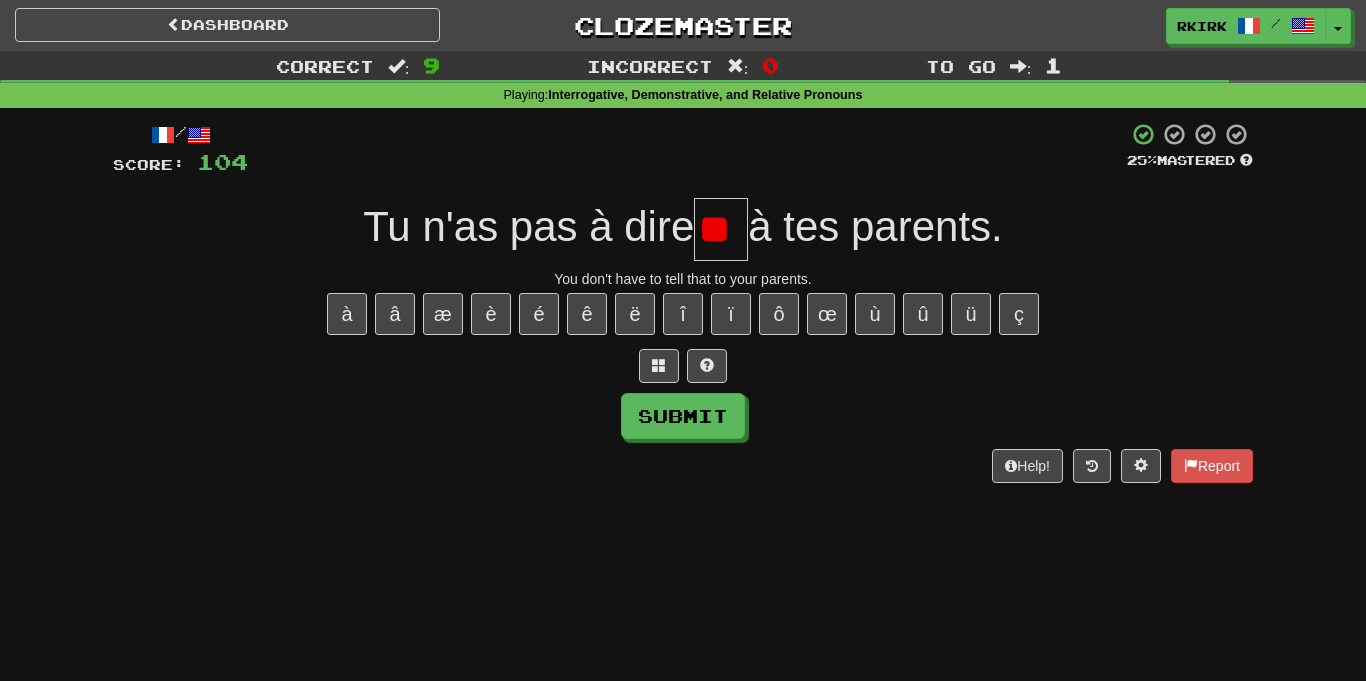 type on "*" 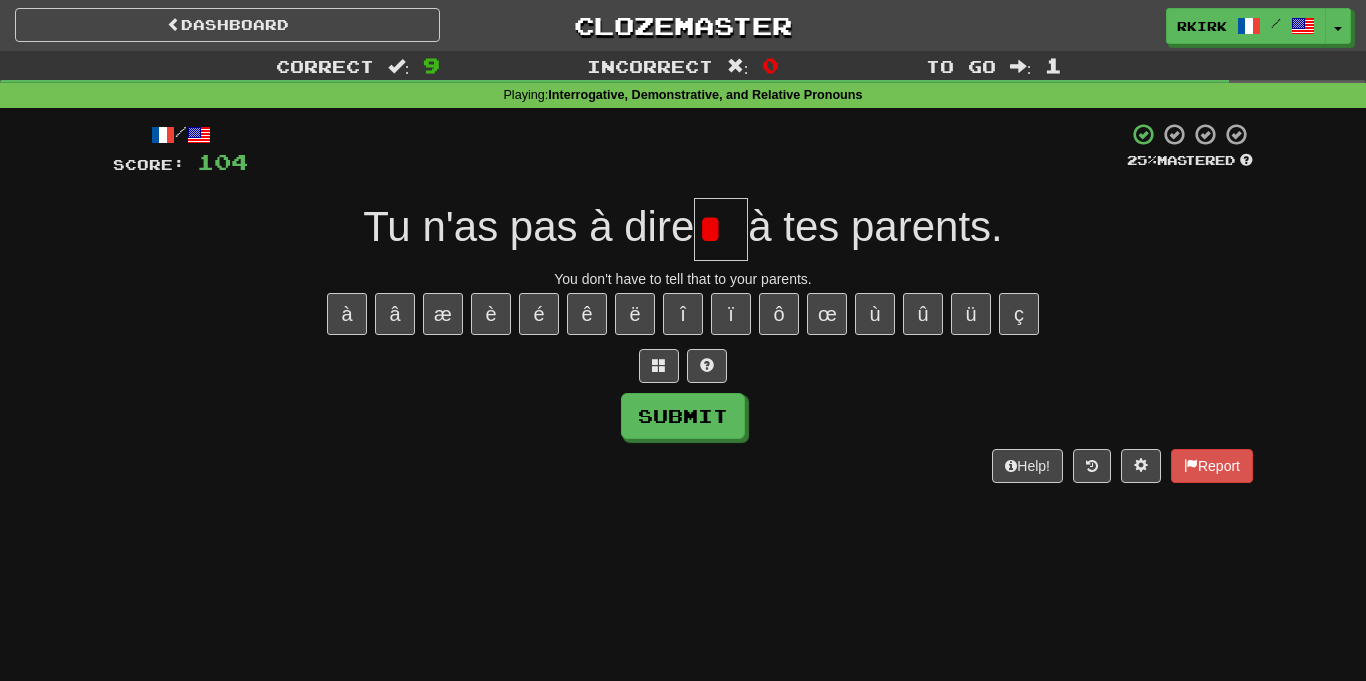 scroll, scrollTop: 0, scrollLeft: 0, axis: both 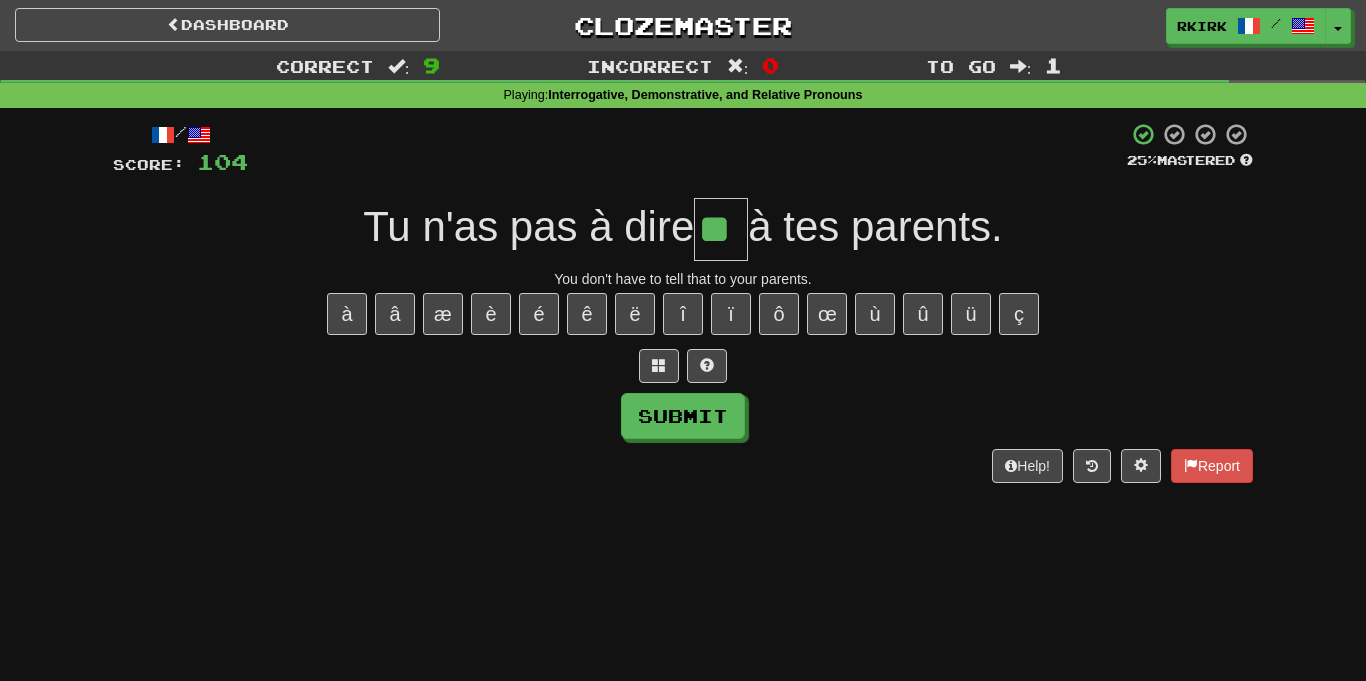 type on "**" 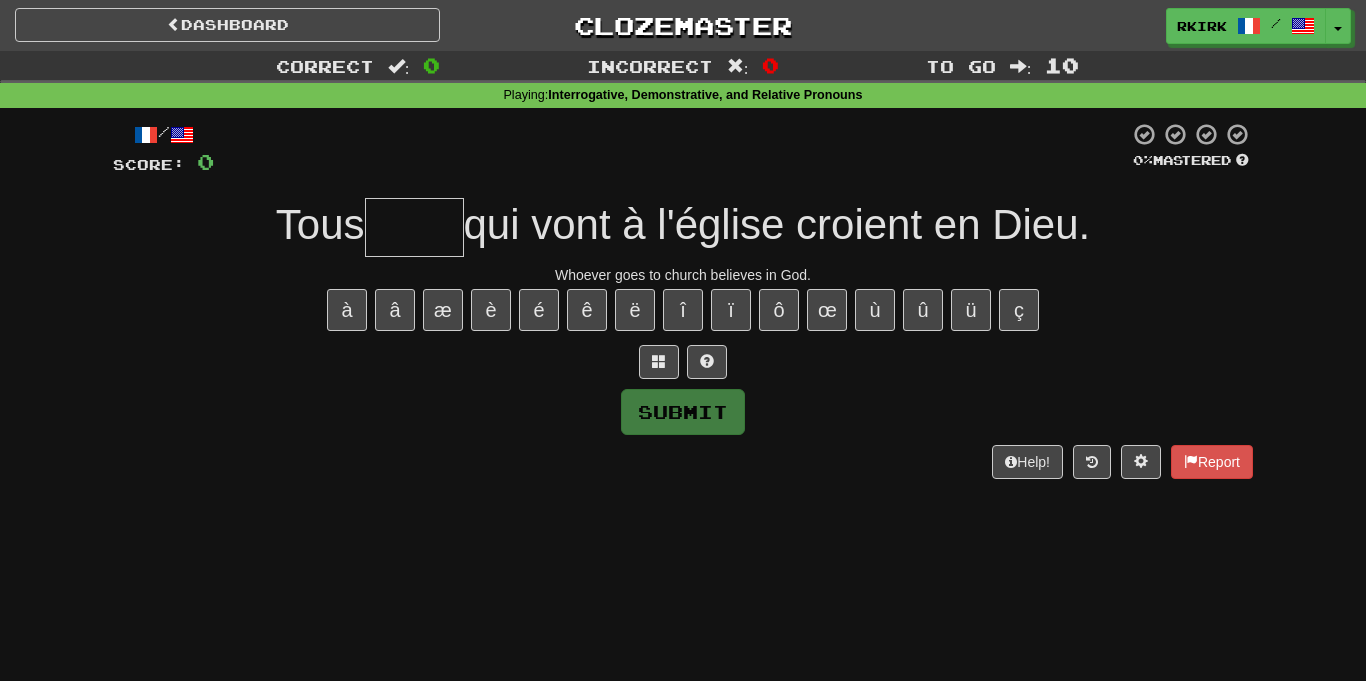 type on "*" 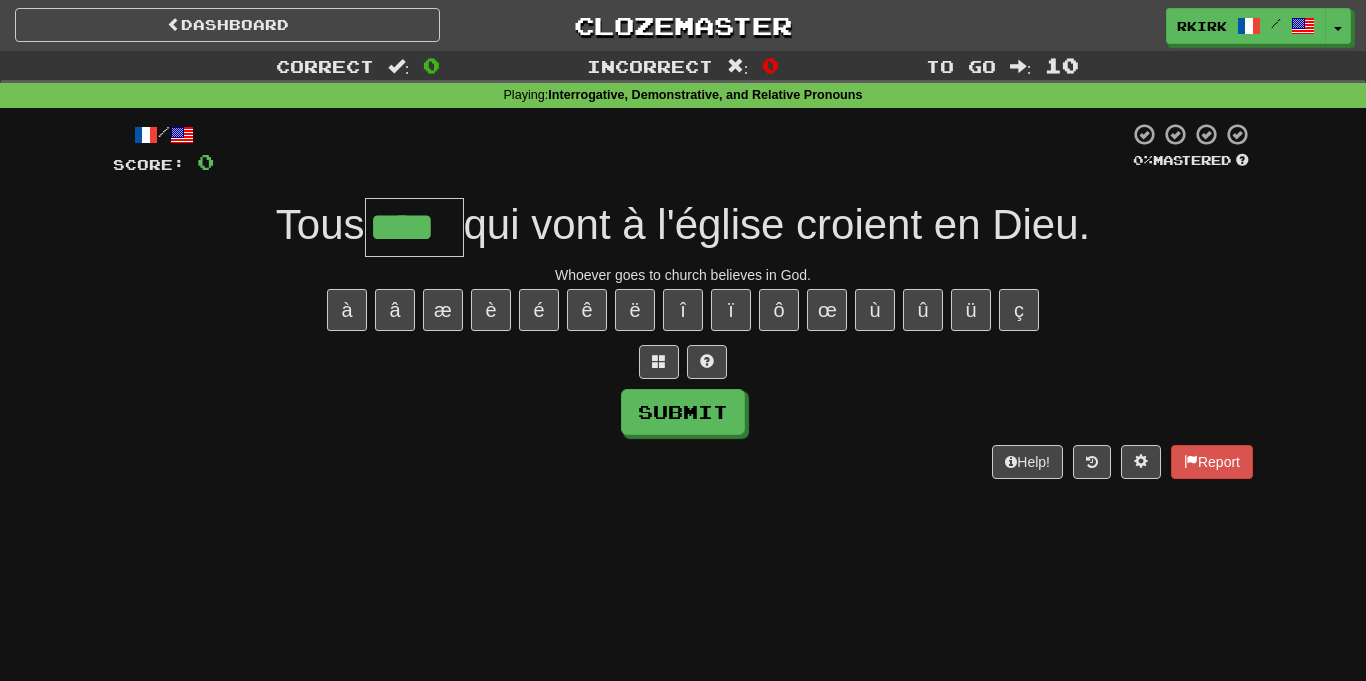 type on "****" 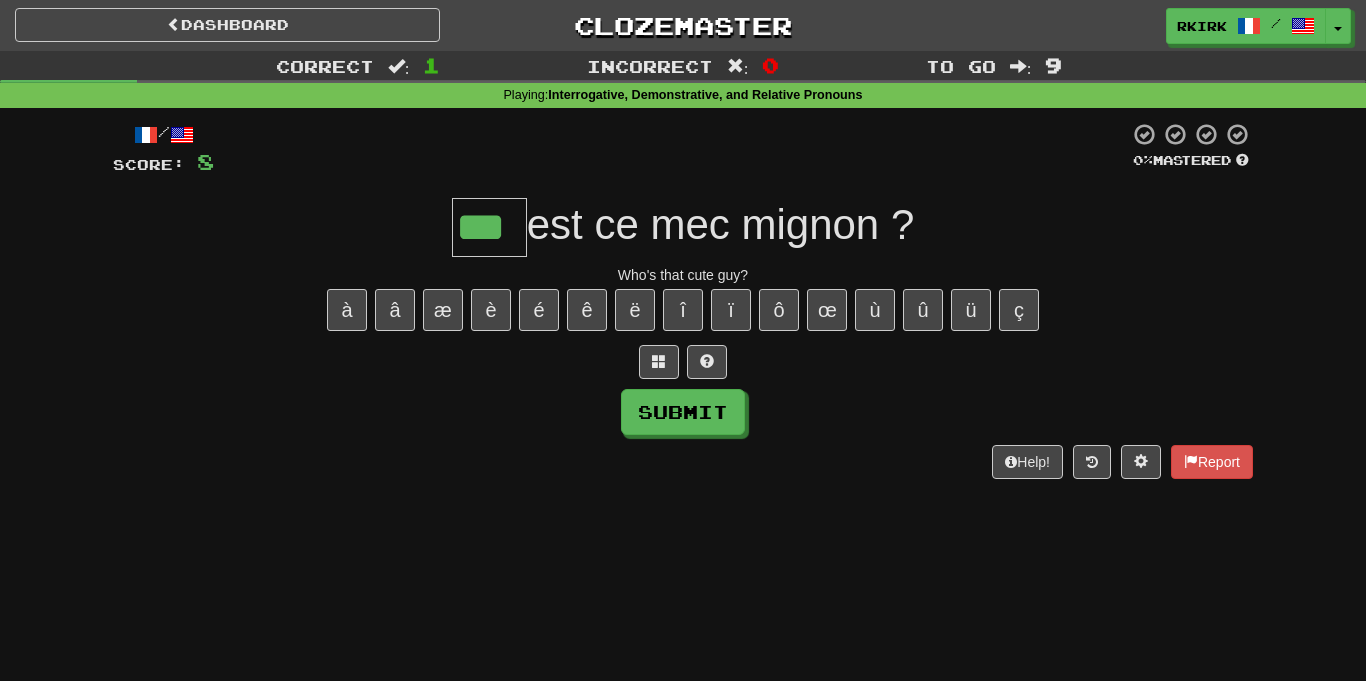 type on "***" 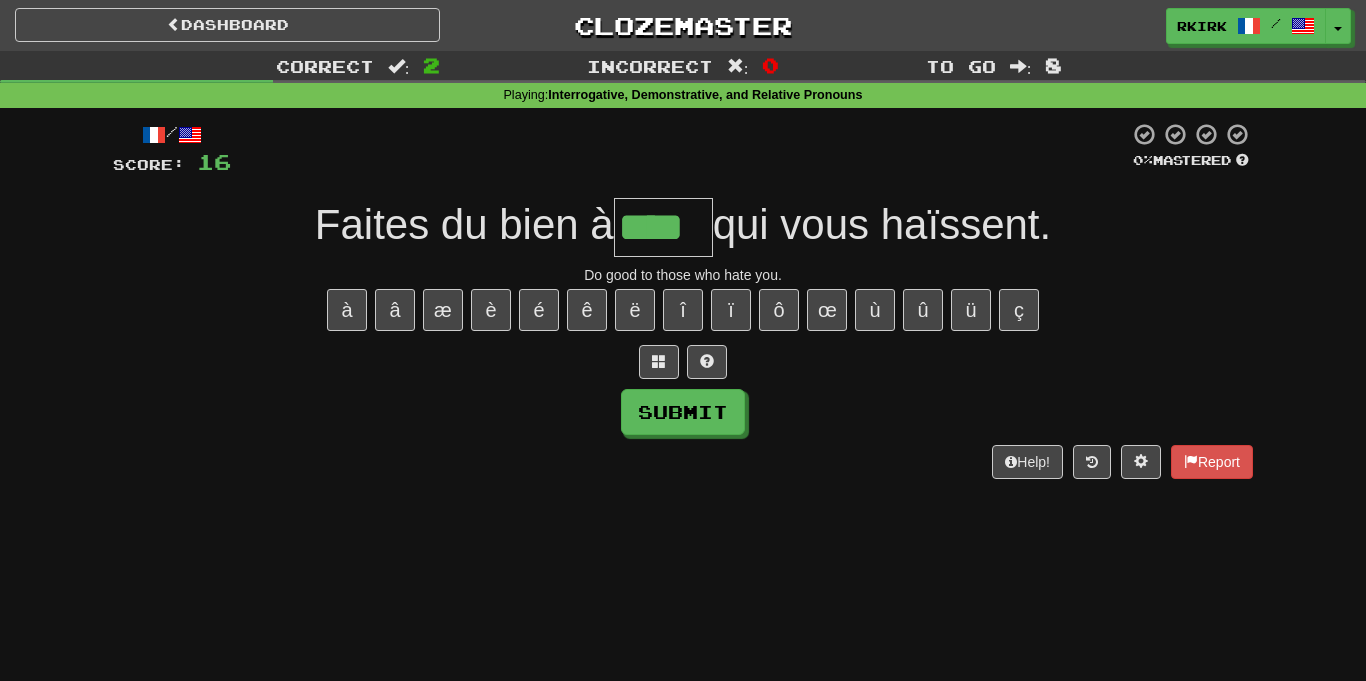 type on "****" 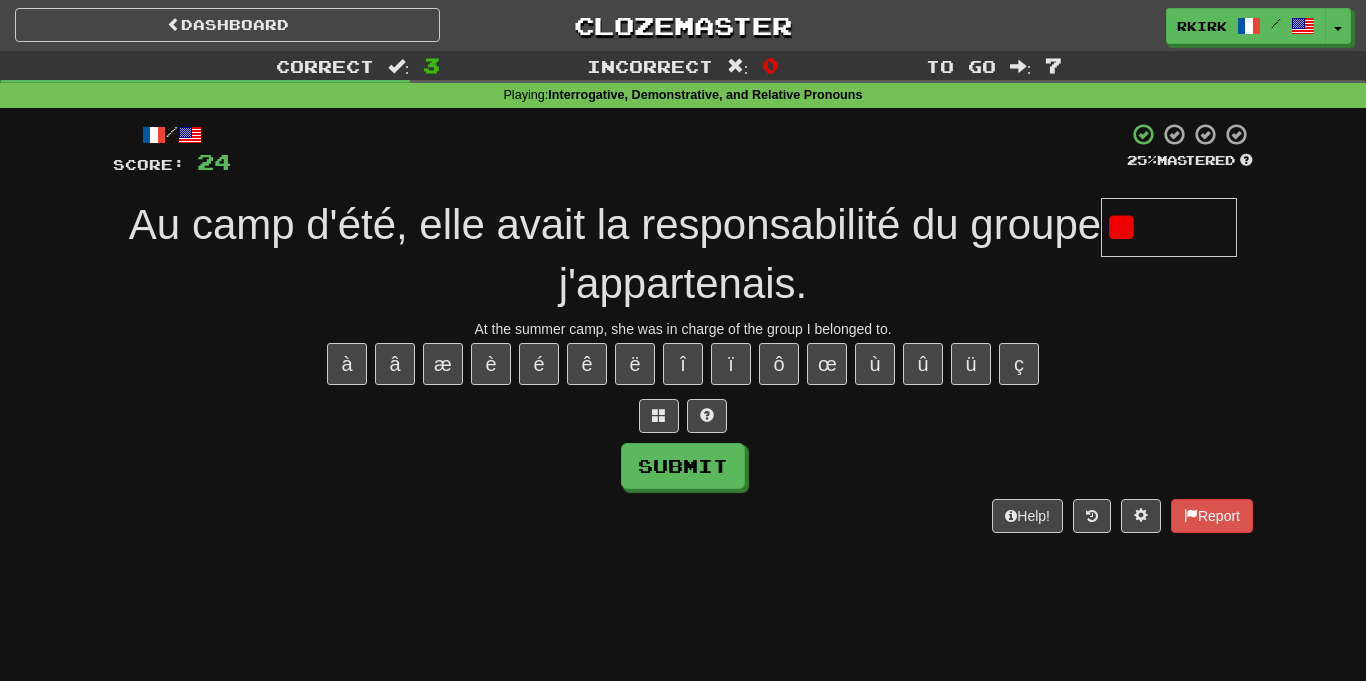 type on "*" 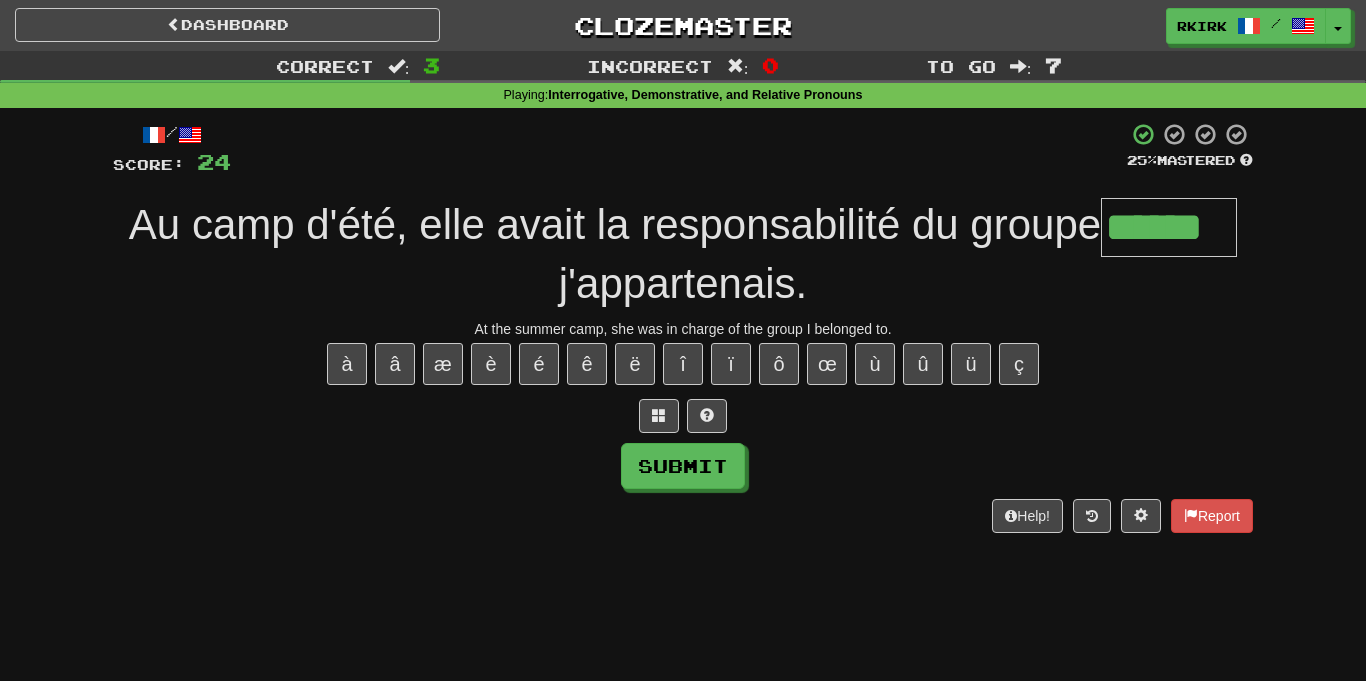 type on "******" 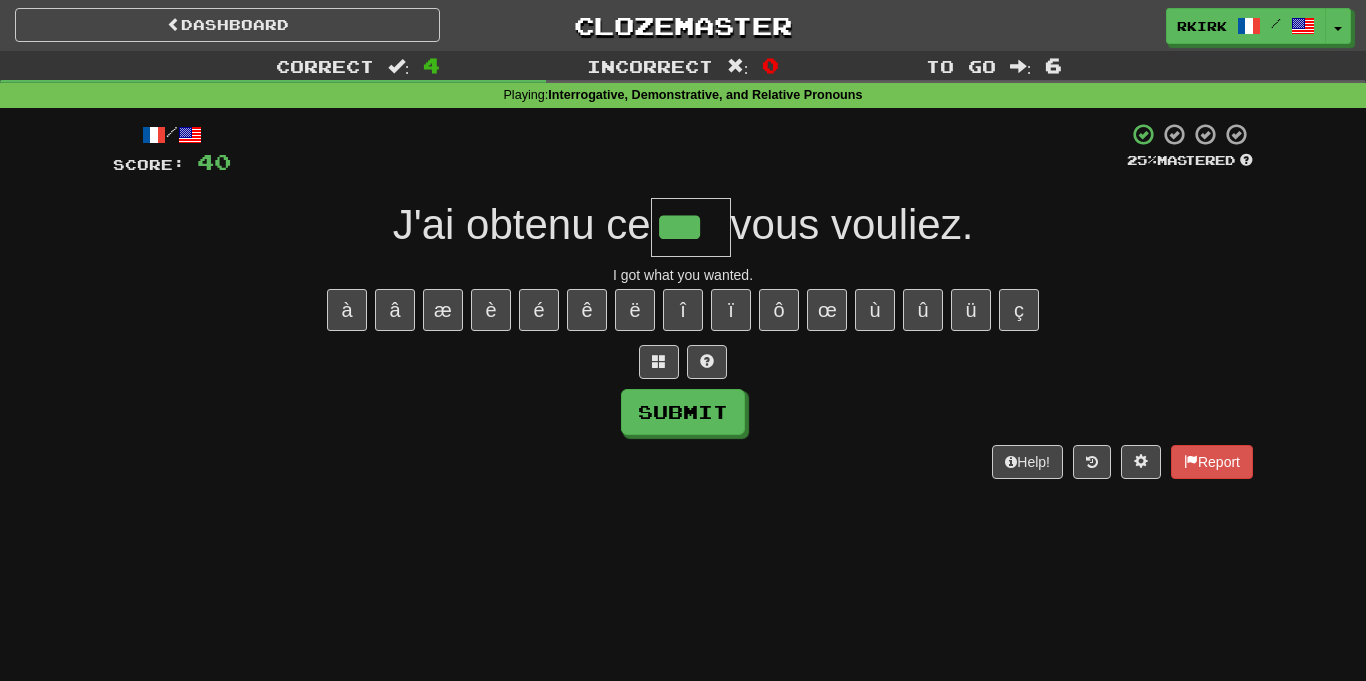 type on "***" 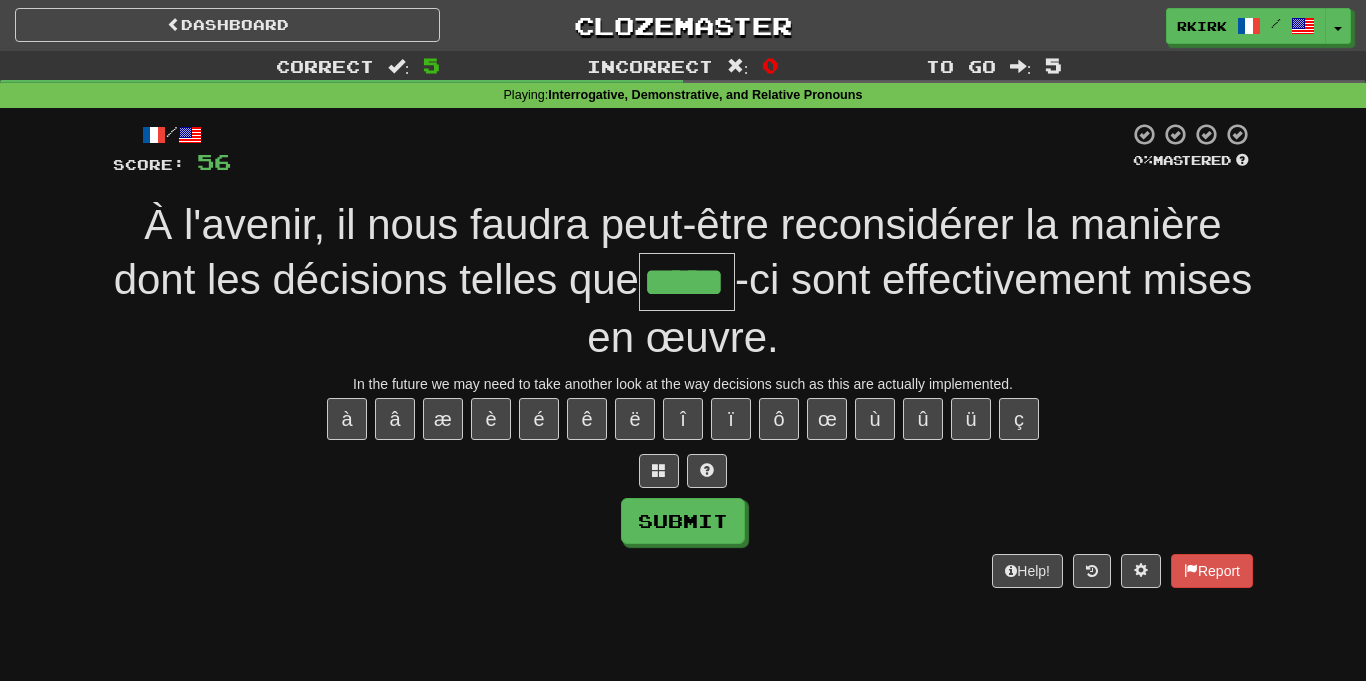 type on "*****" 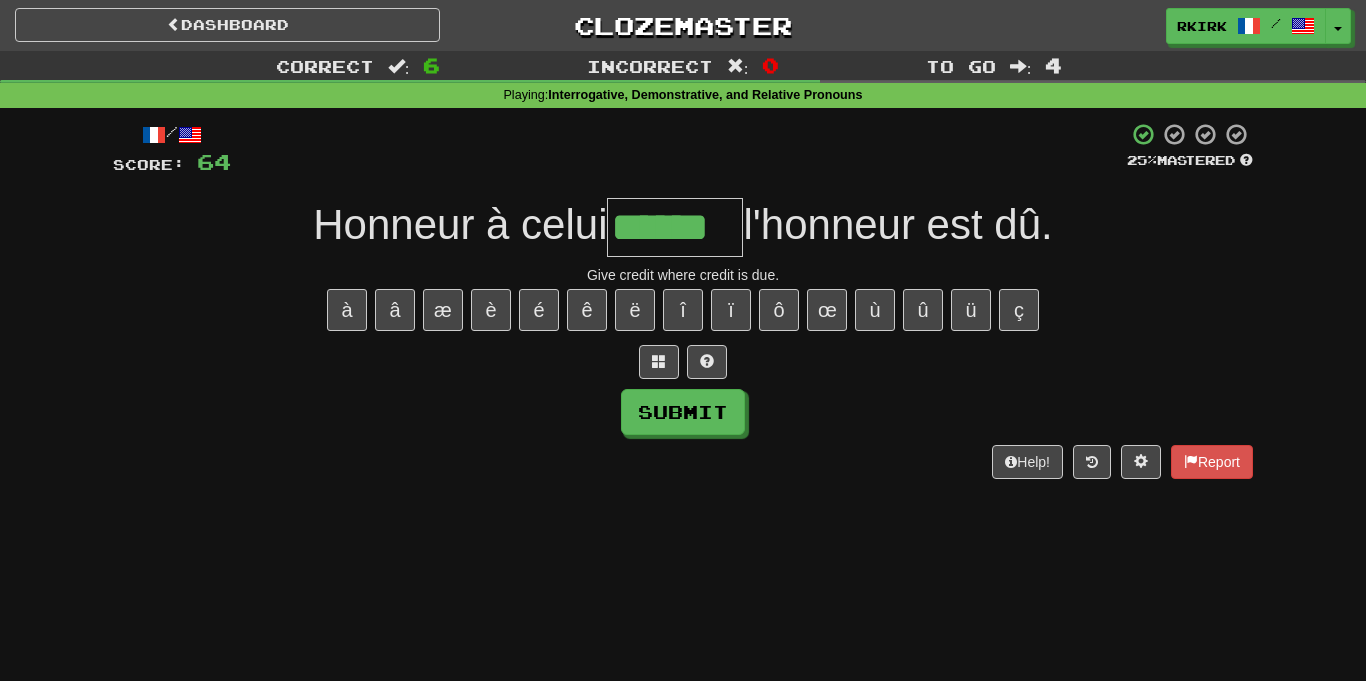 type on "******" 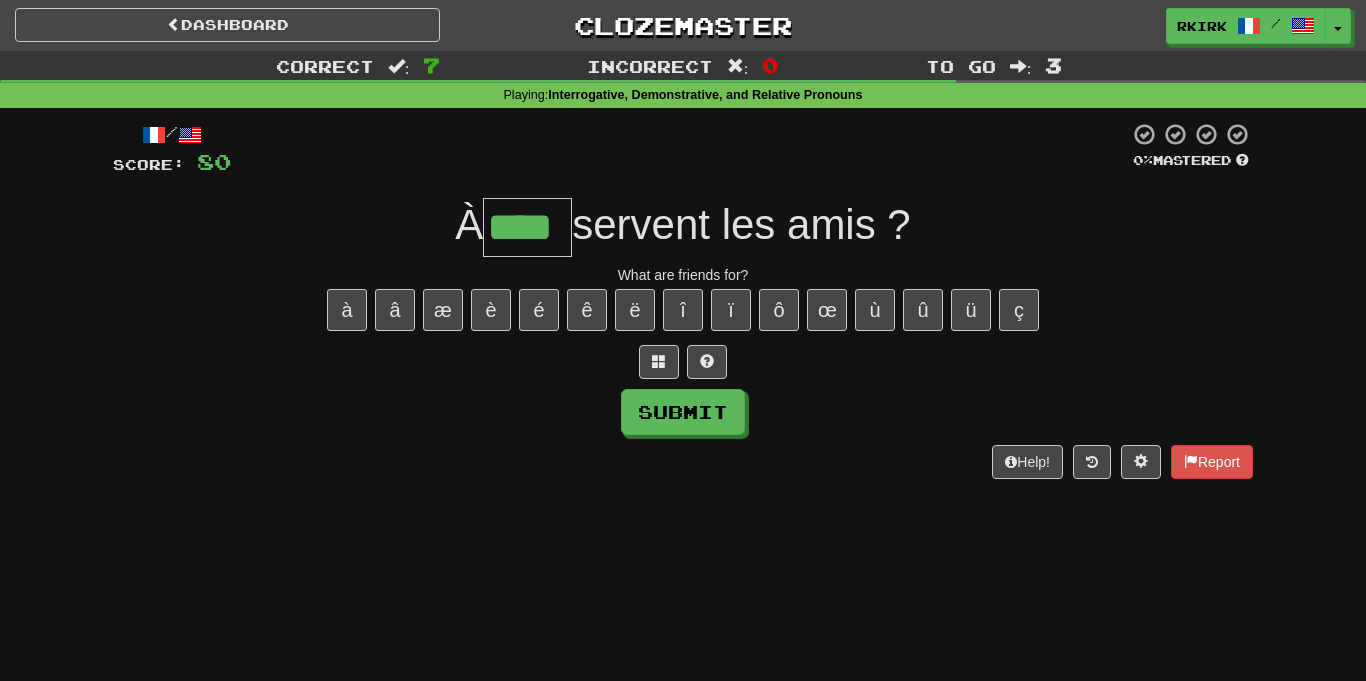 type on "****" 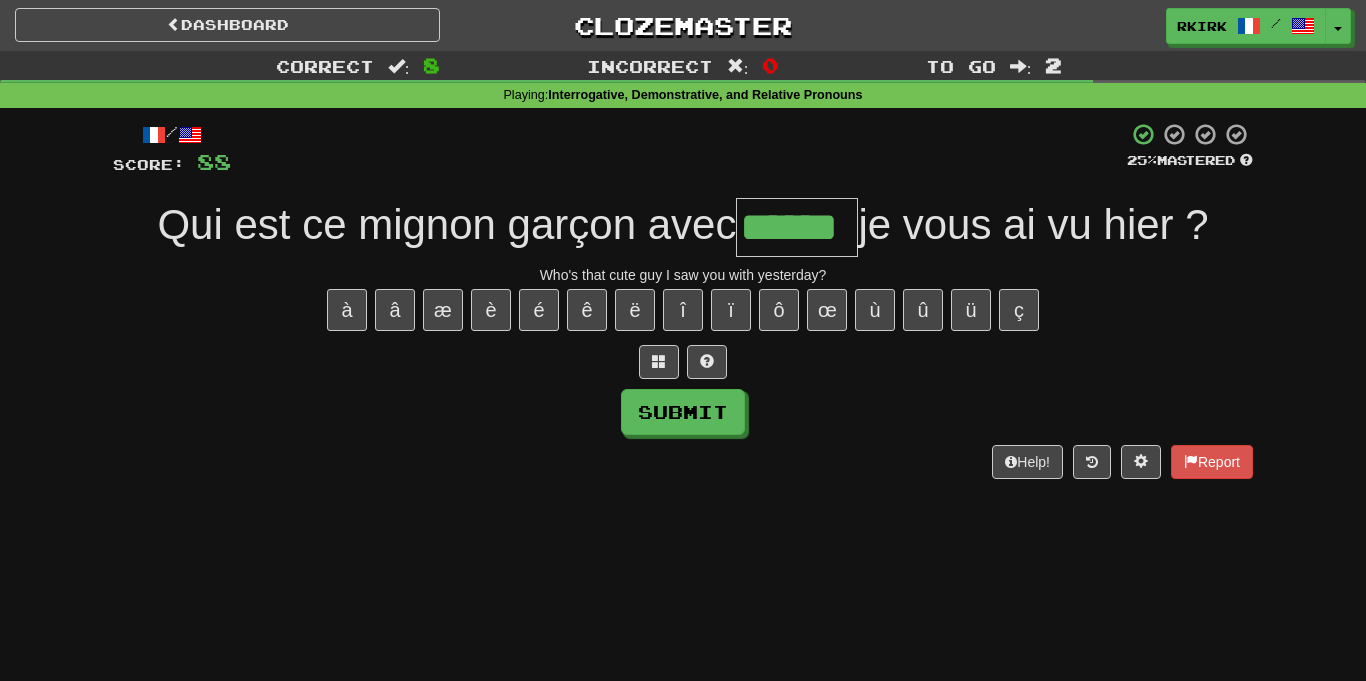 type on "******" 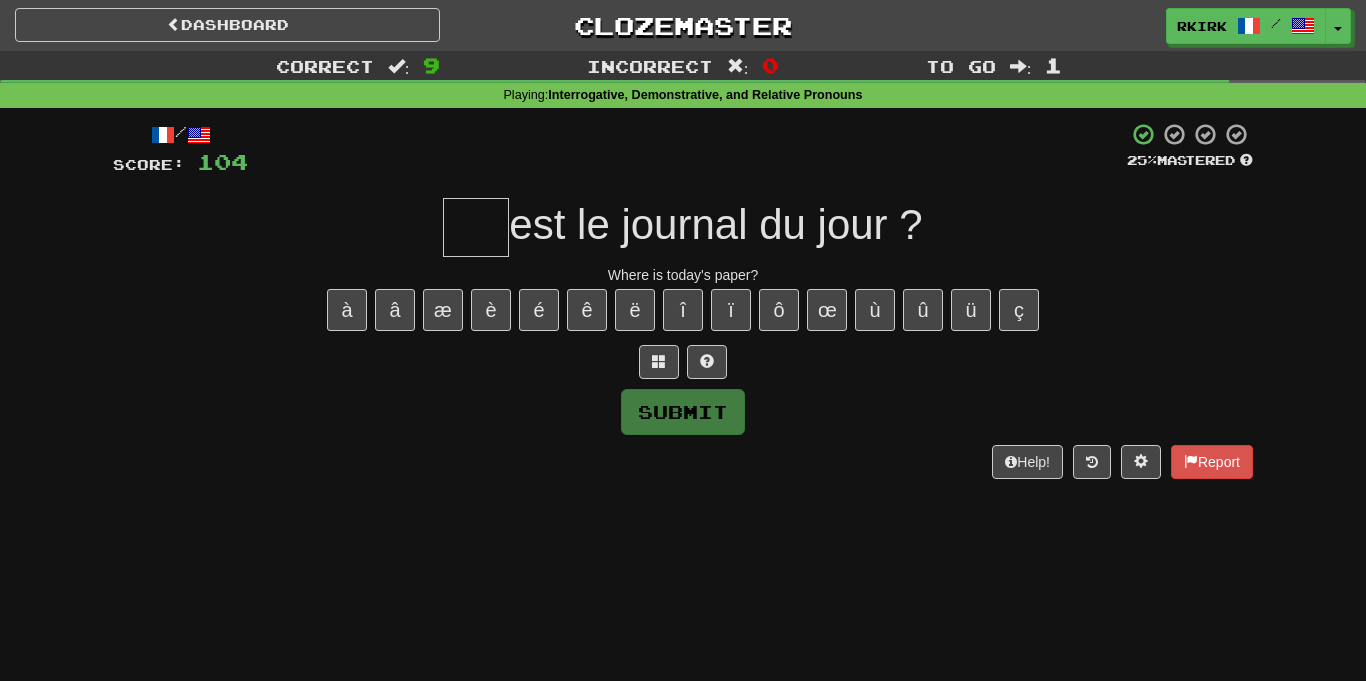 type on "*" 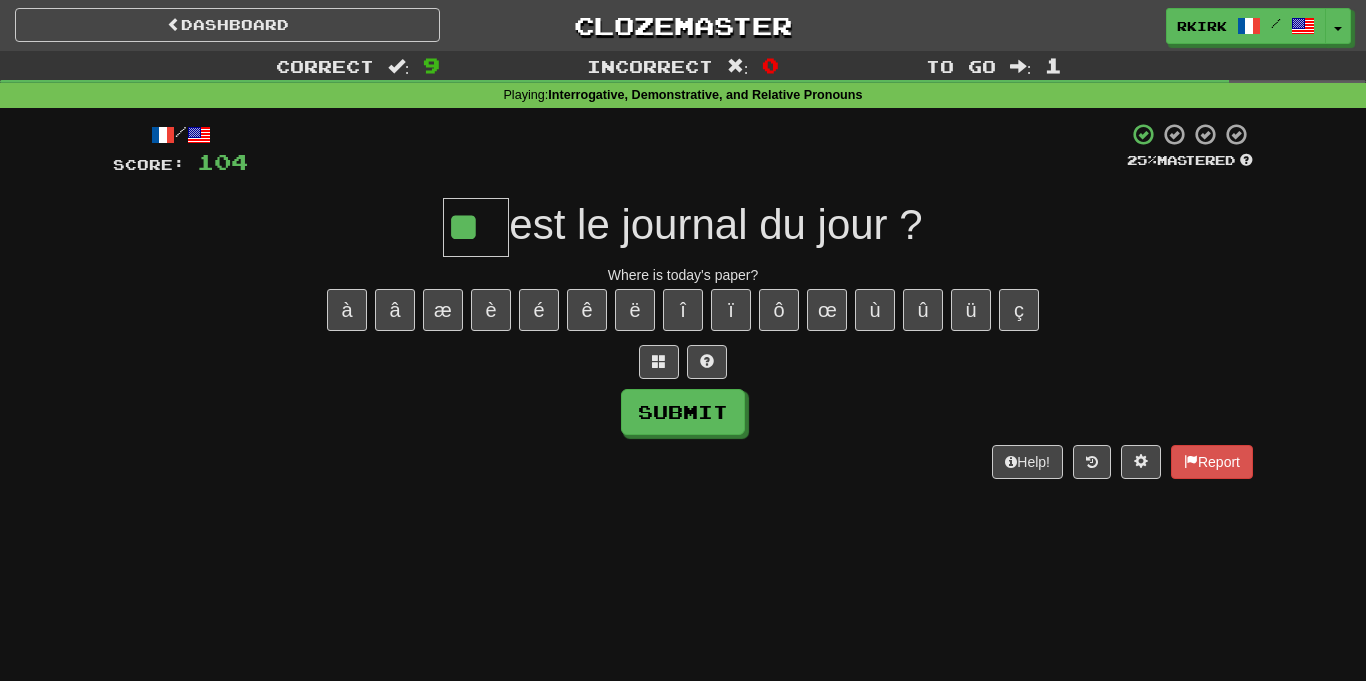 type on "**" 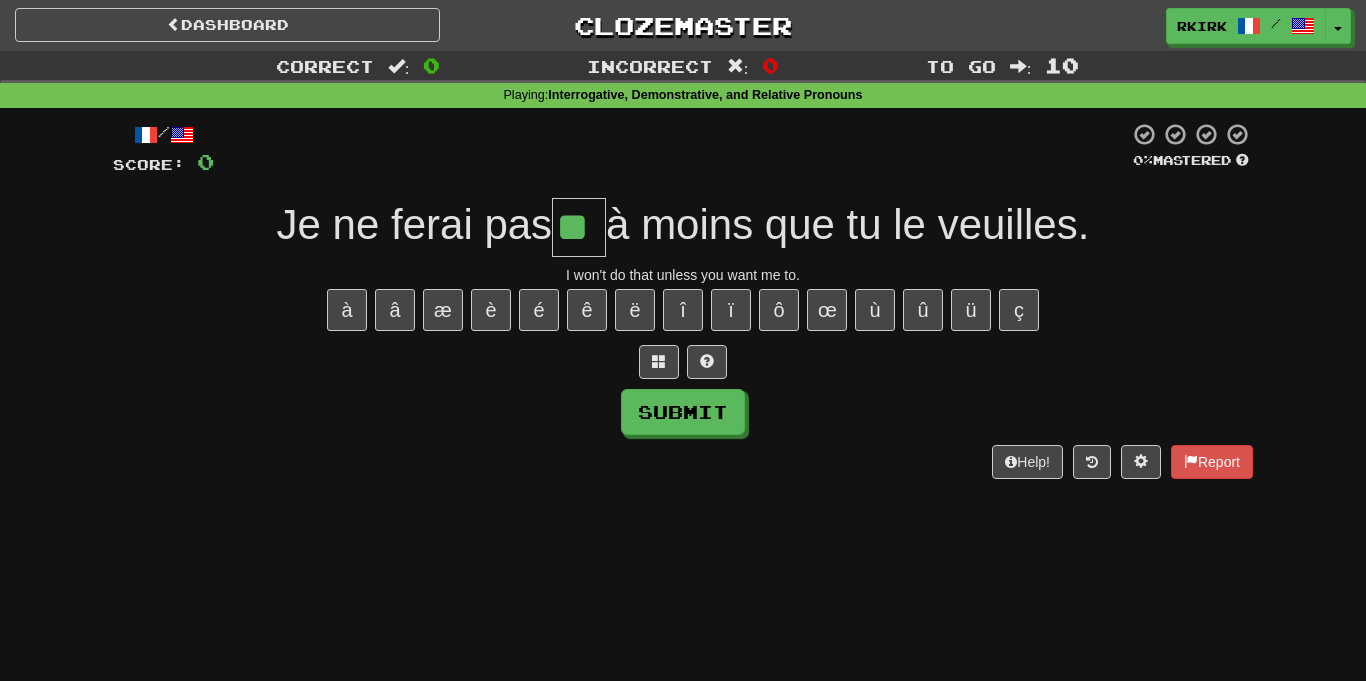 type on "**" 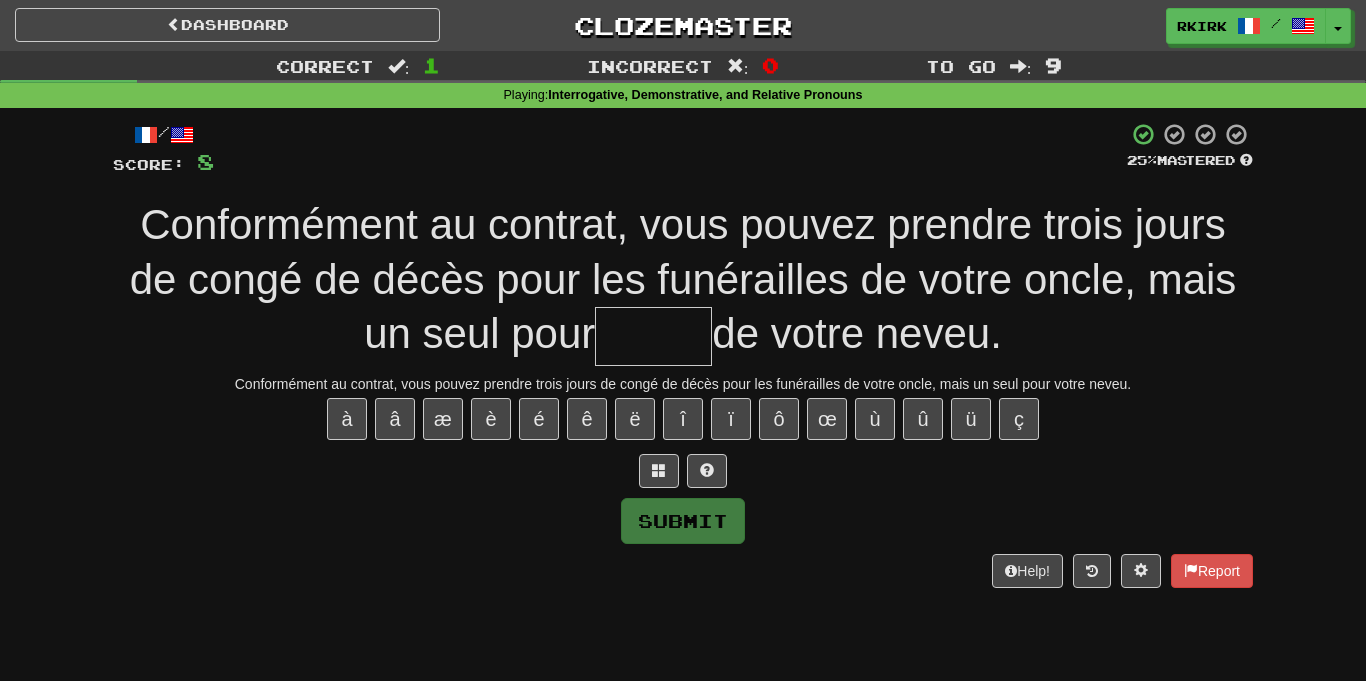 type on "*" 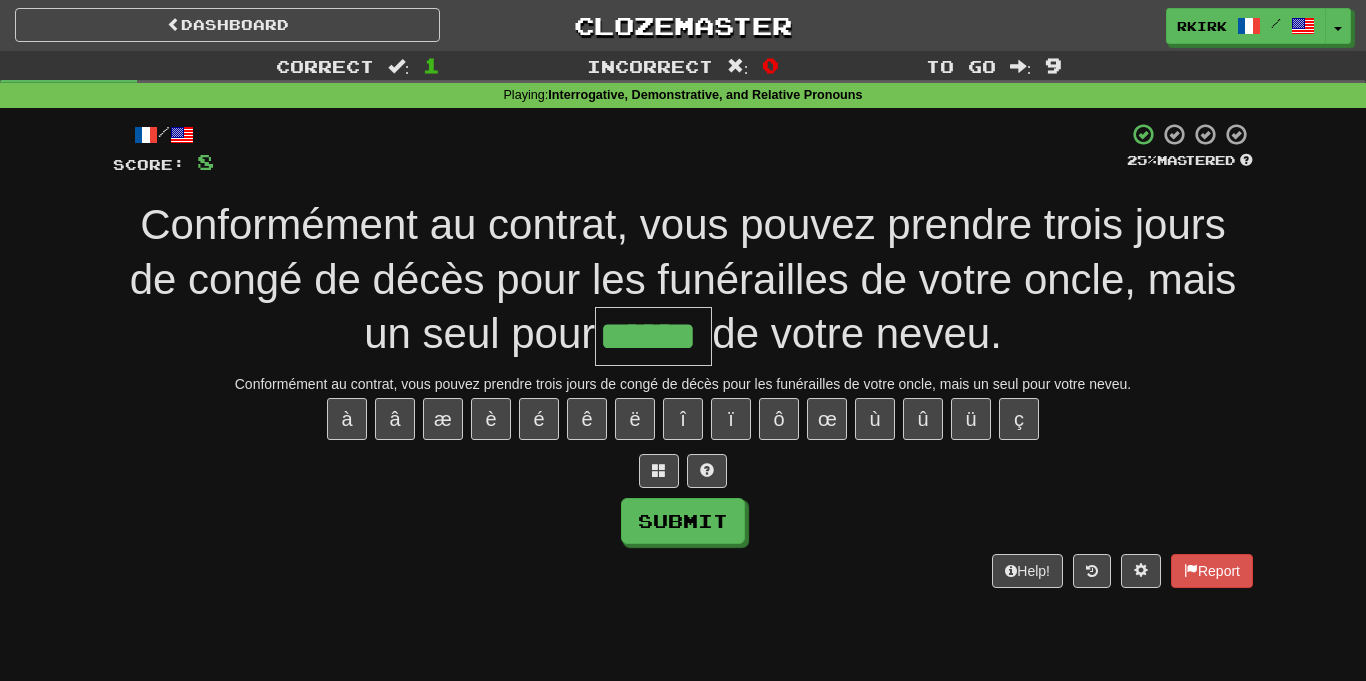 type on "******" 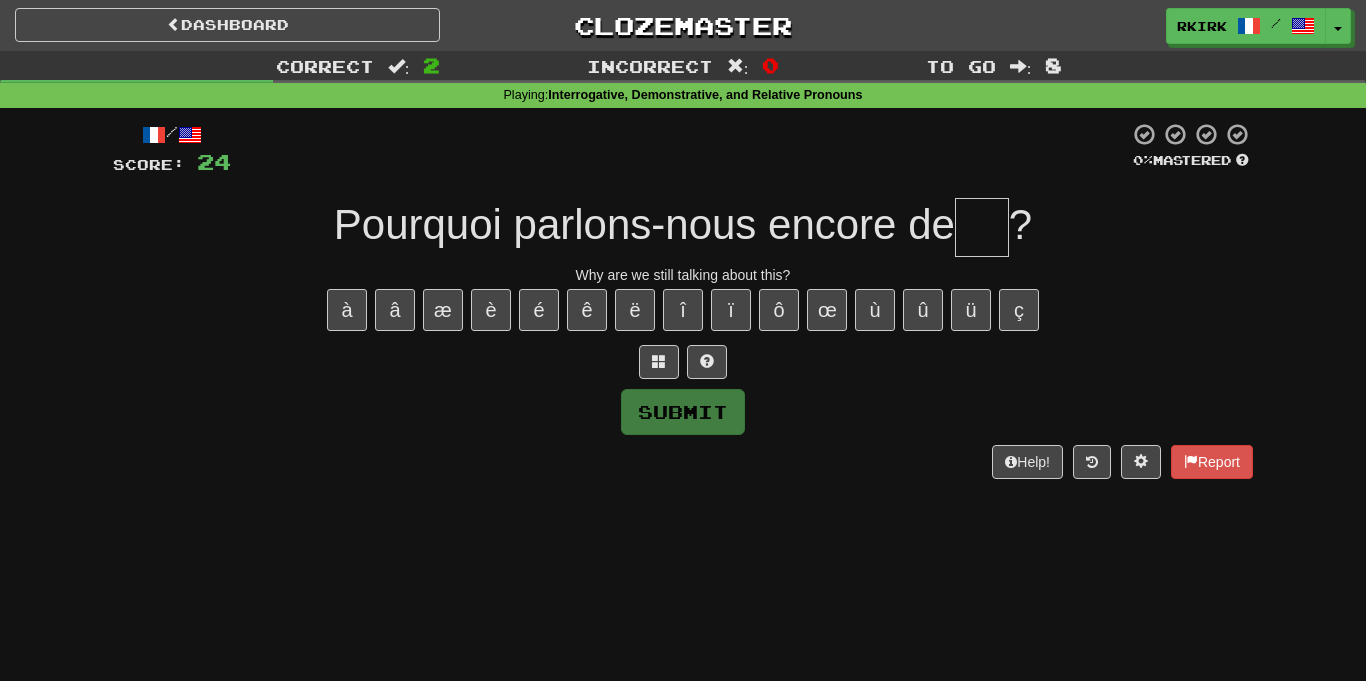 type on "*" 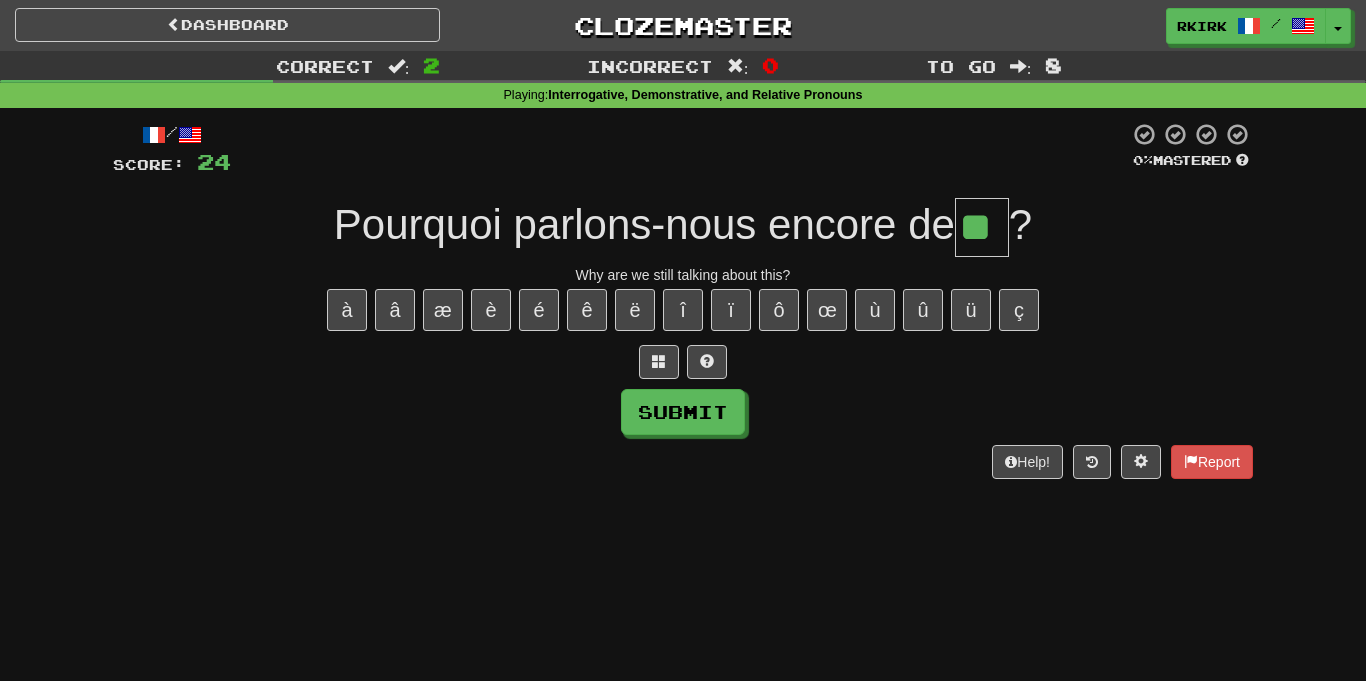 type on "**" 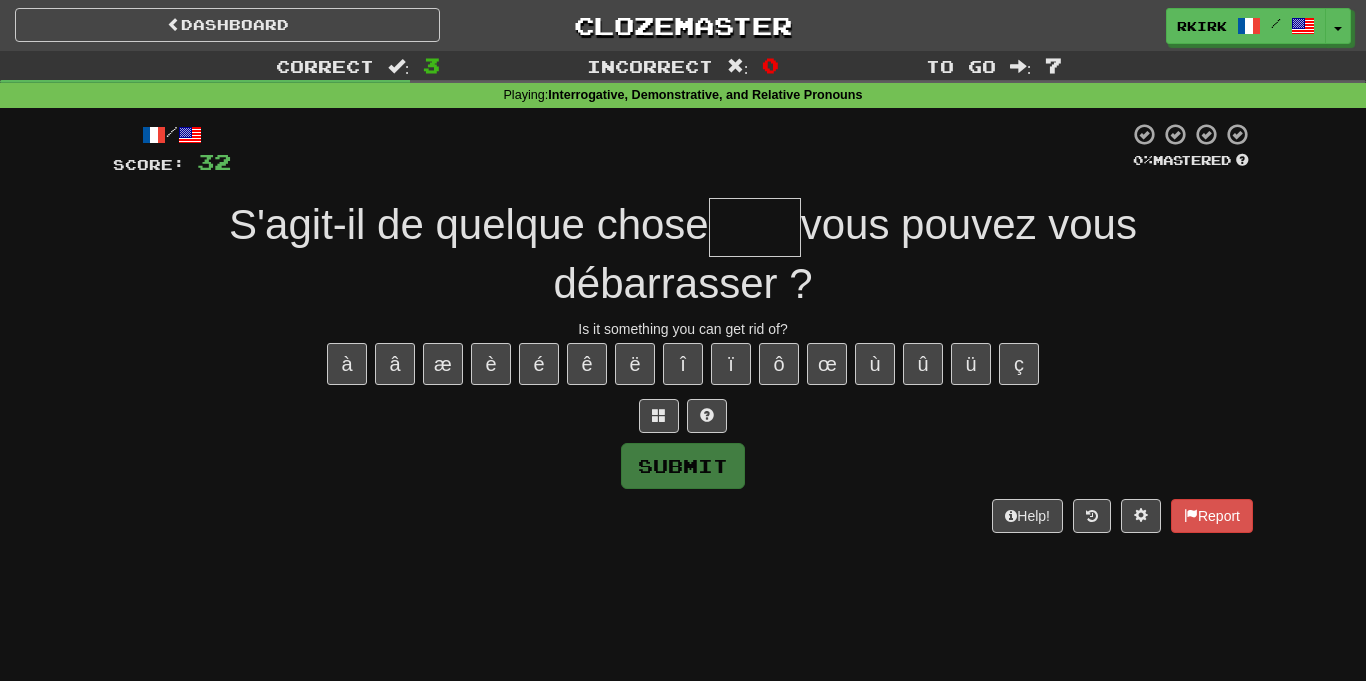 type on "*" 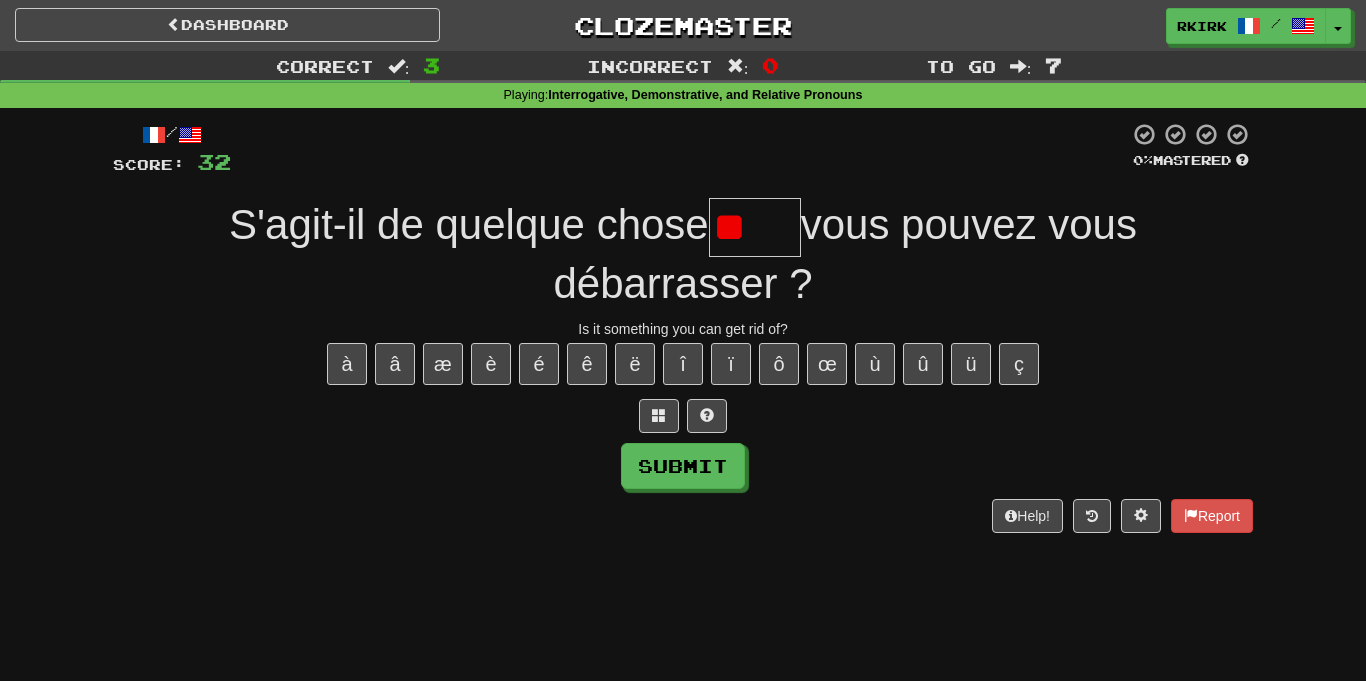type on "*" 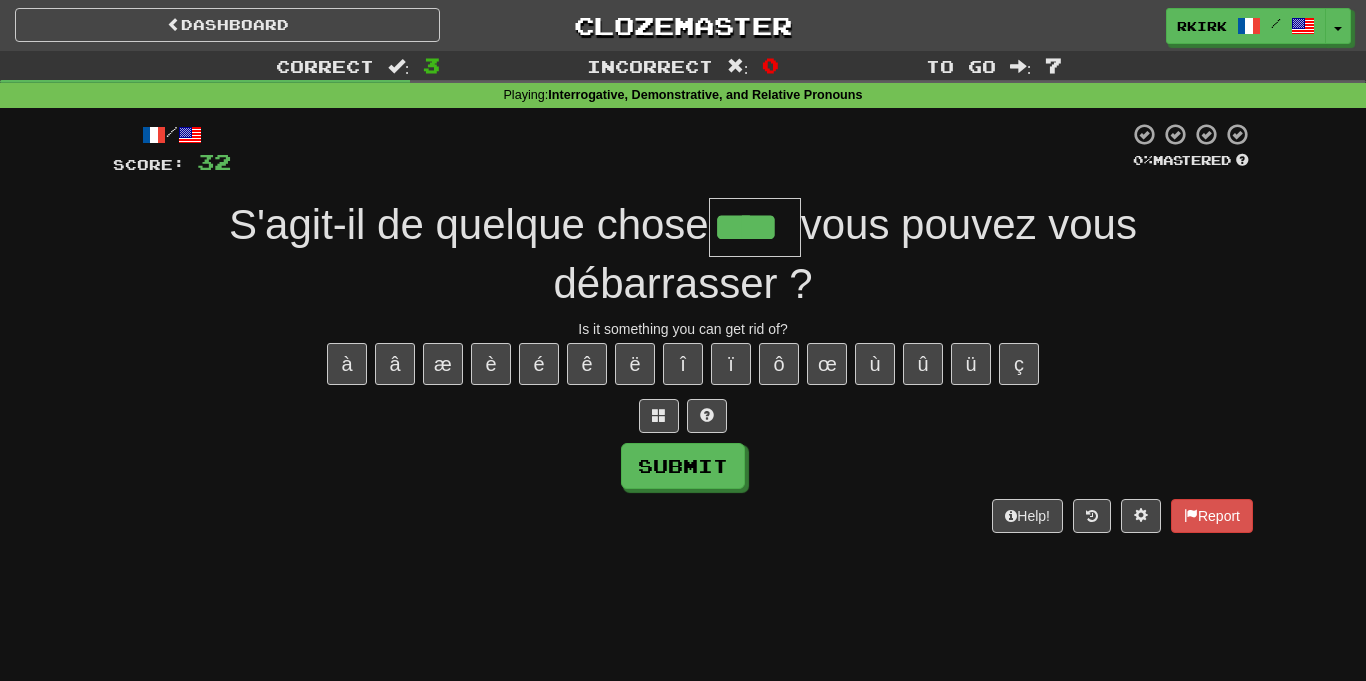 type on "****" 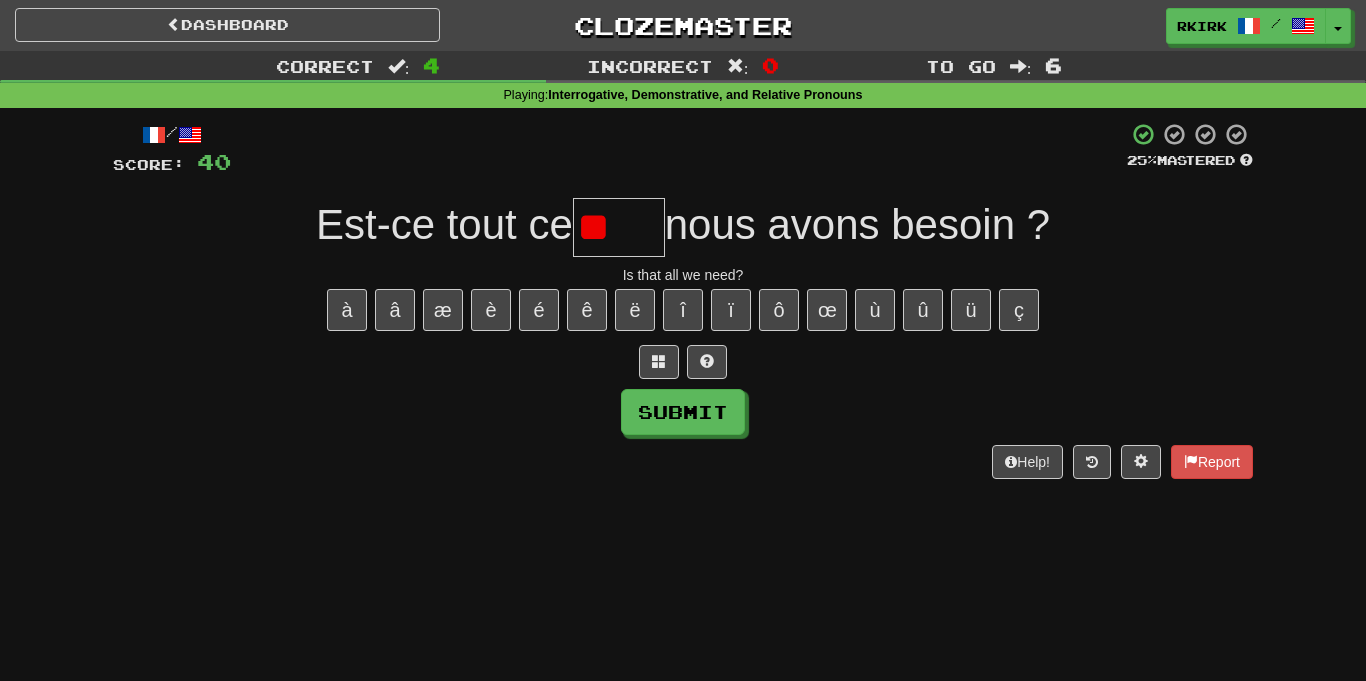 type on "*" 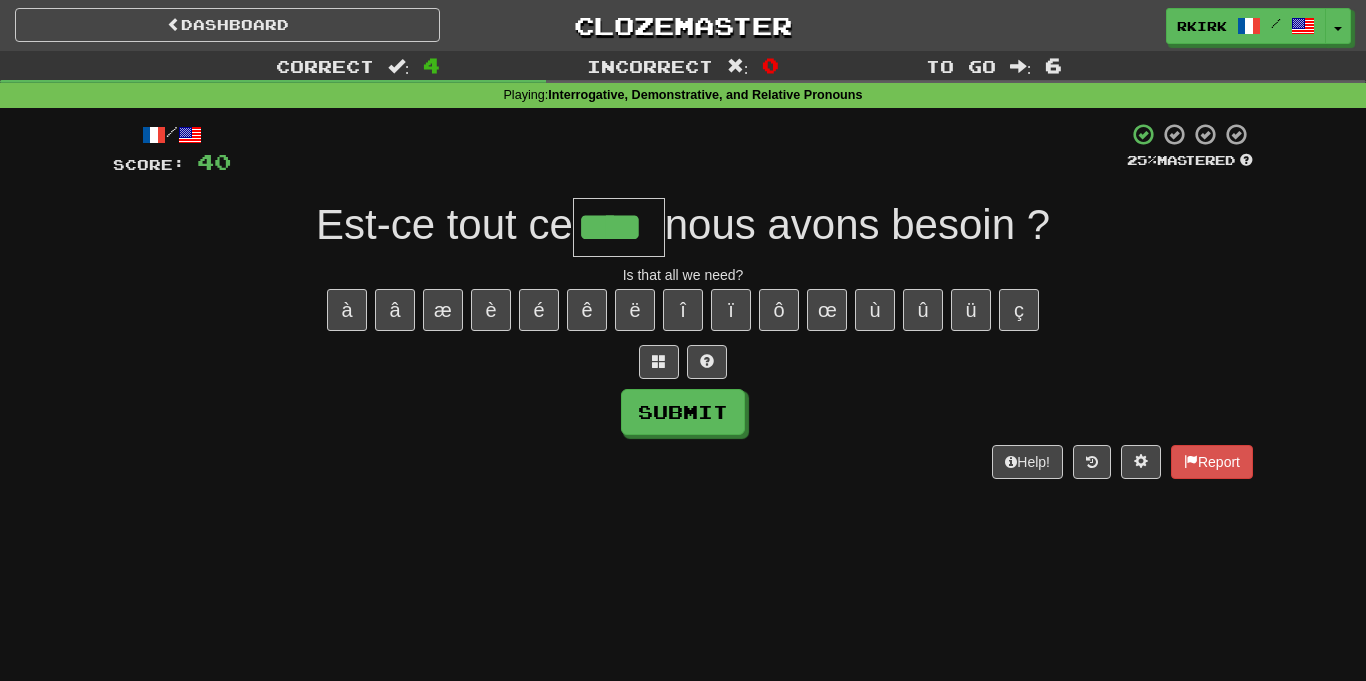 type on "****" 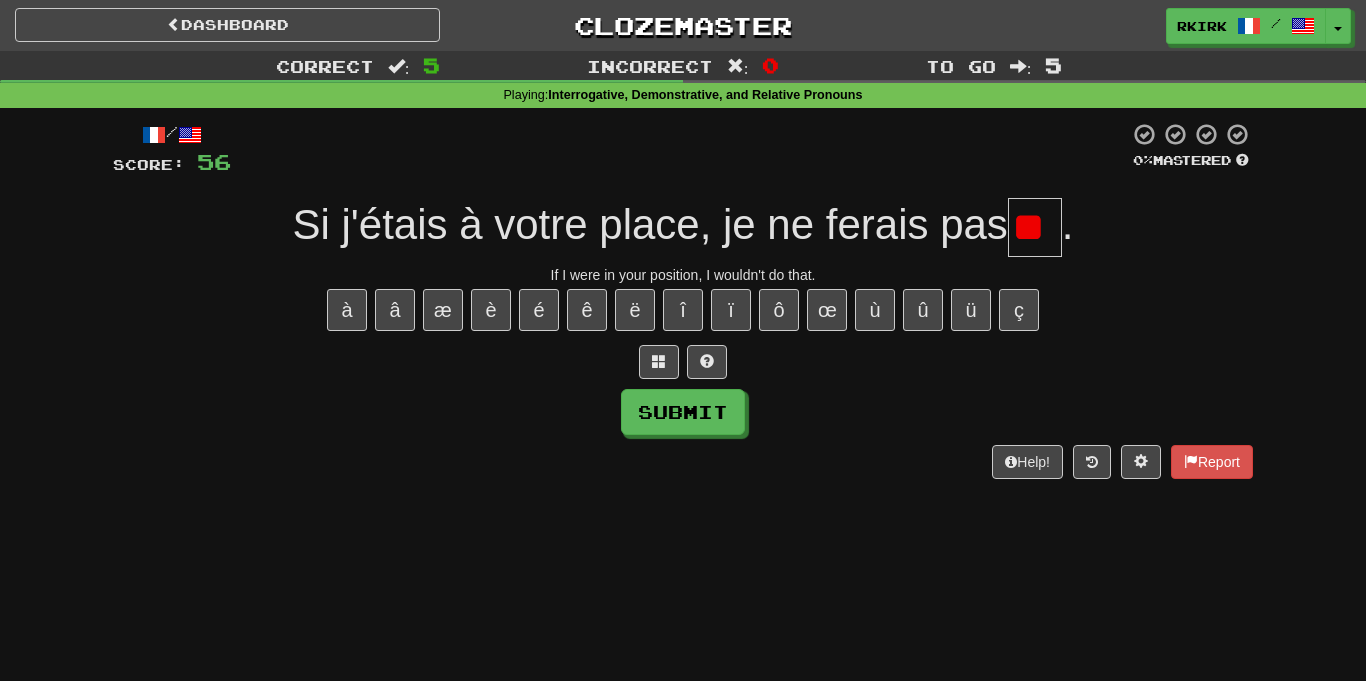 scroll, scrollTop: 0, scrollLeft: 2, axis: horizontal 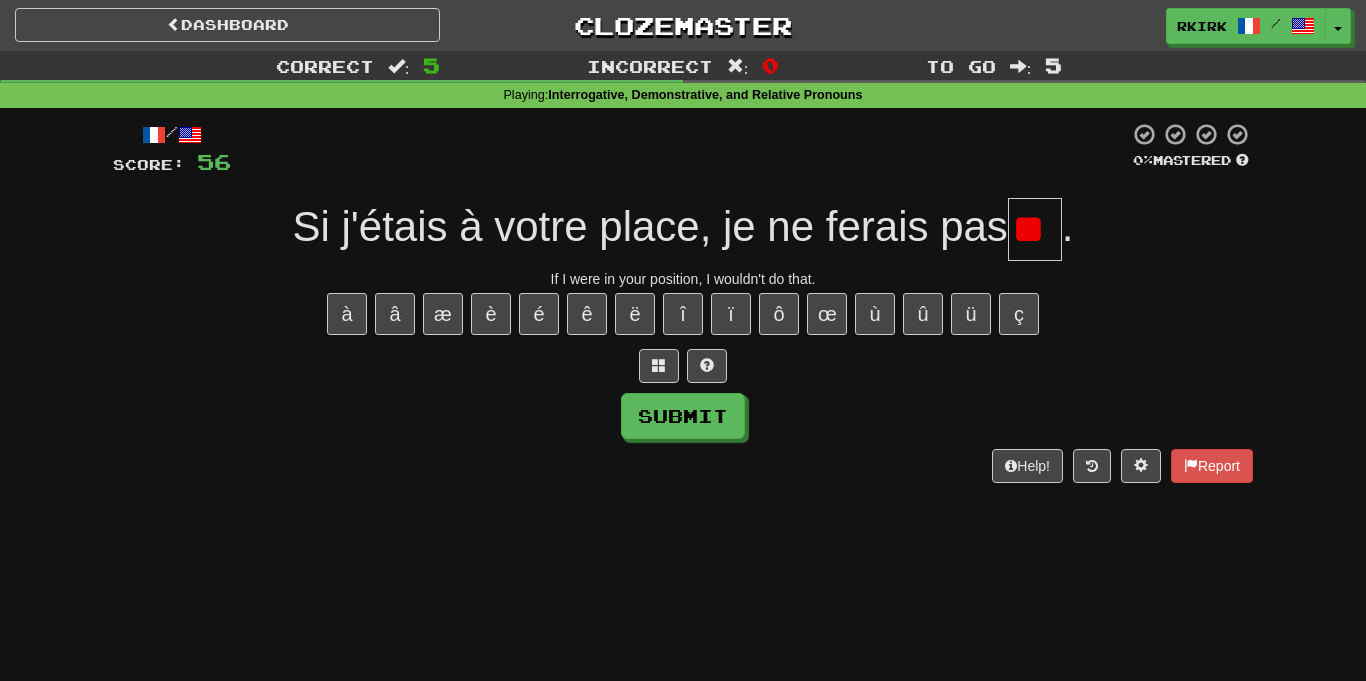 type on "*" 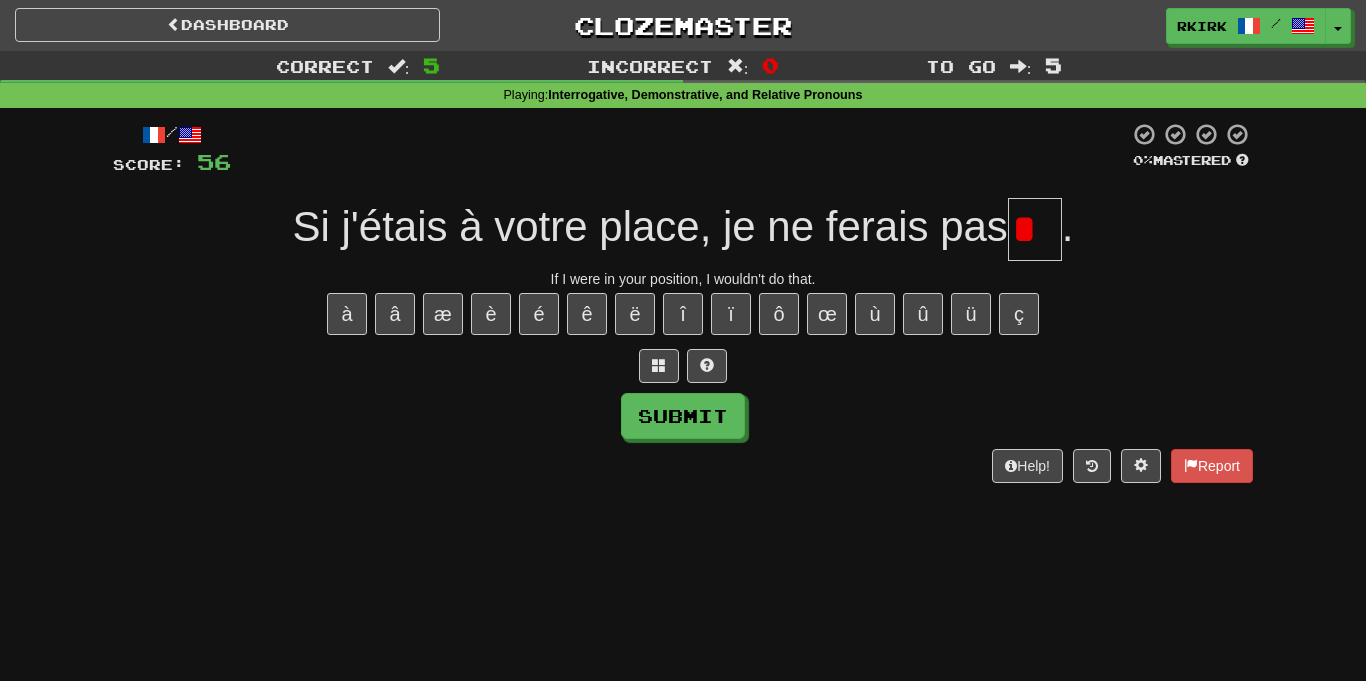 scroll, scrollTop: 0, scrollLeft: 0, axis: both 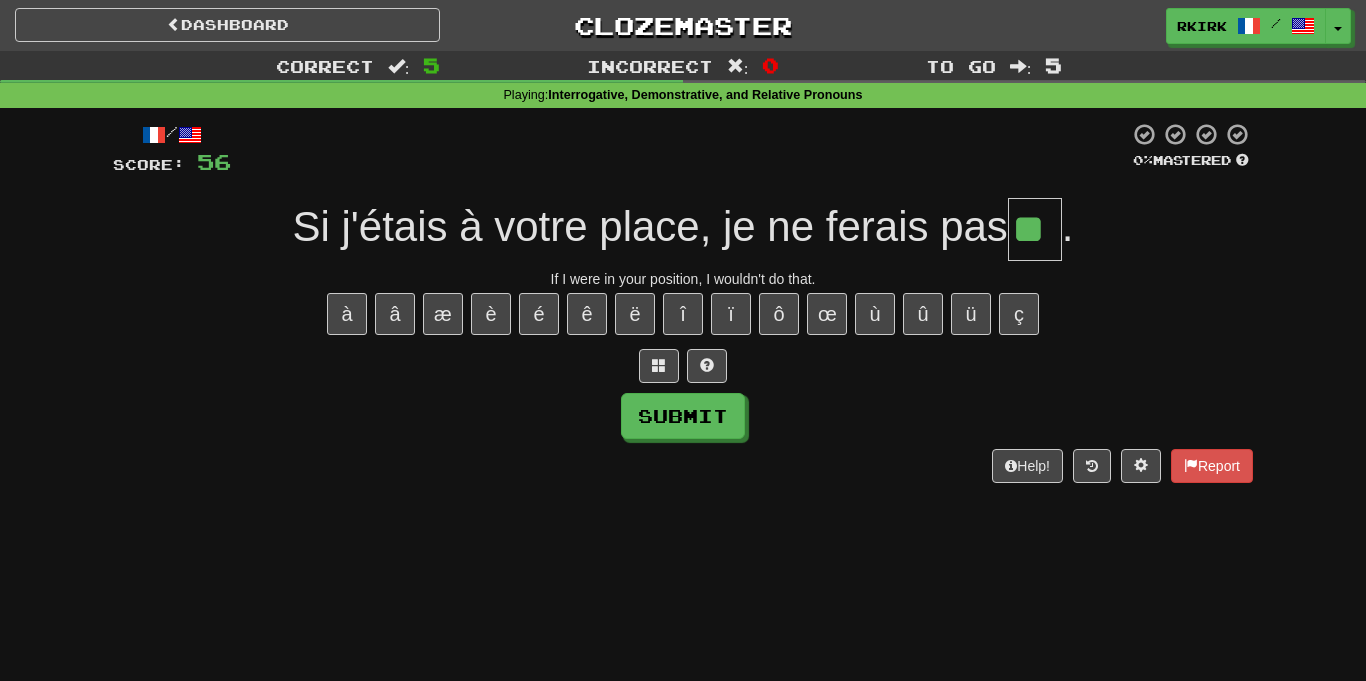 type on "**" 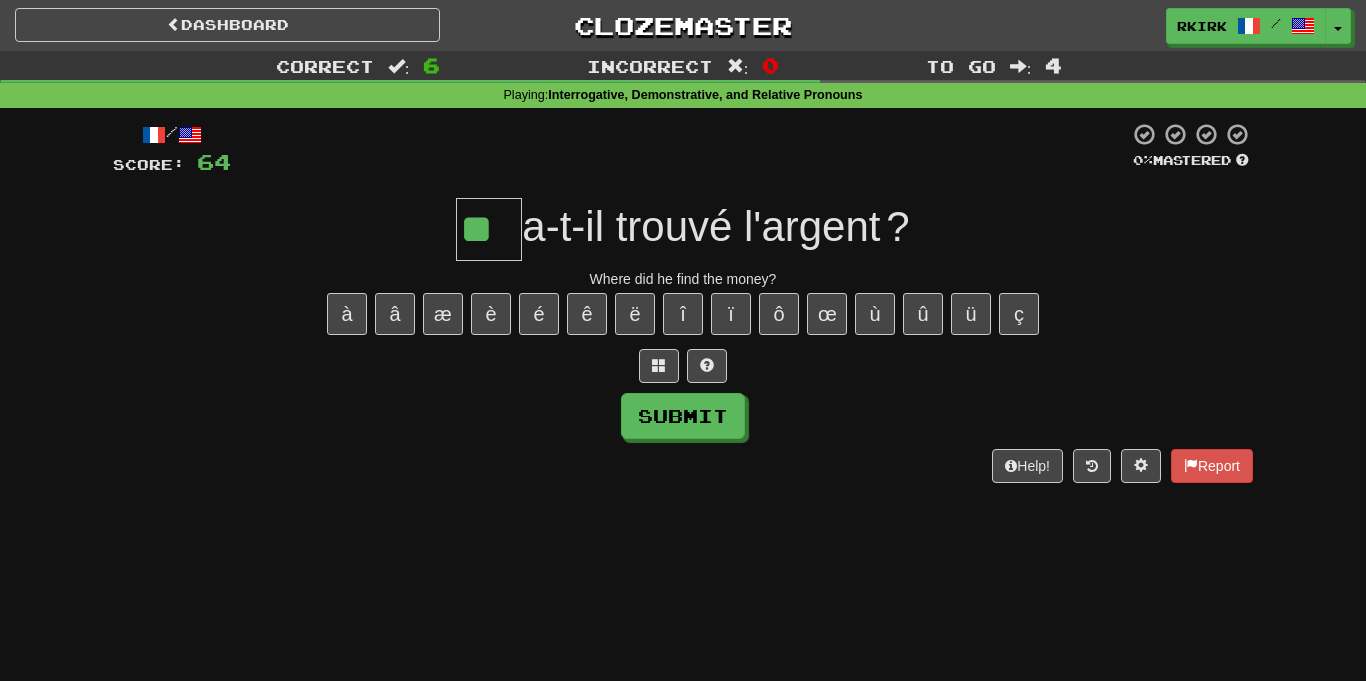 type on "**" 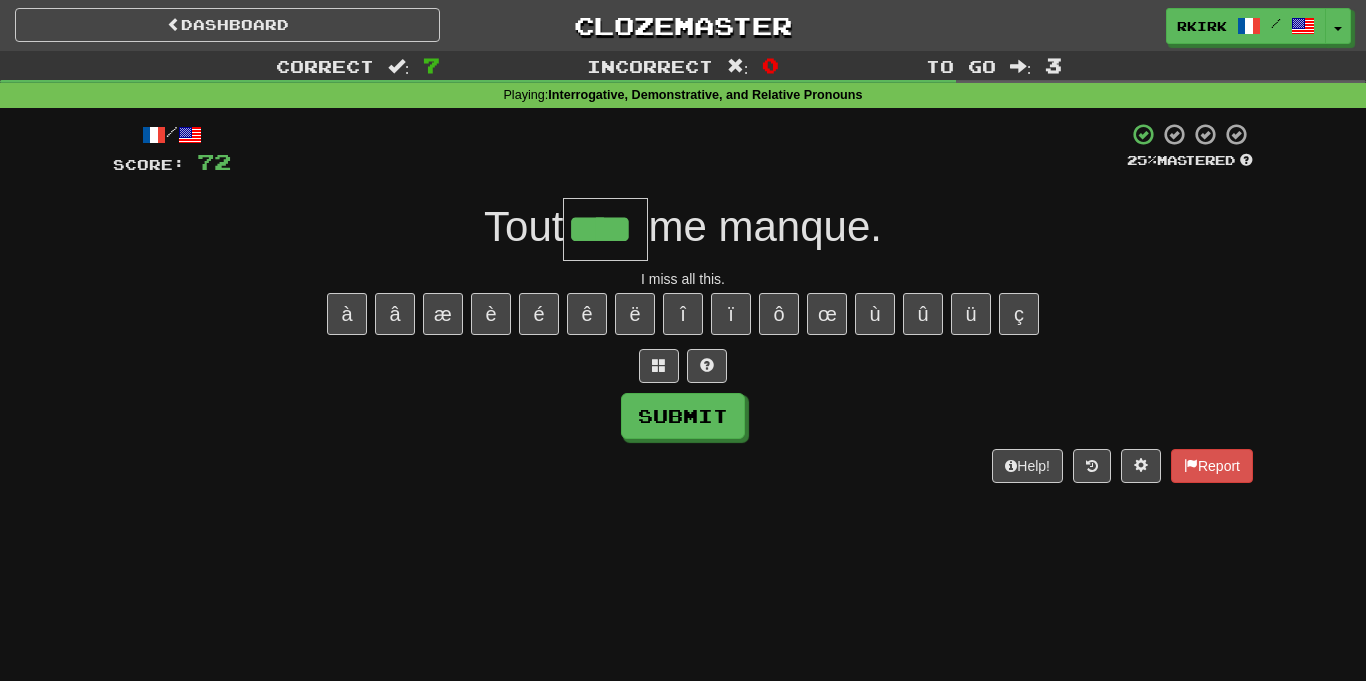 type on "****" 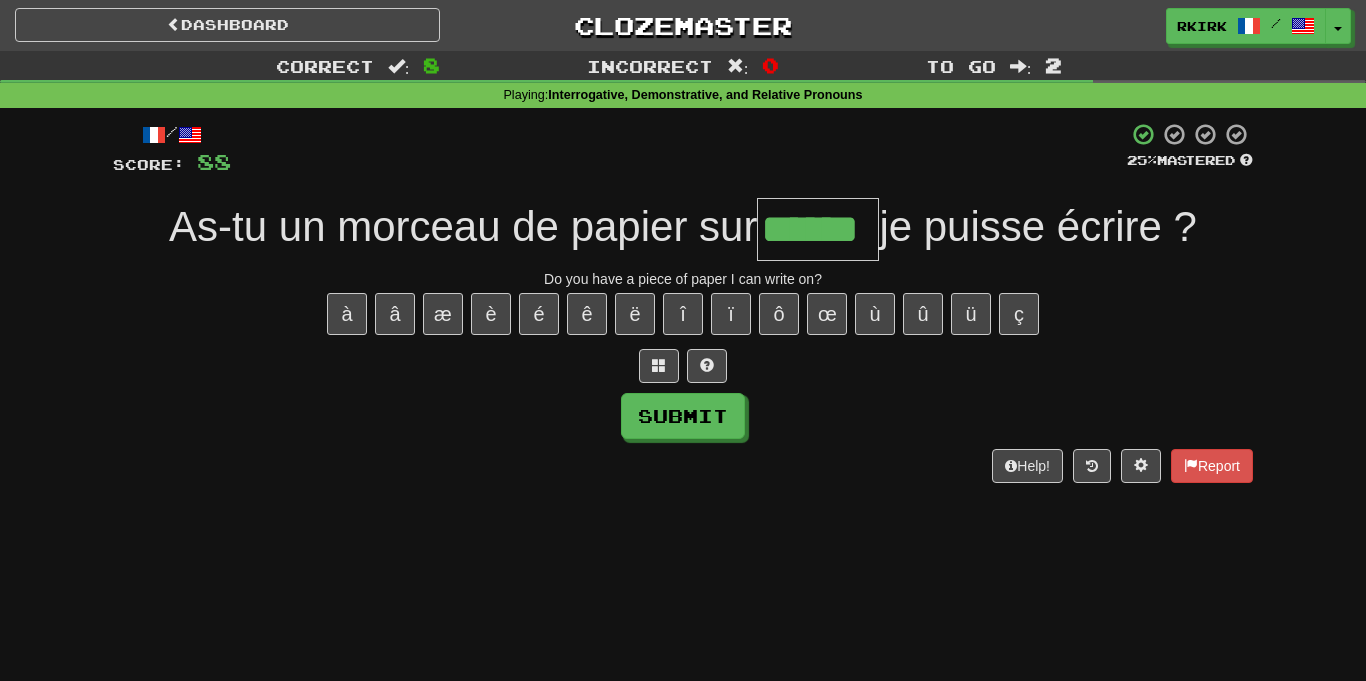 type on "******" 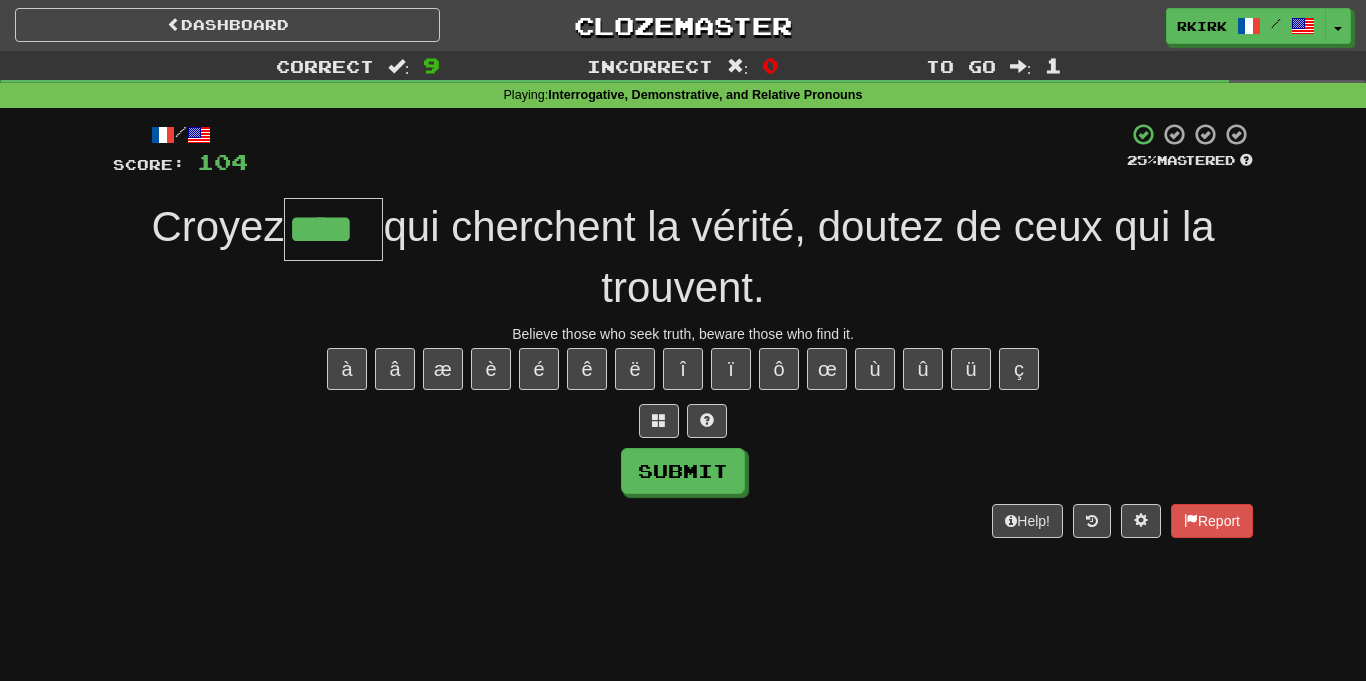 type on "****" 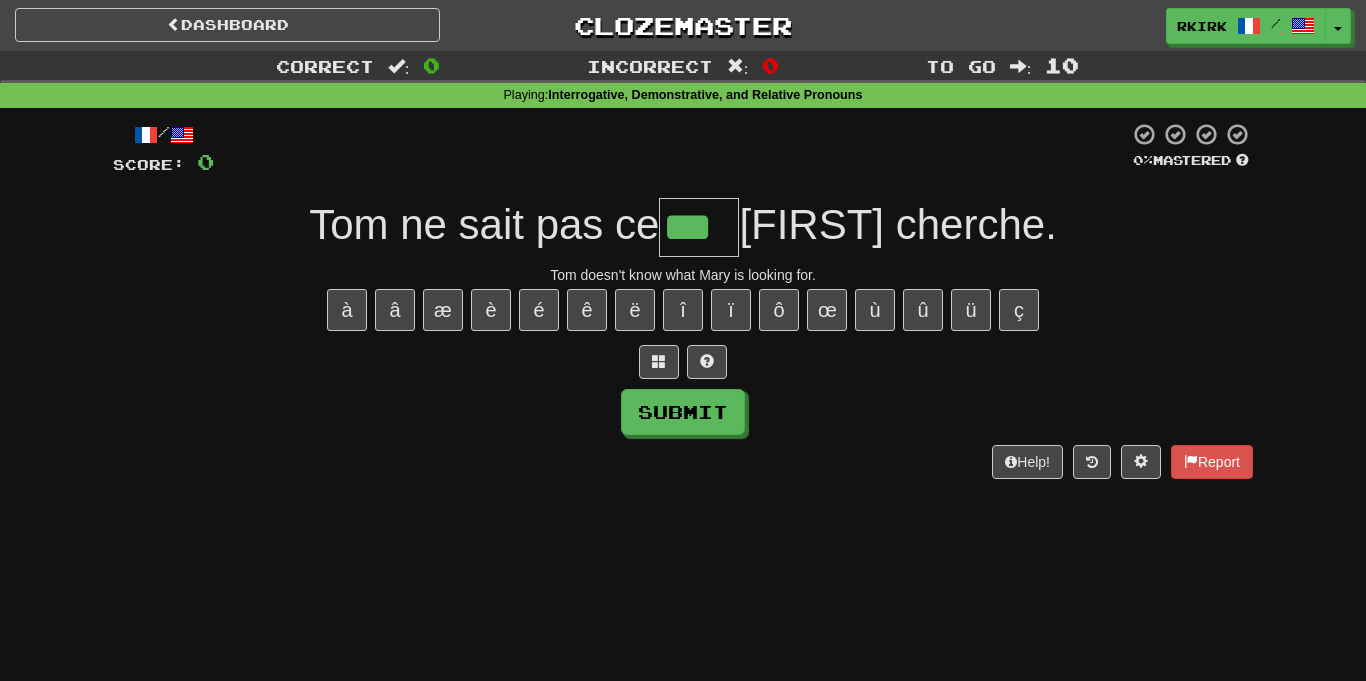 type on "***" 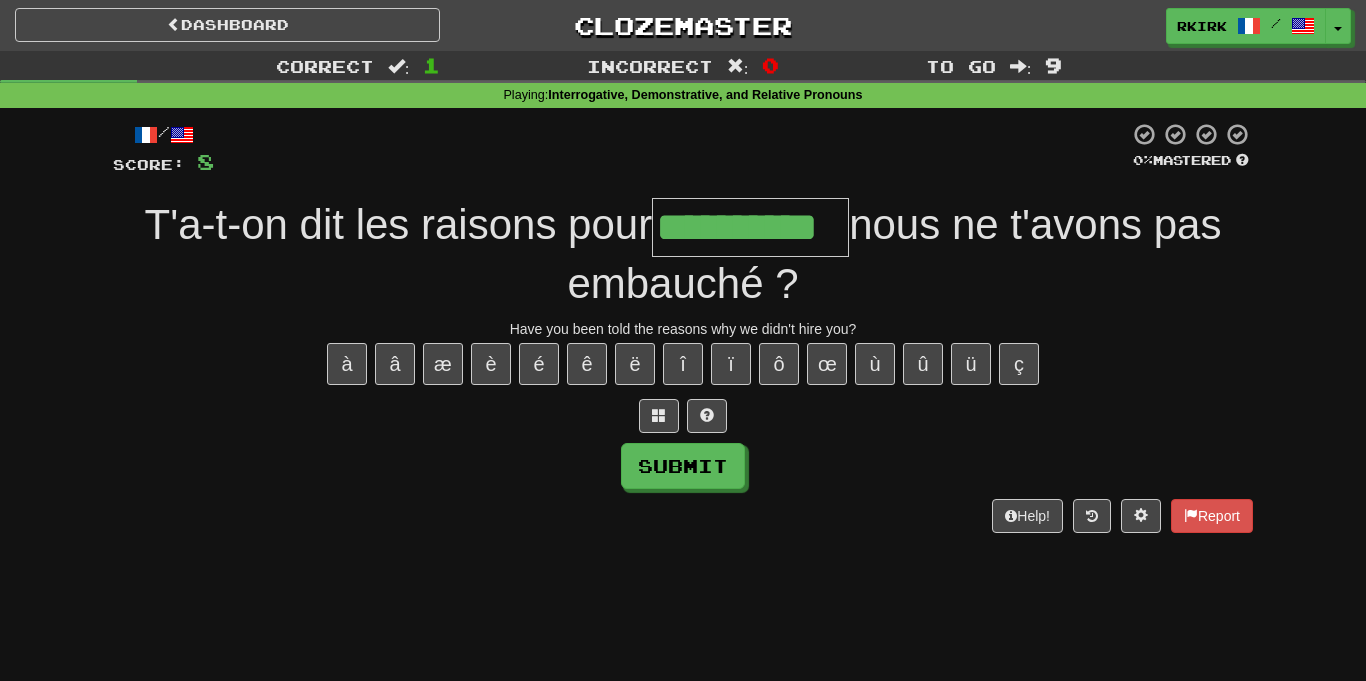 type on "**********" 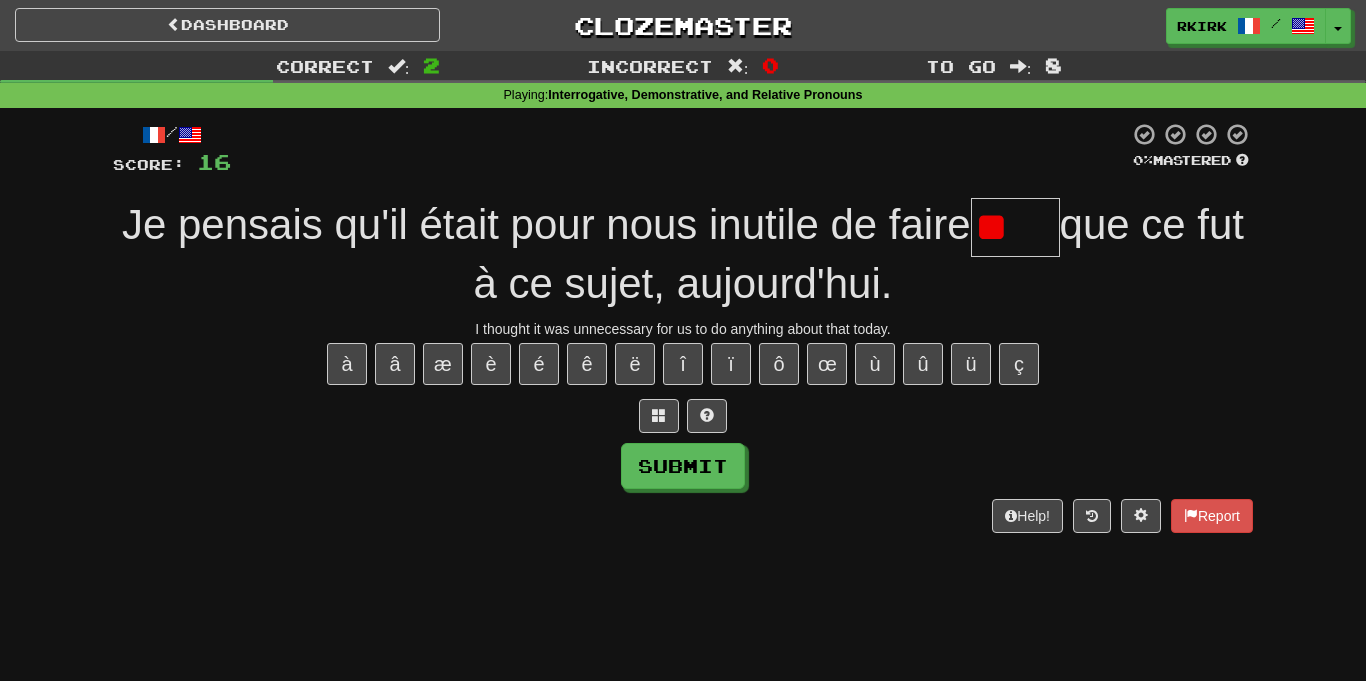 type on "*" 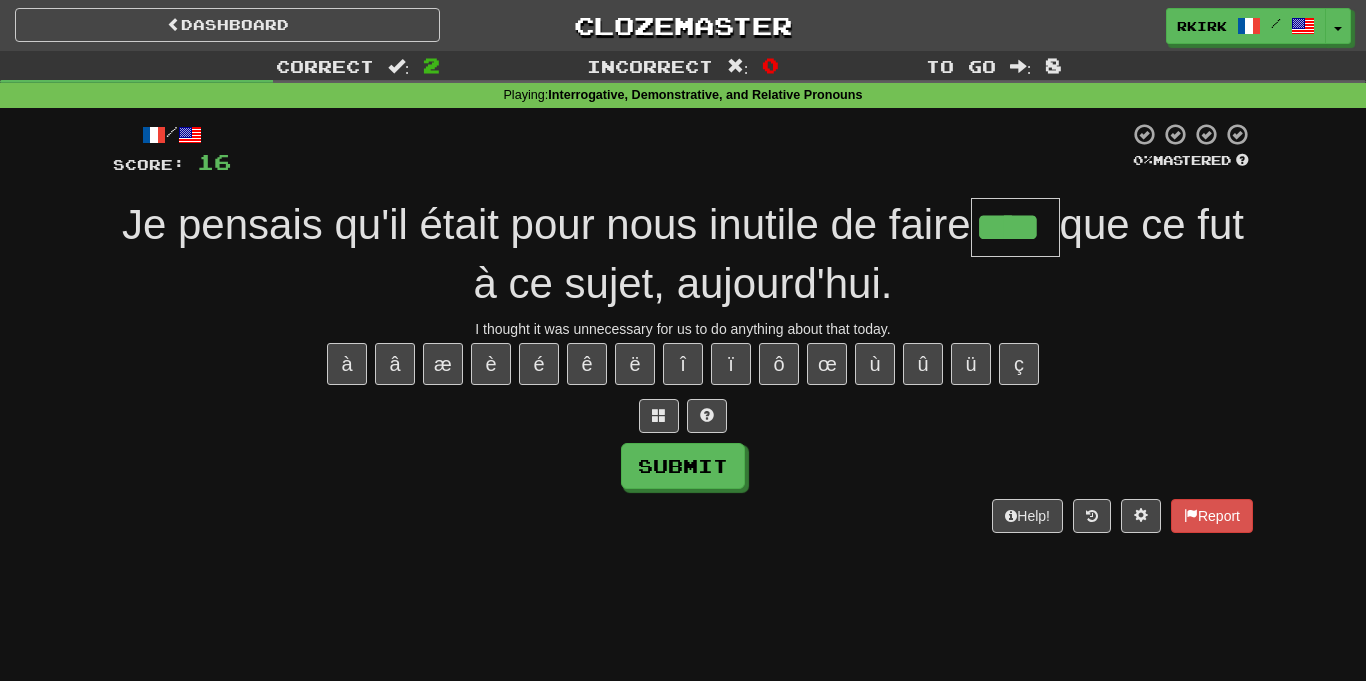 type on "****" 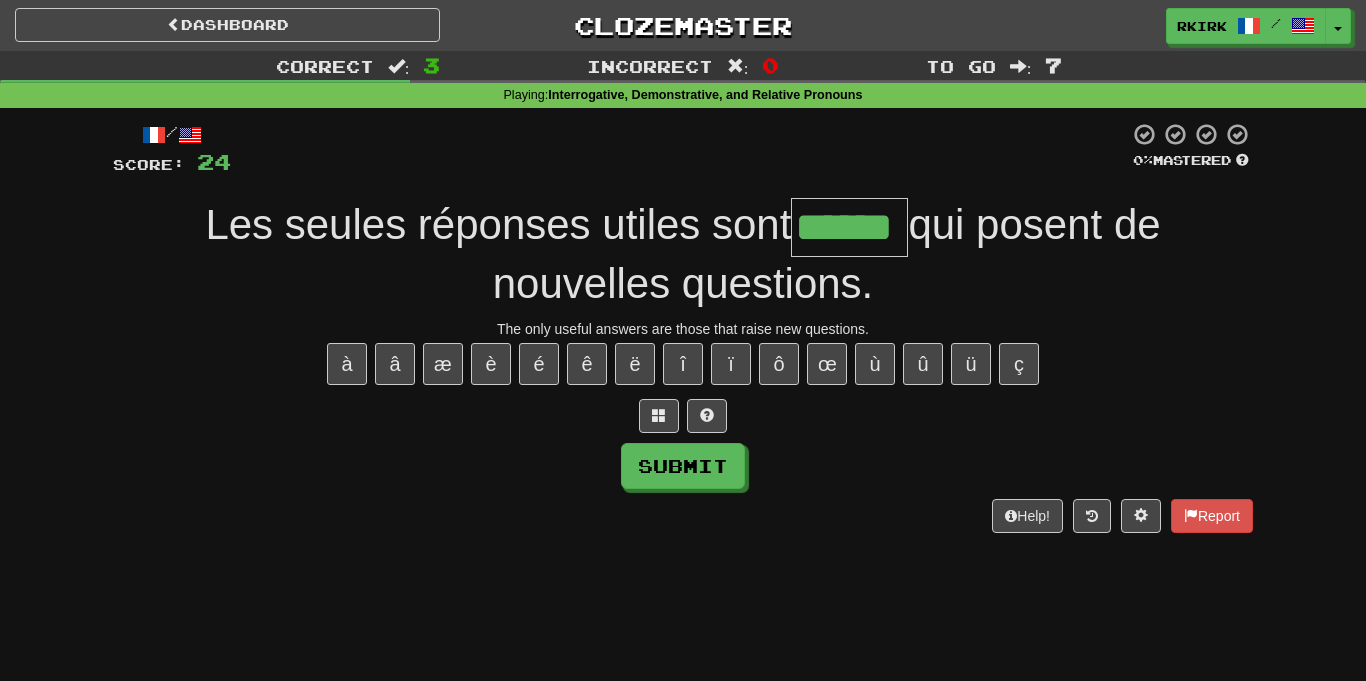 type on "******" 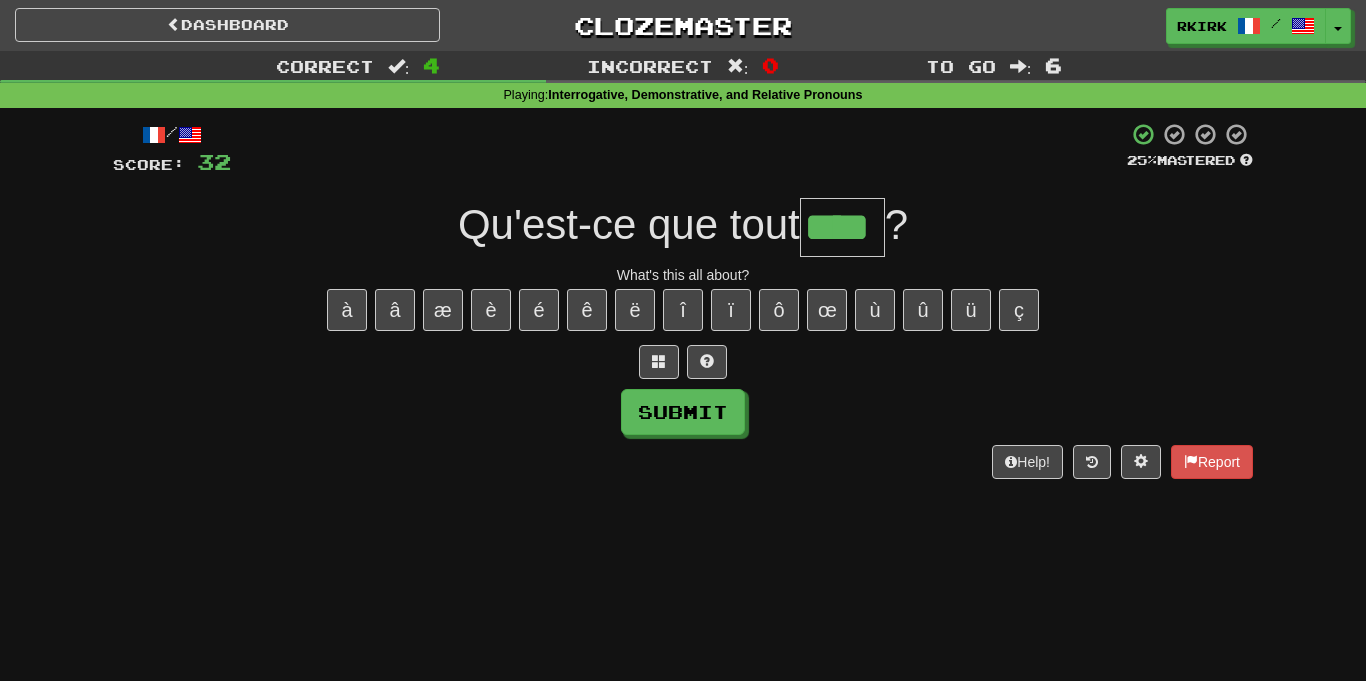 type on "****" 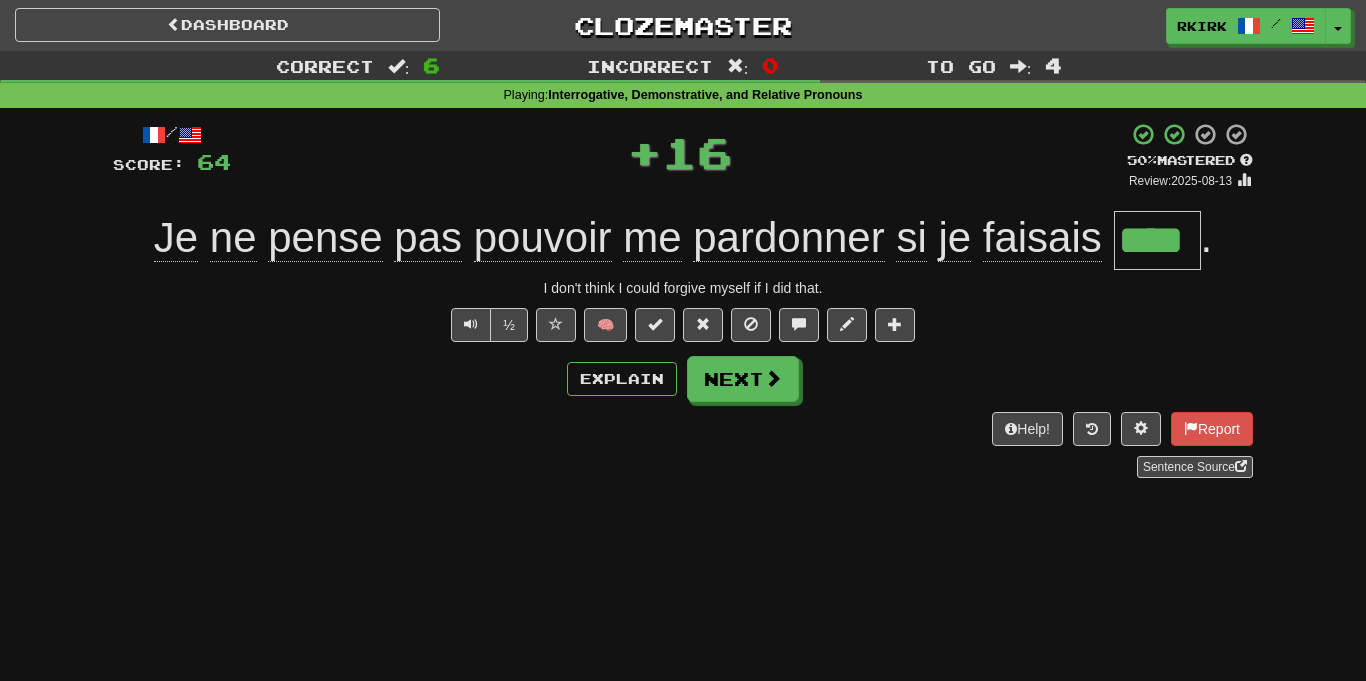type on "****" 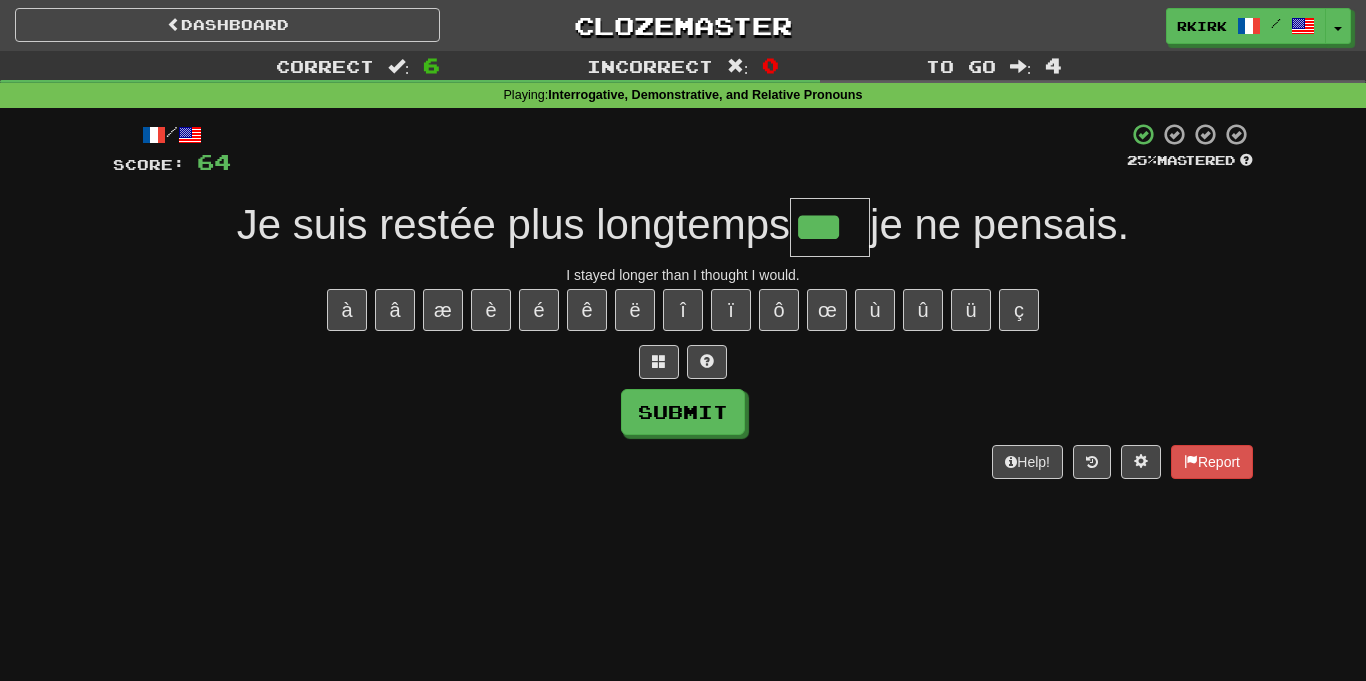 type on "***" 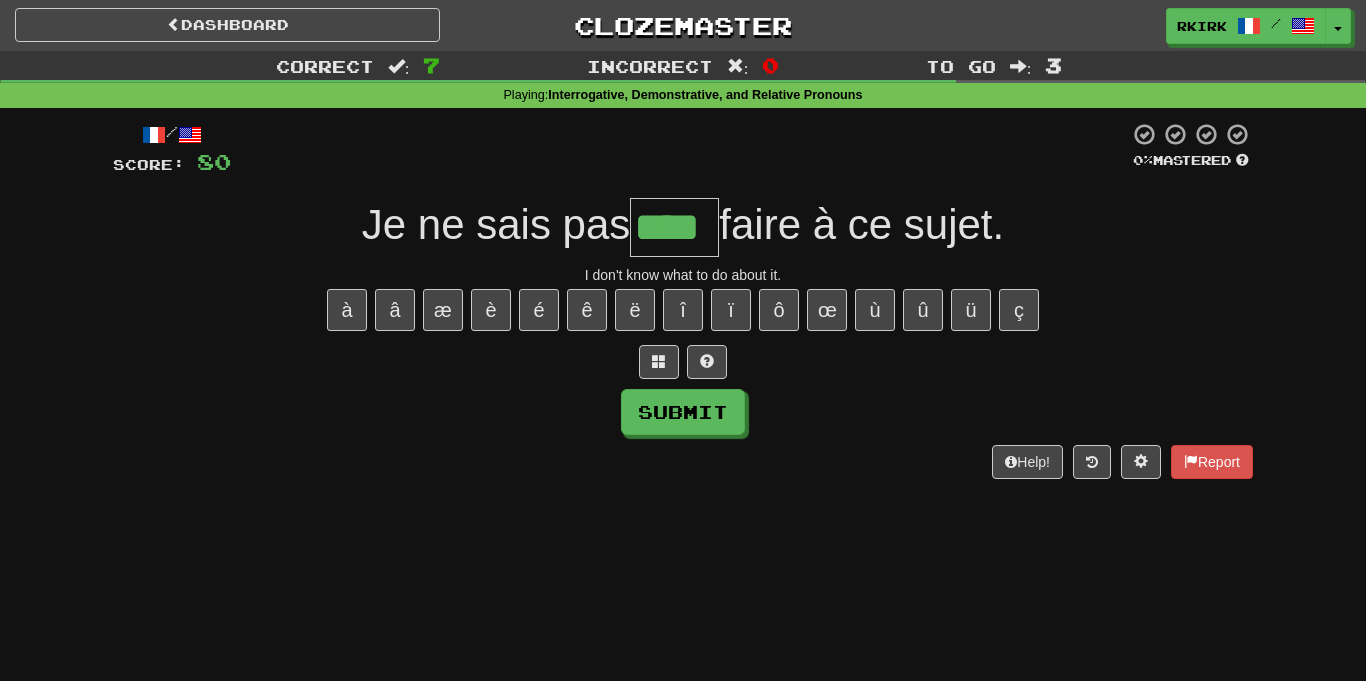 type on "****" 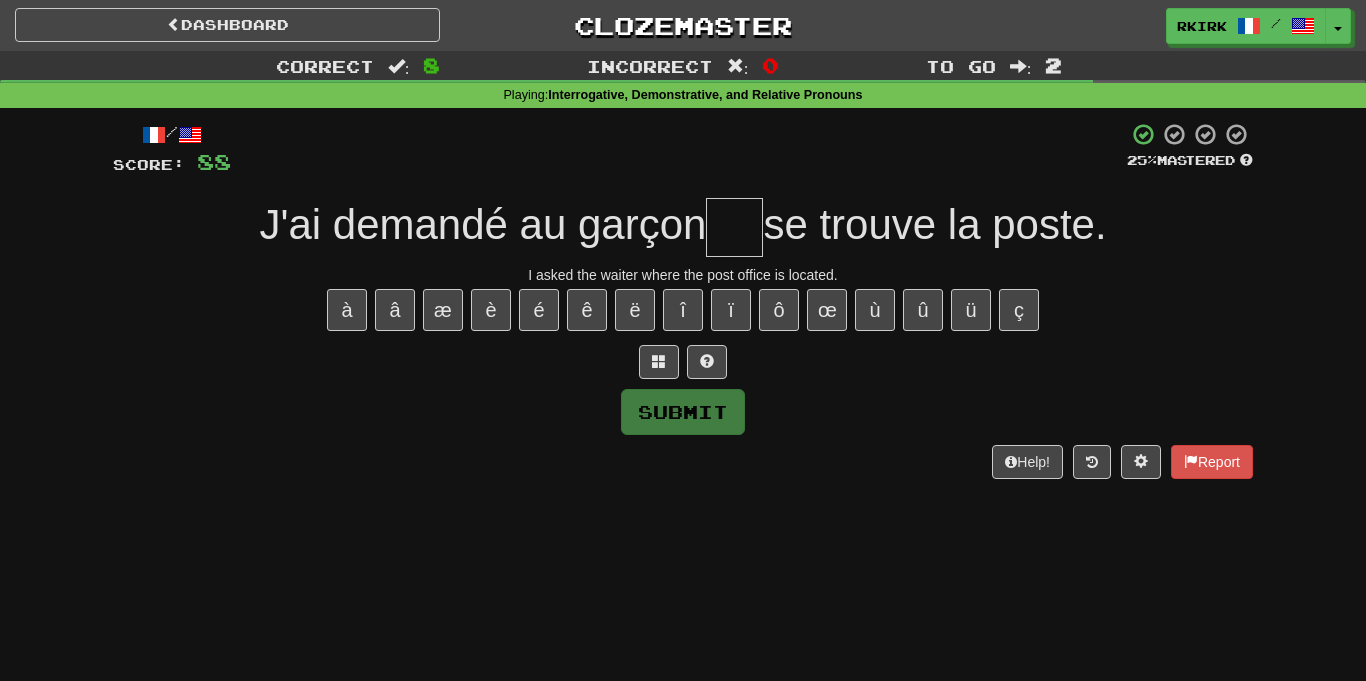 type on "*" 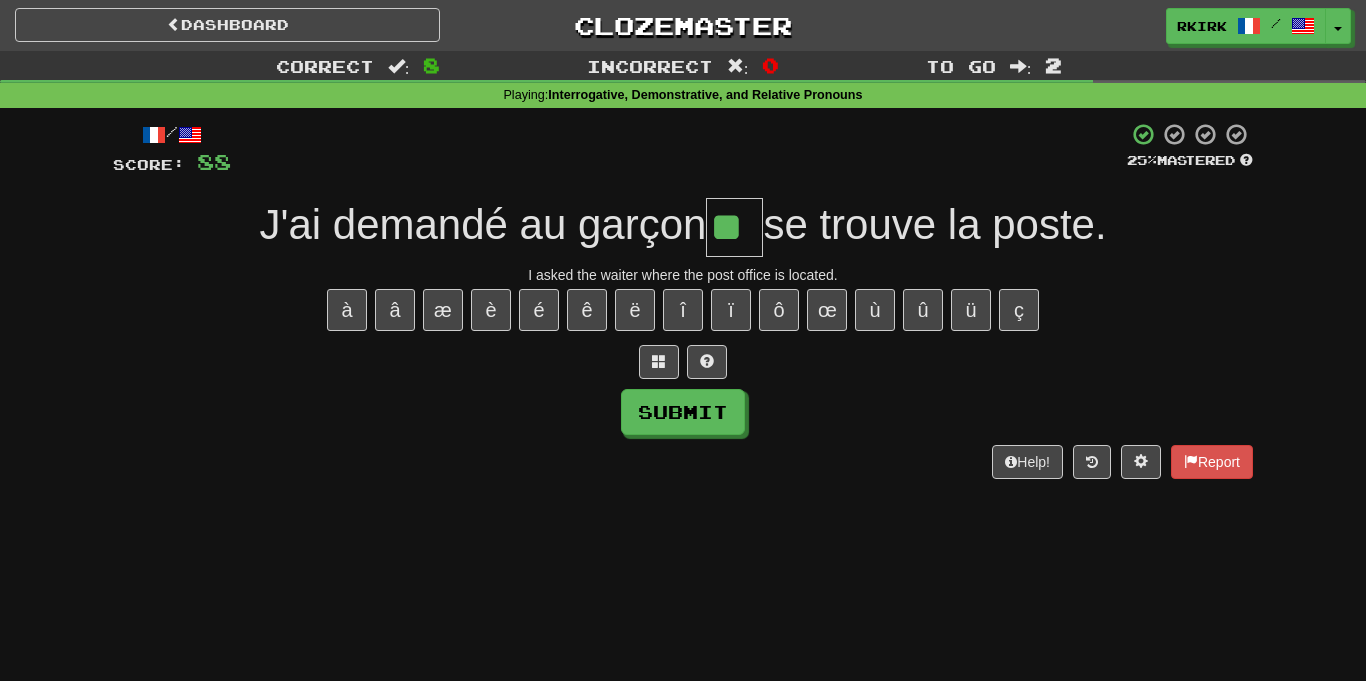 type on "**" 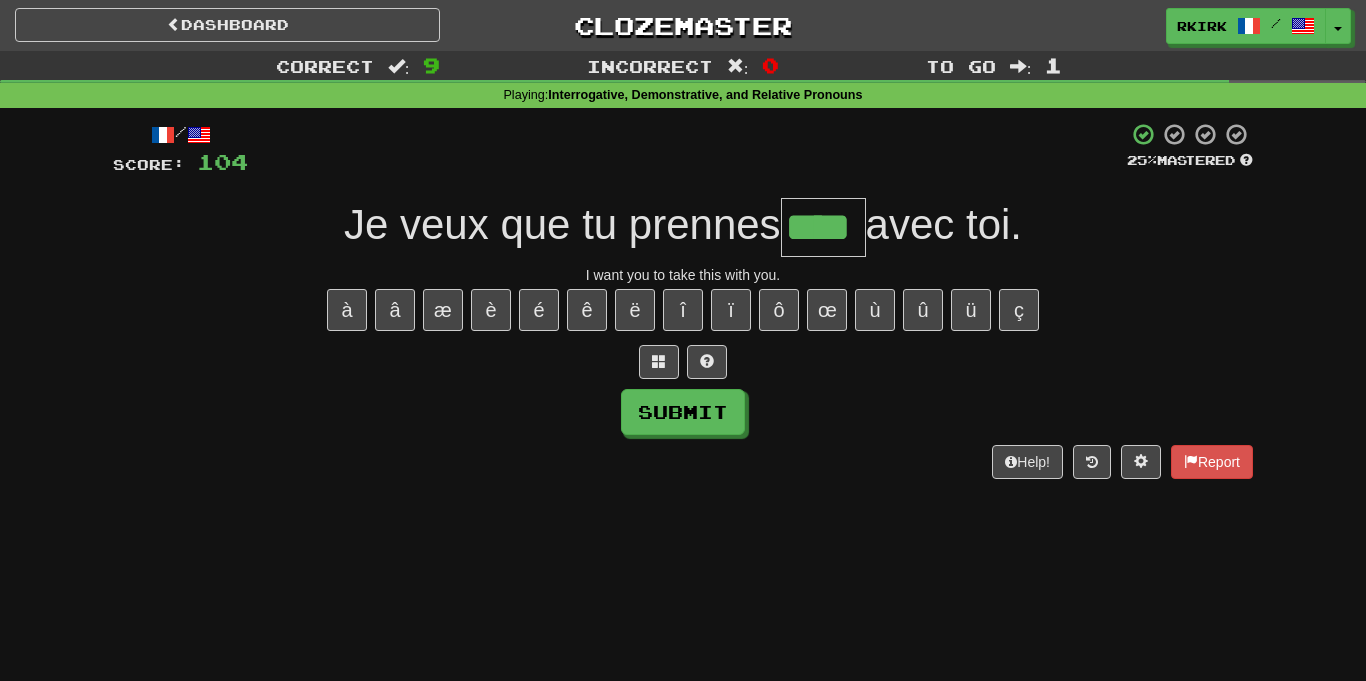 type on "****" 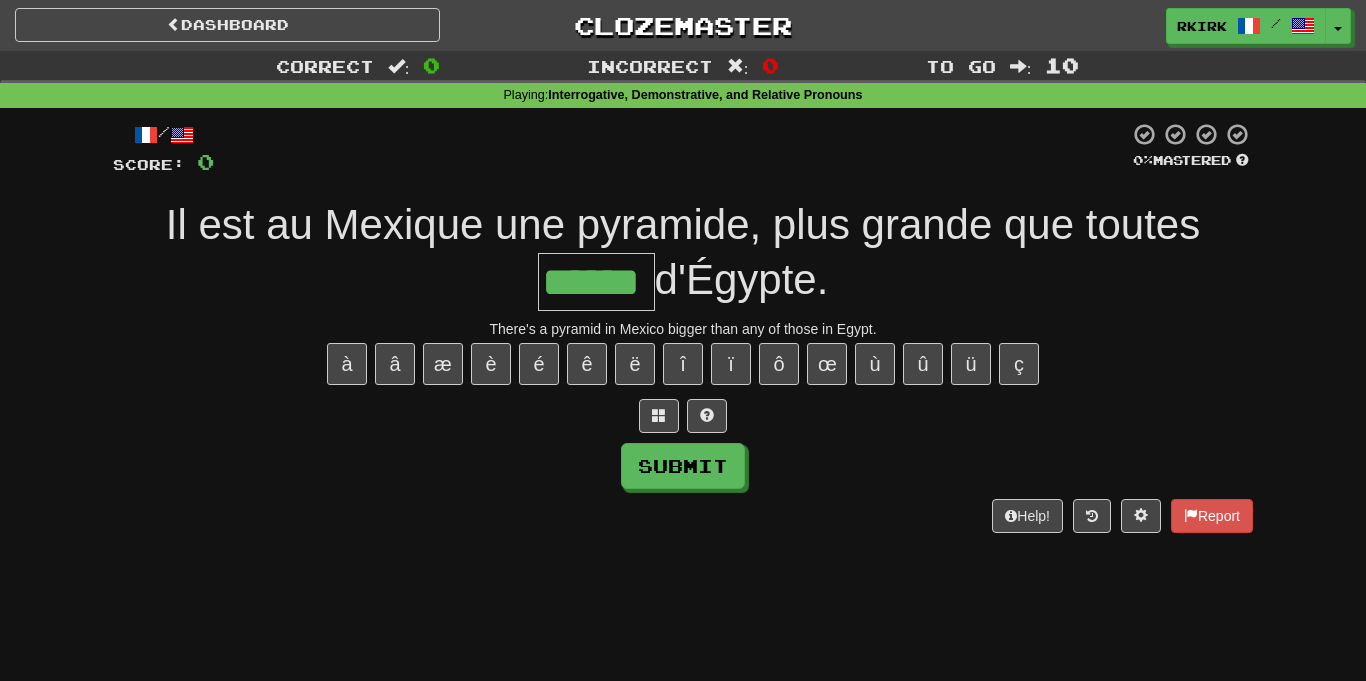type on "******" 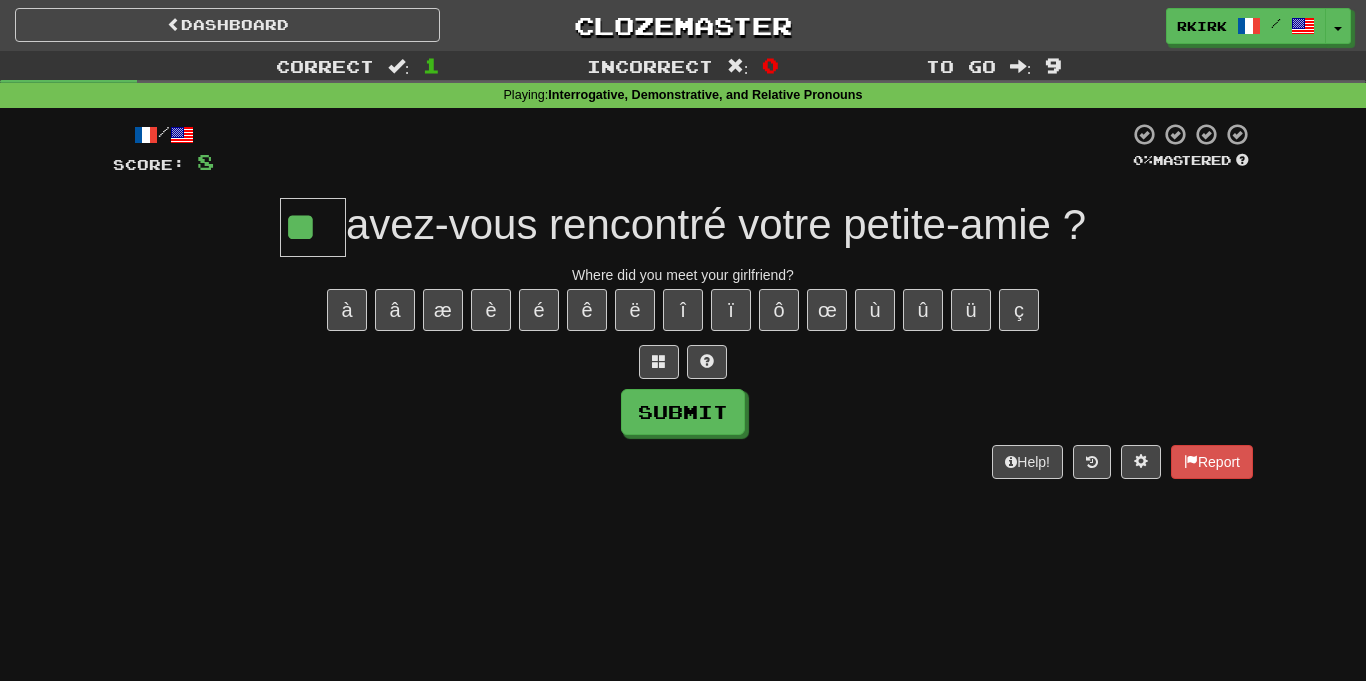 type on "**" 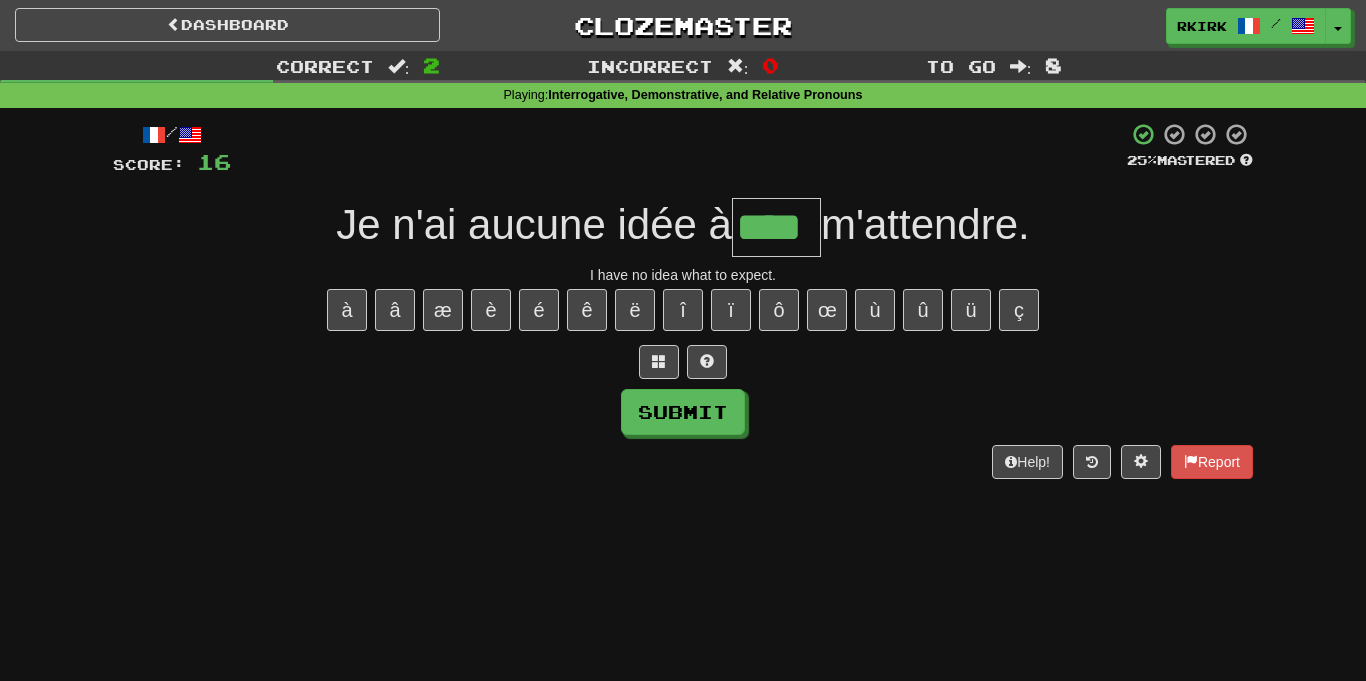 type on "****" 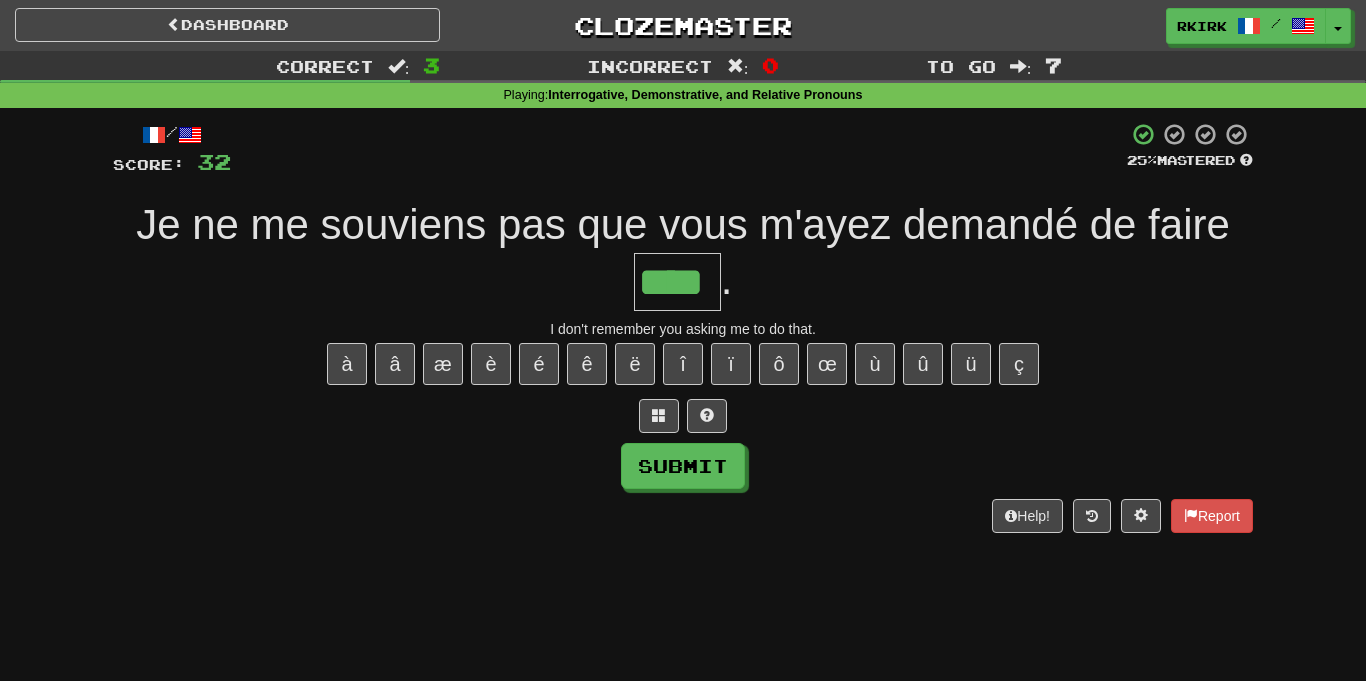 type on "****" 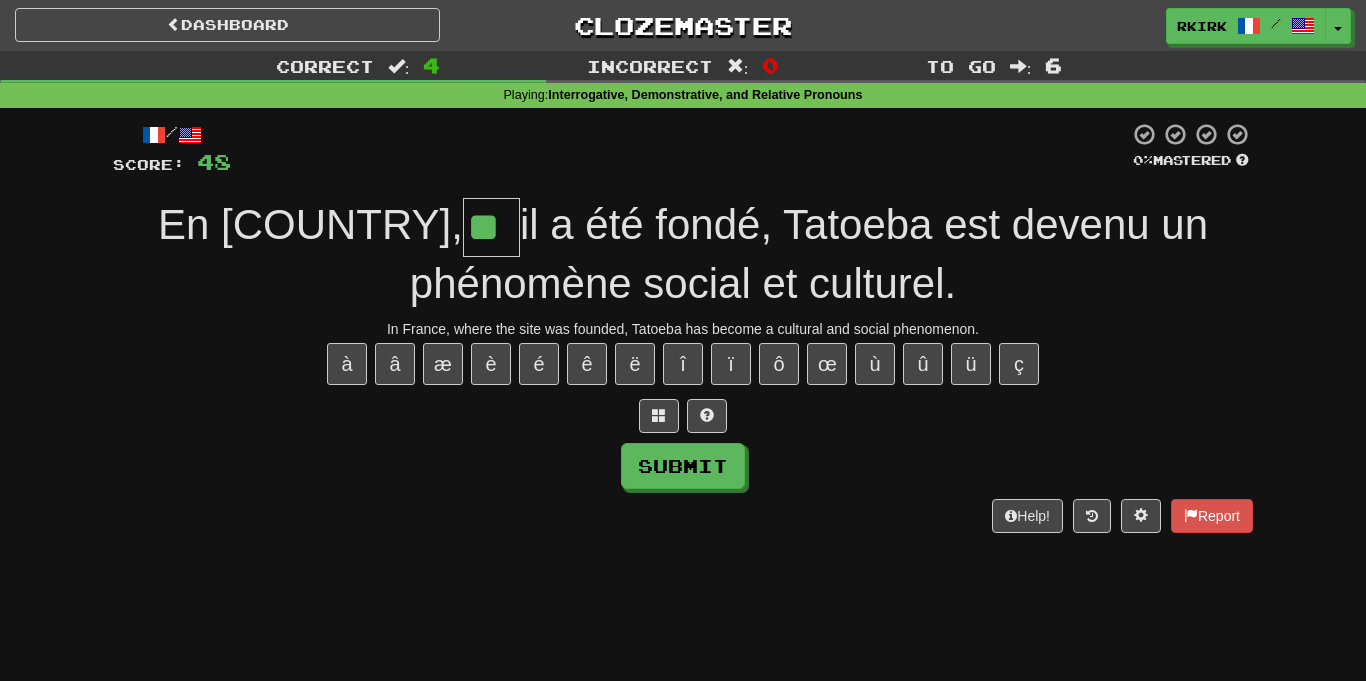 type on "**" 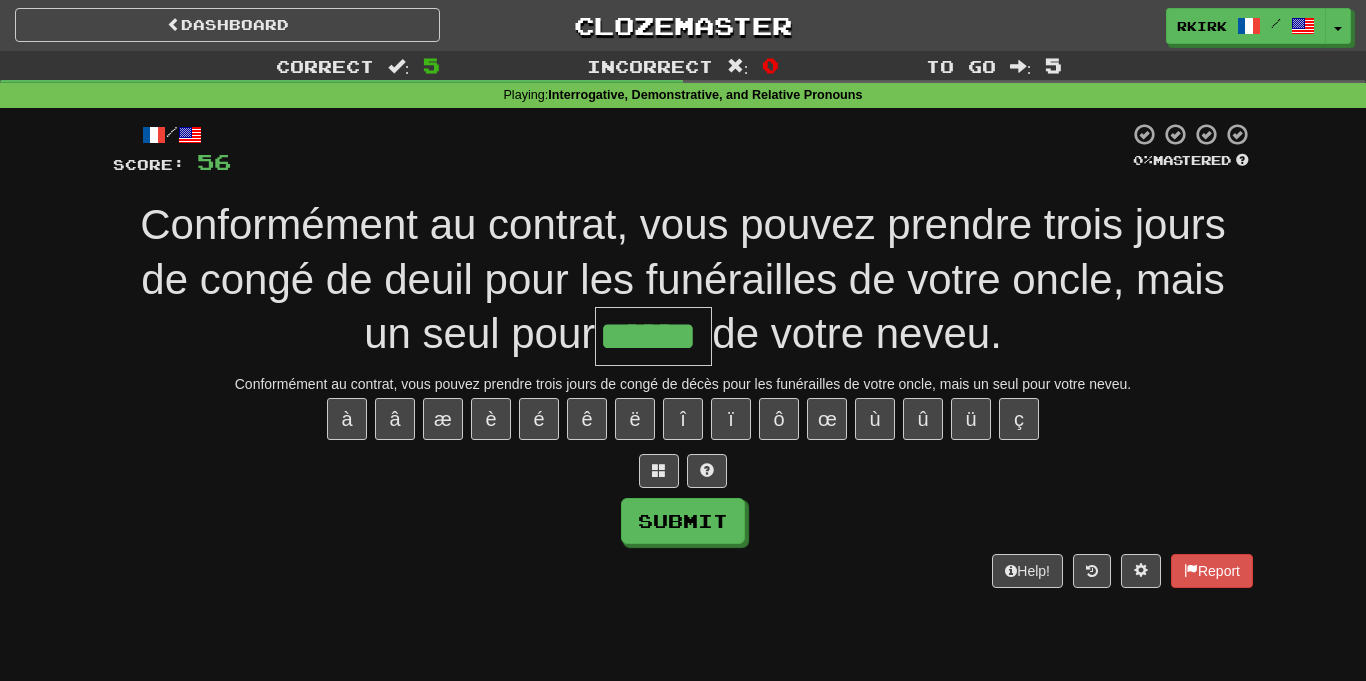 type on "******" 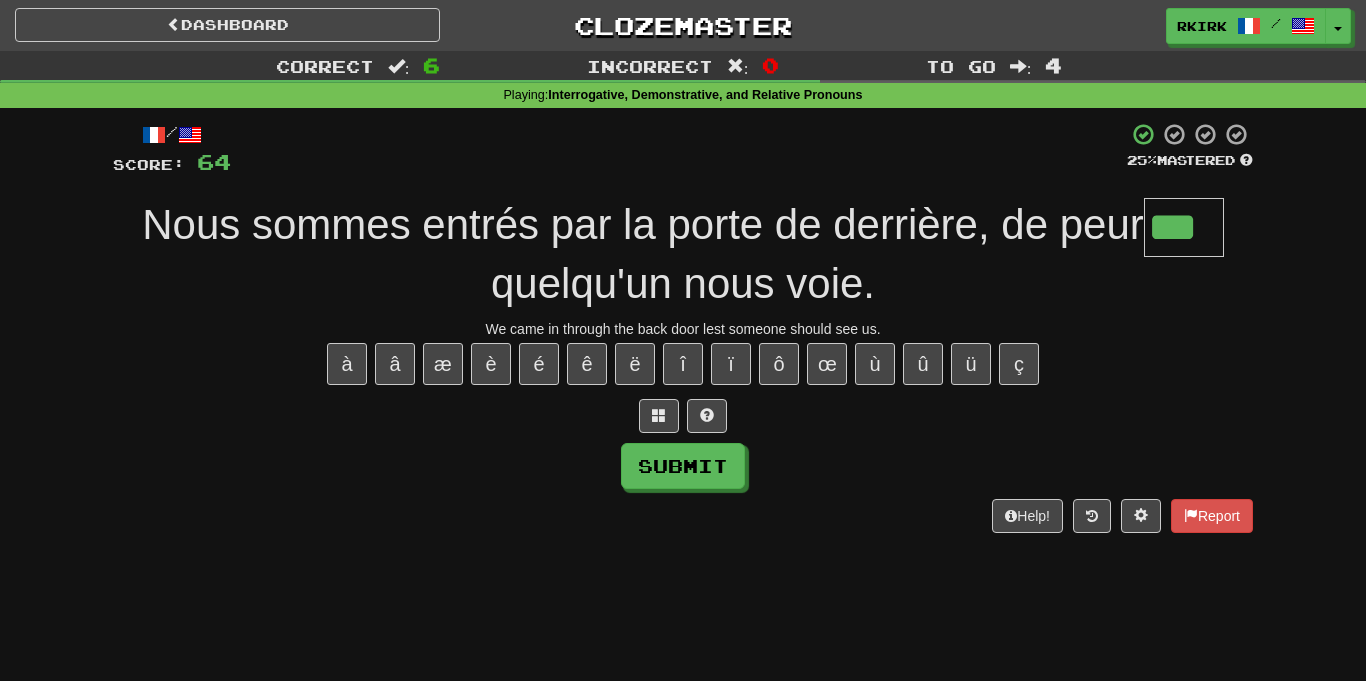type on "***" 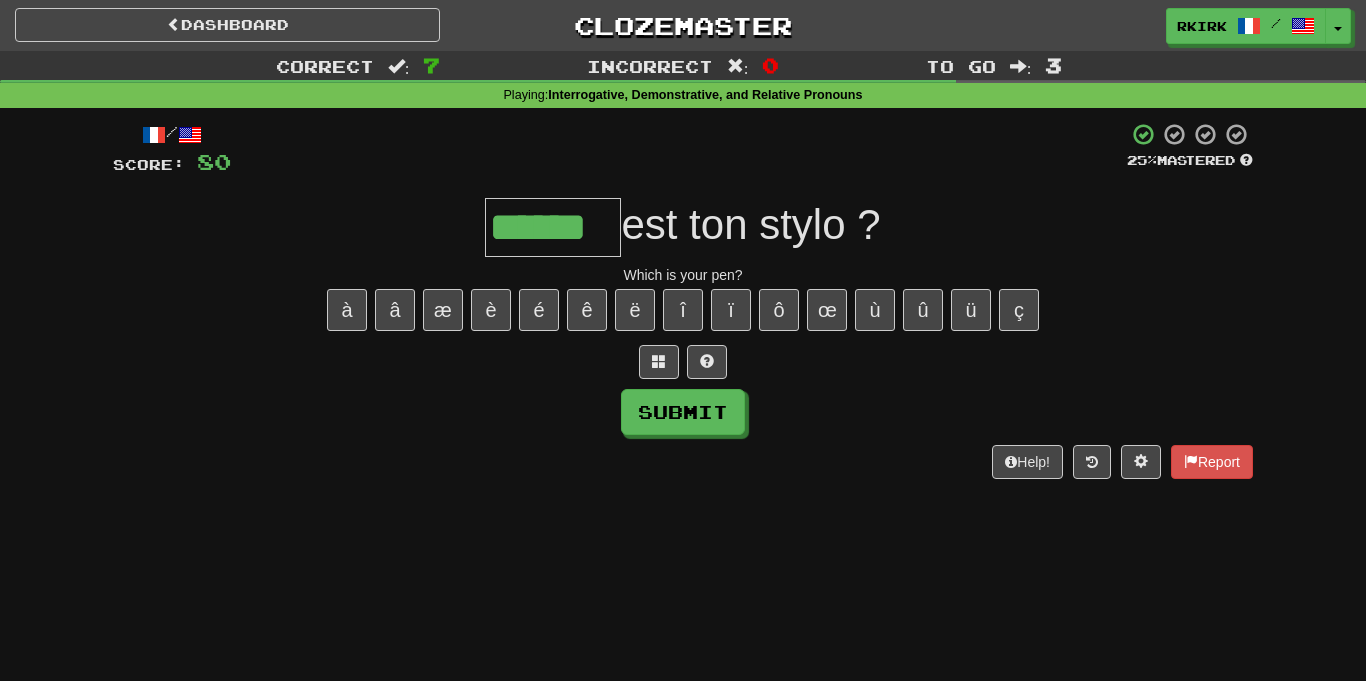 type on "******" 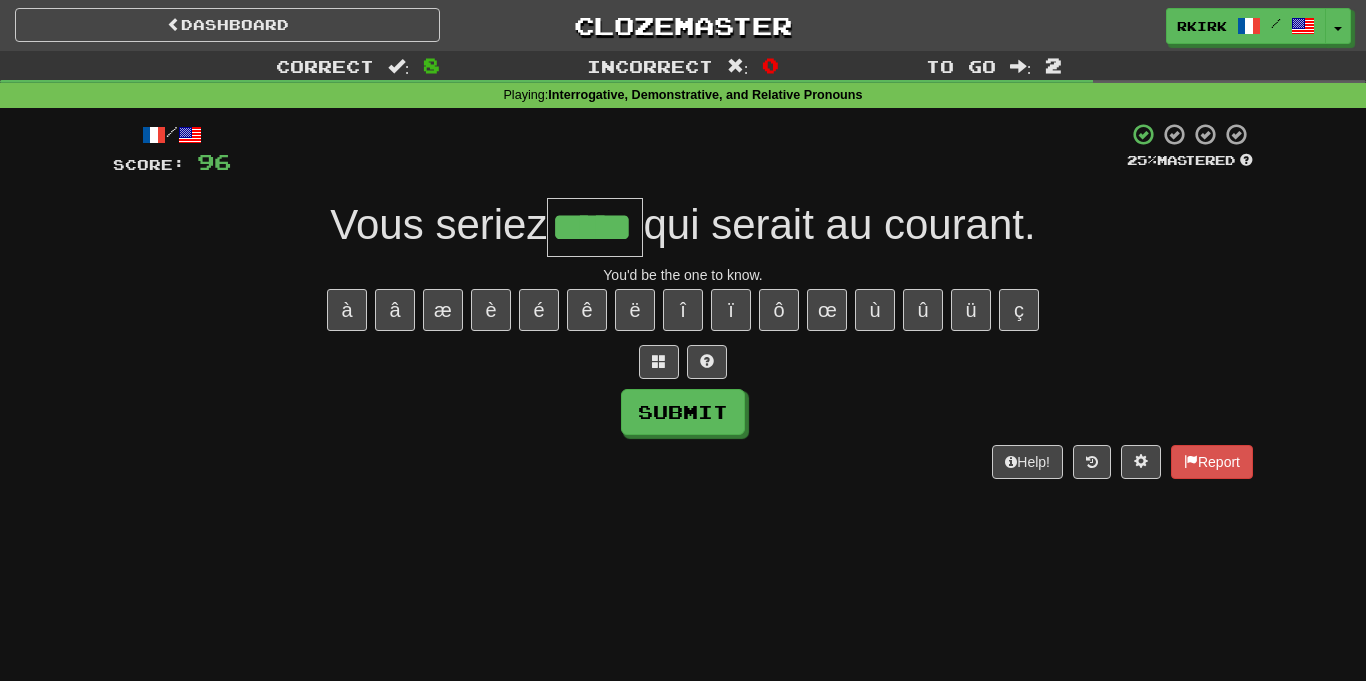 type on "*****" 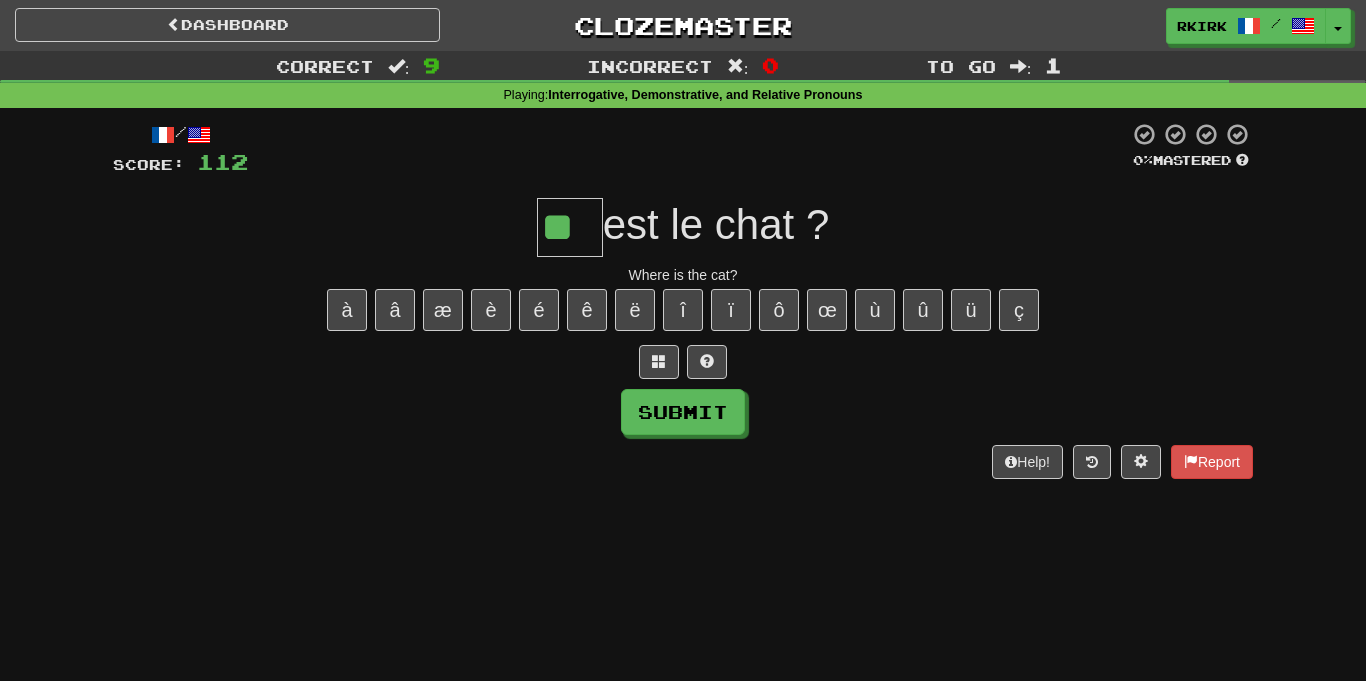 type on "**" 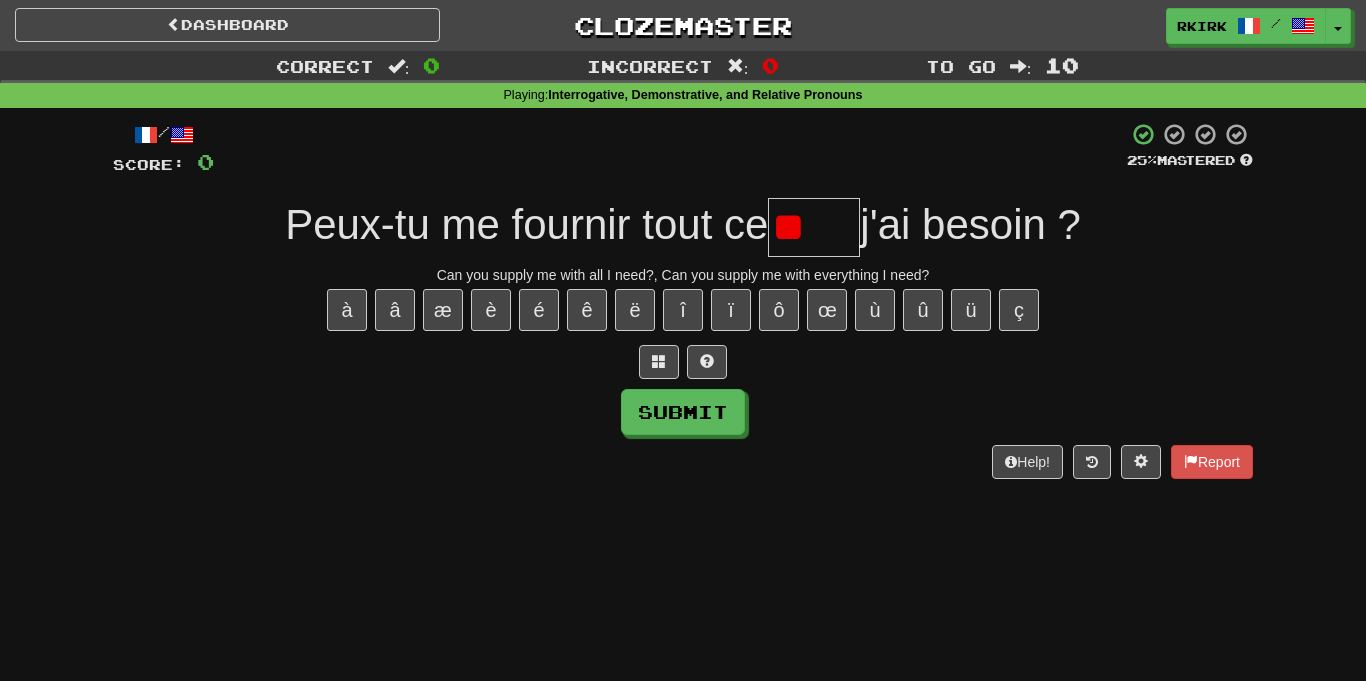 type on "*" 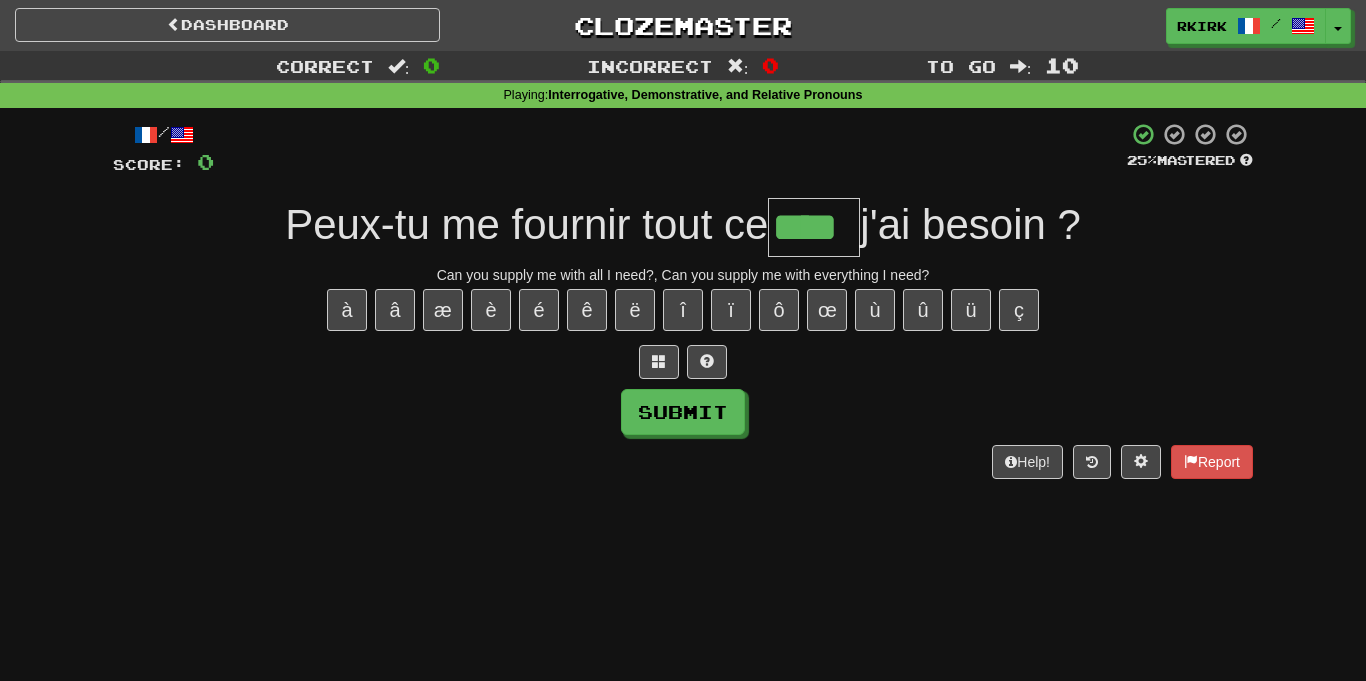 type on "****" 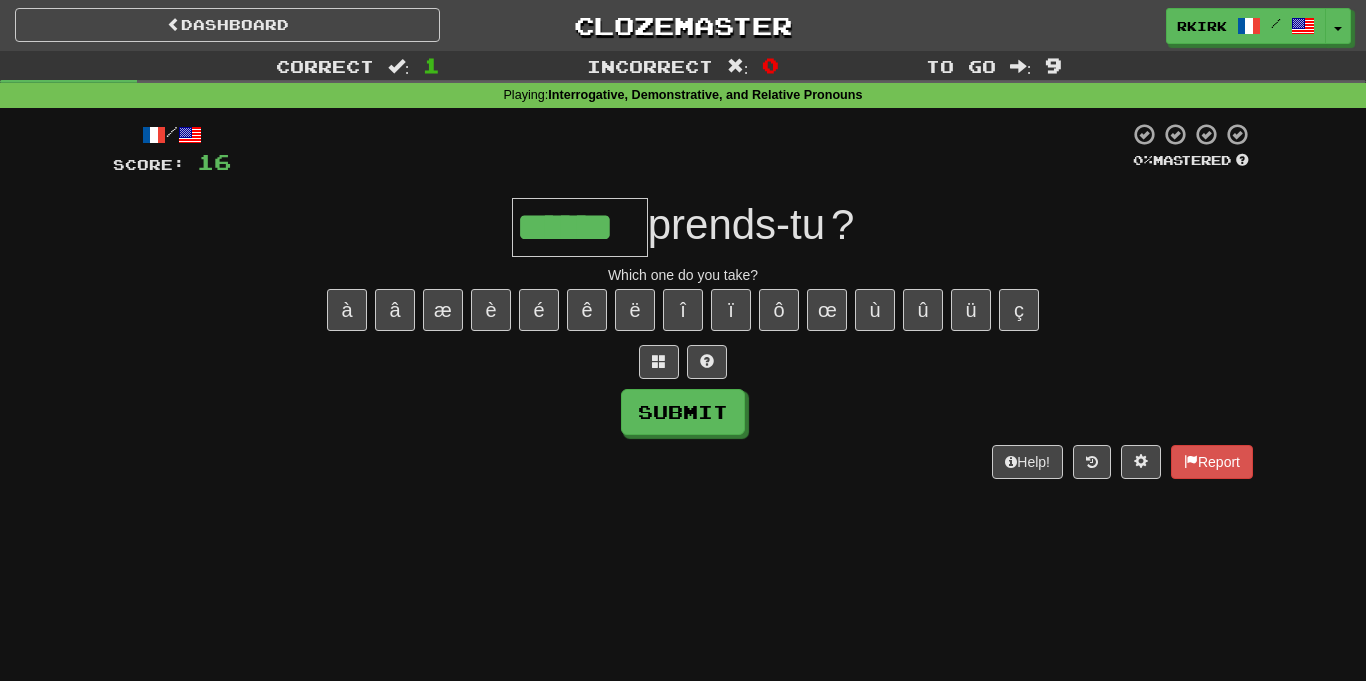 type on "******" 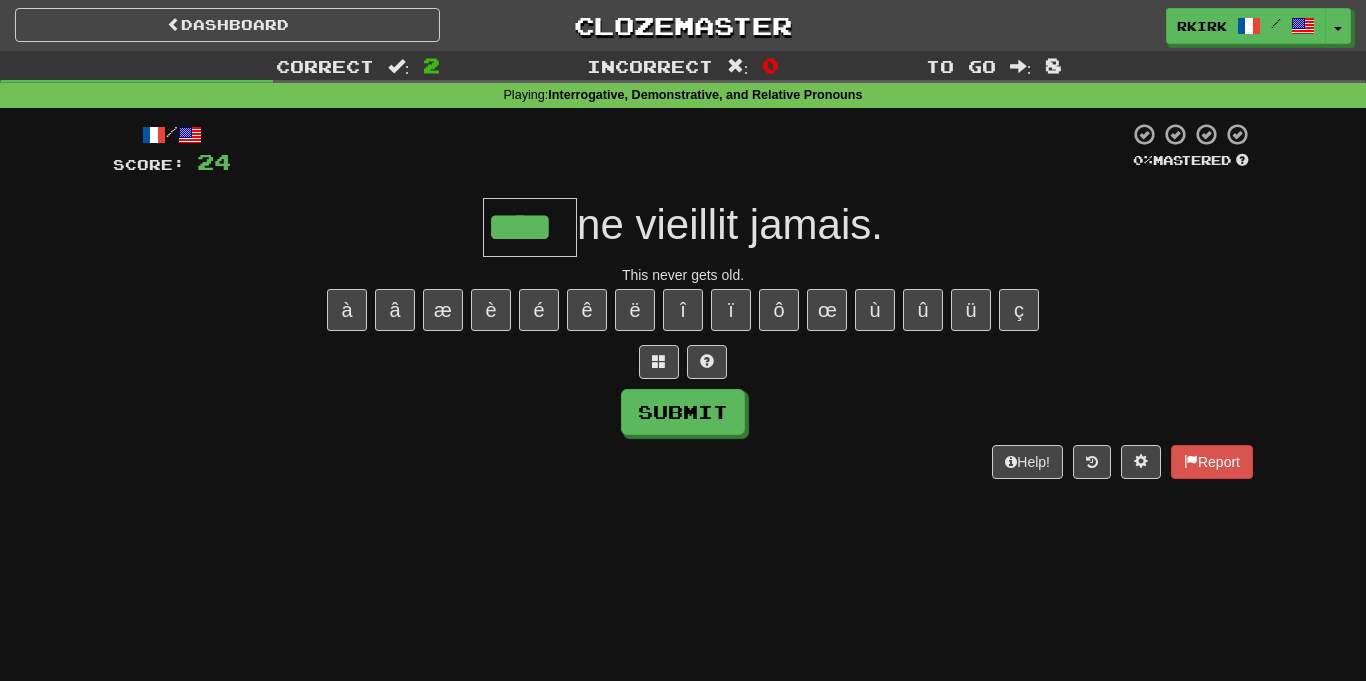 type on "****" 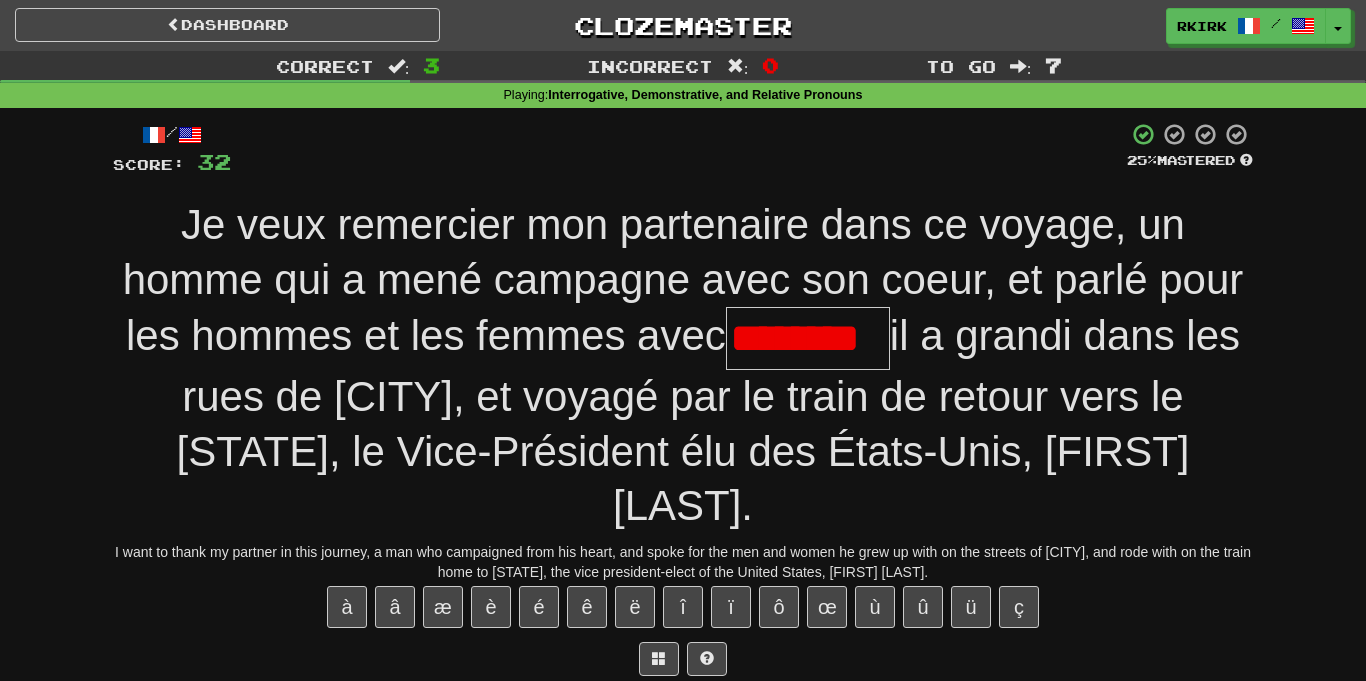 scroll, scrollTop: 0, scrollLeft: 0, axis: both 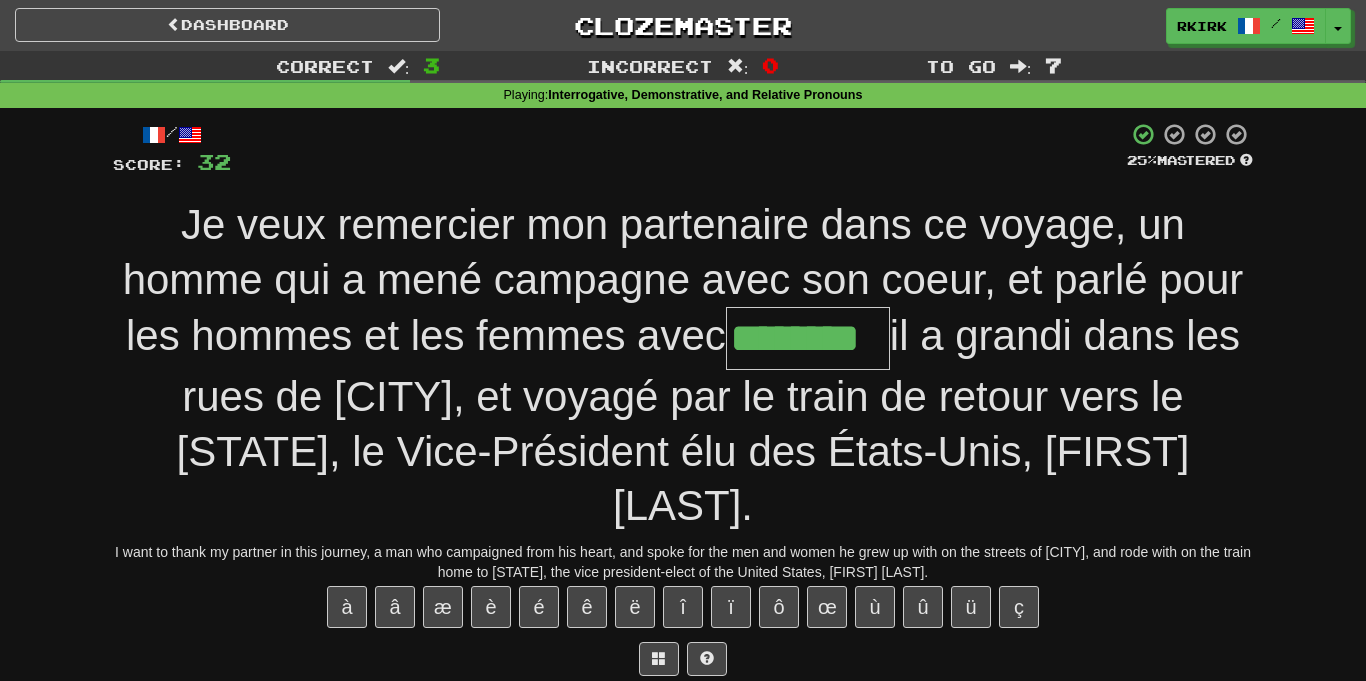 type on "********" 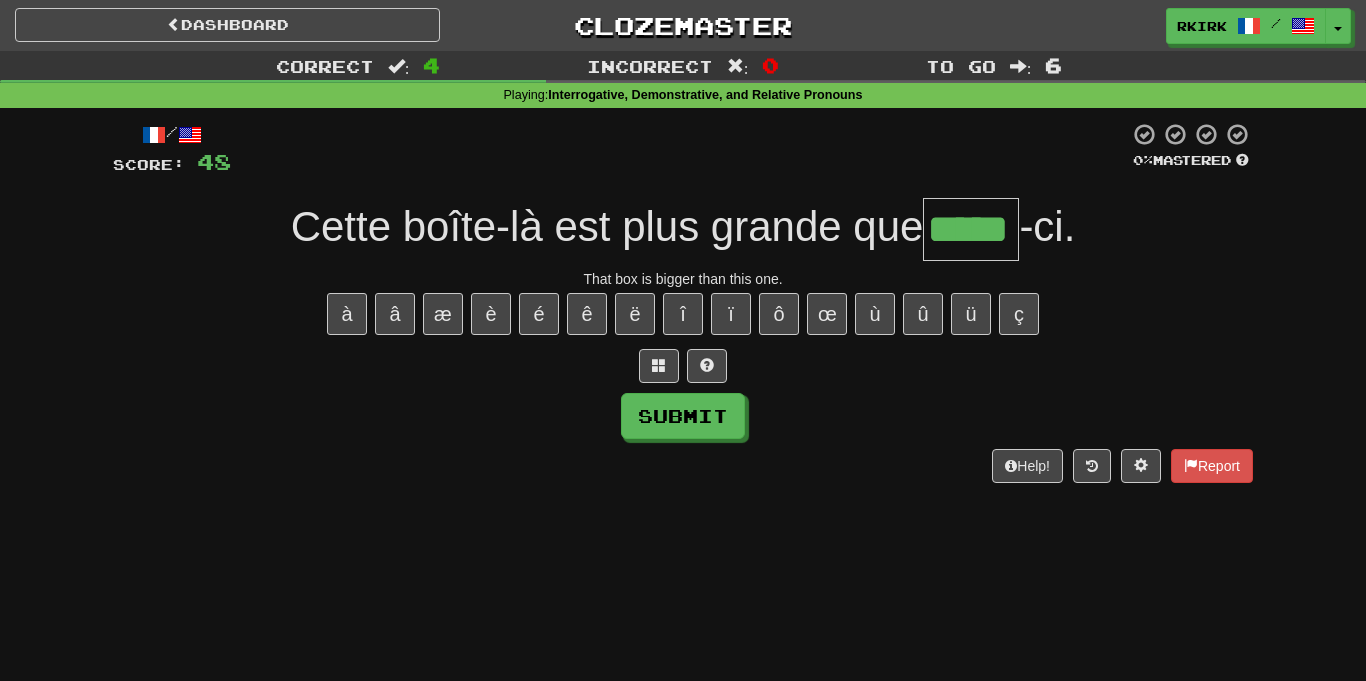 type on "*****" 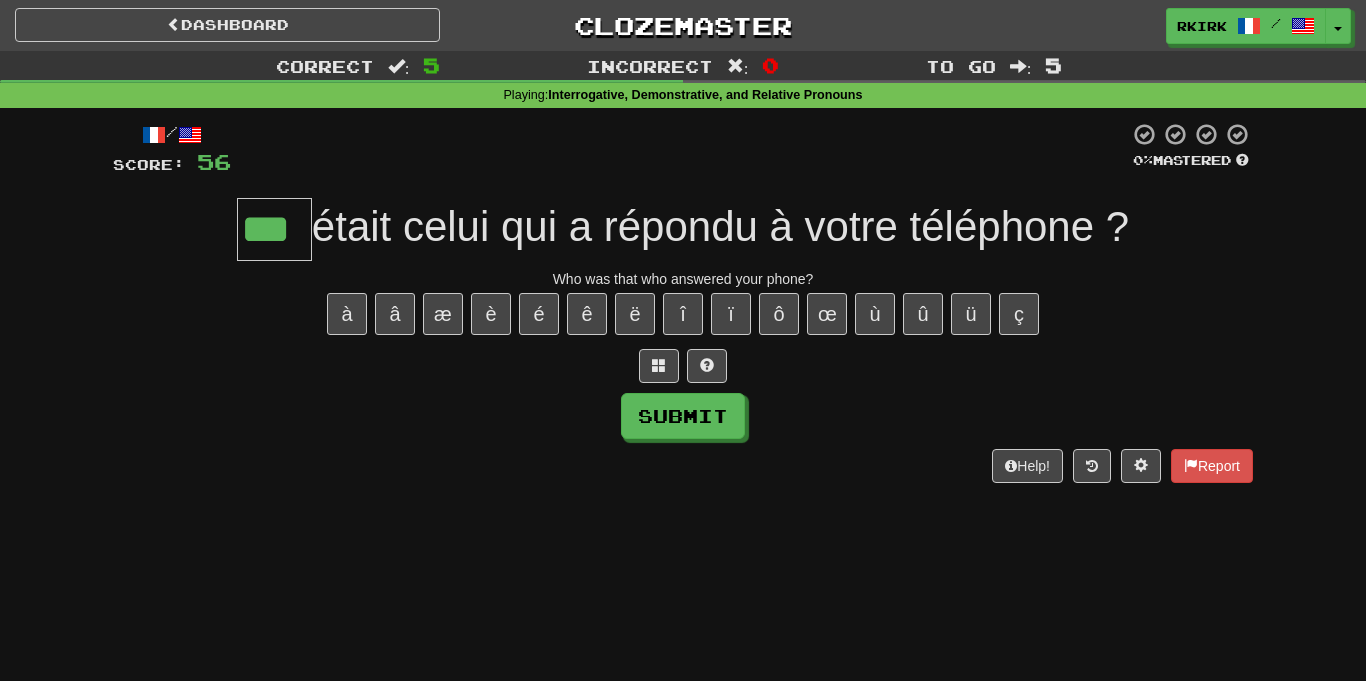 type on "***" 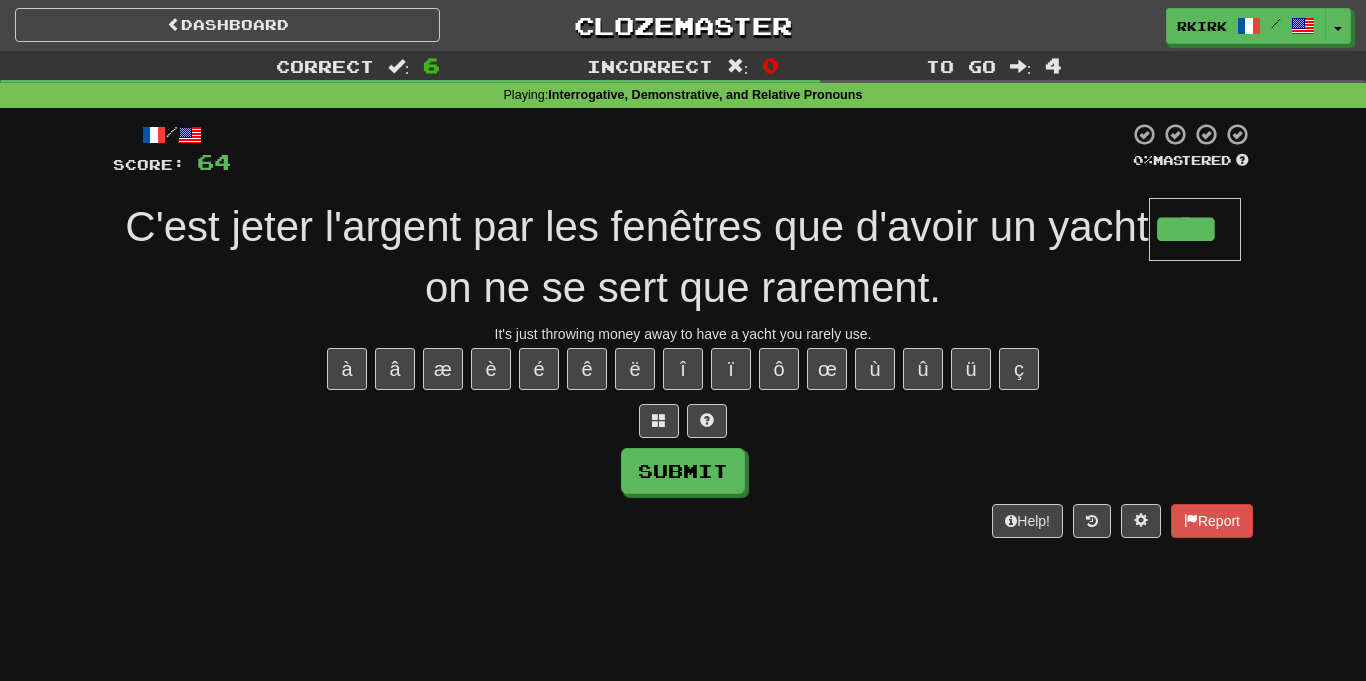 type on "****" 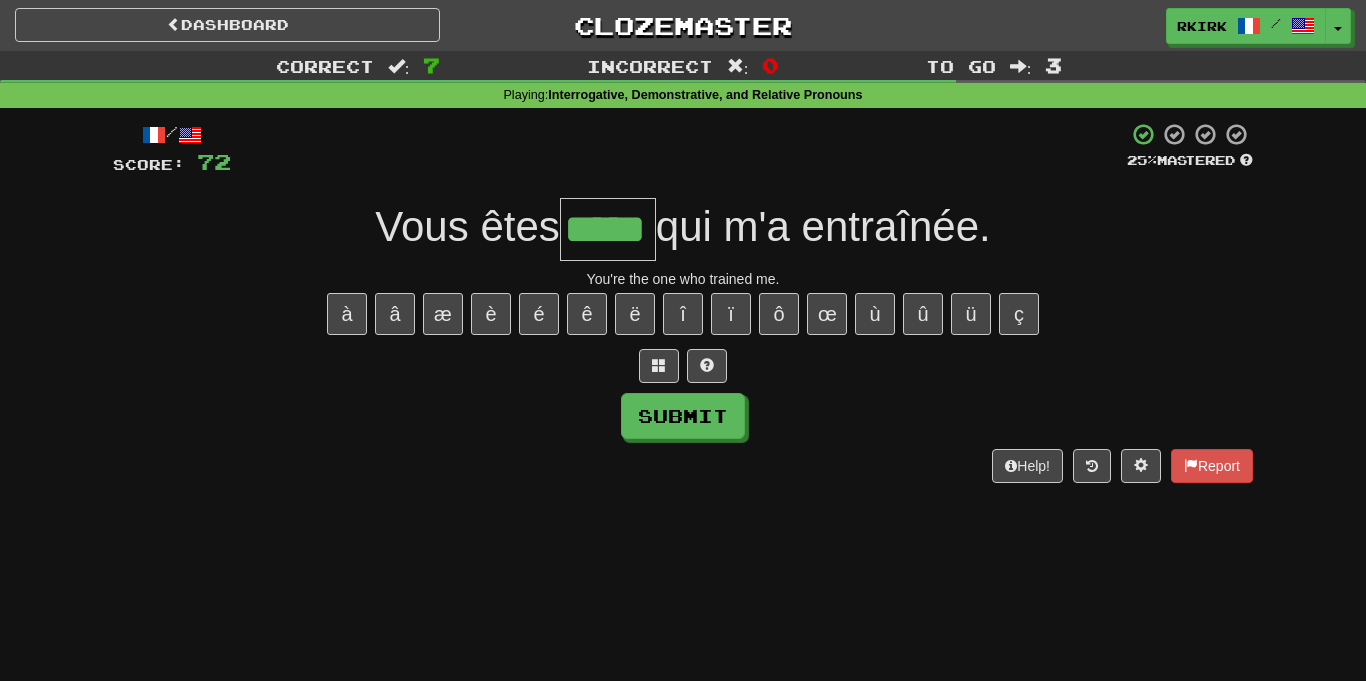 type on "*****" 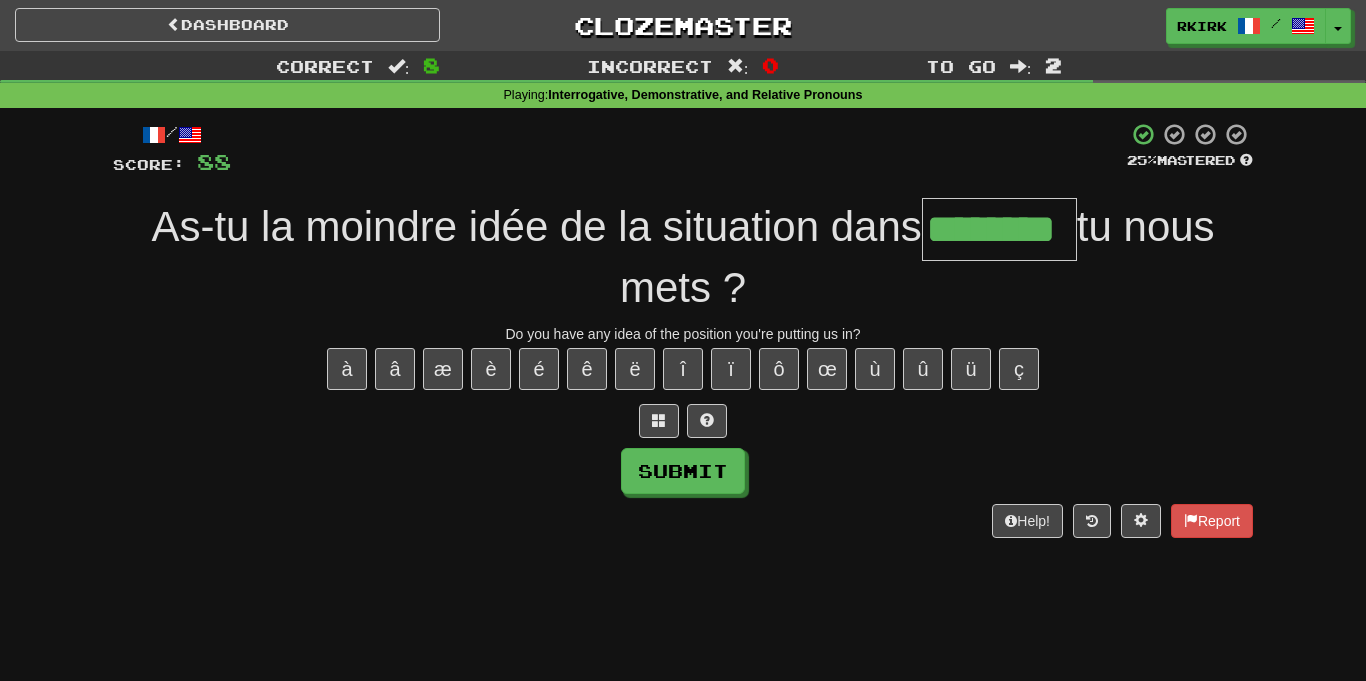 type on "********" 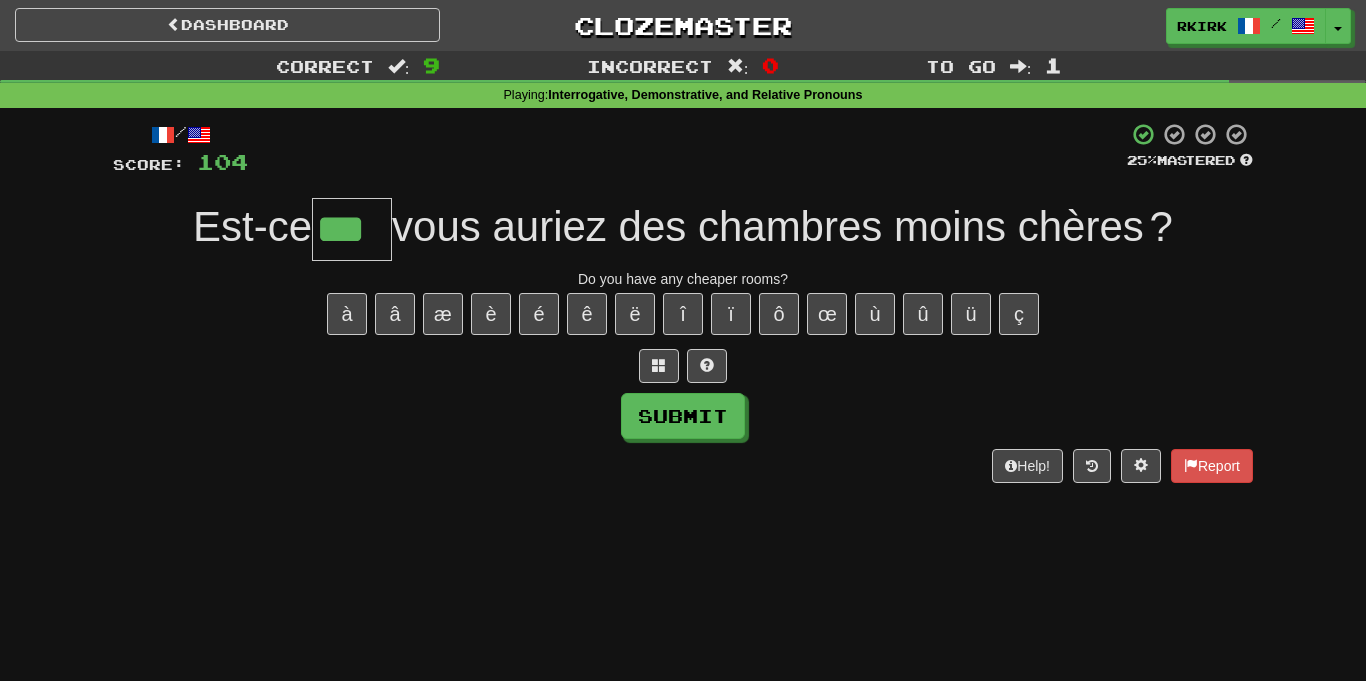type on "***" 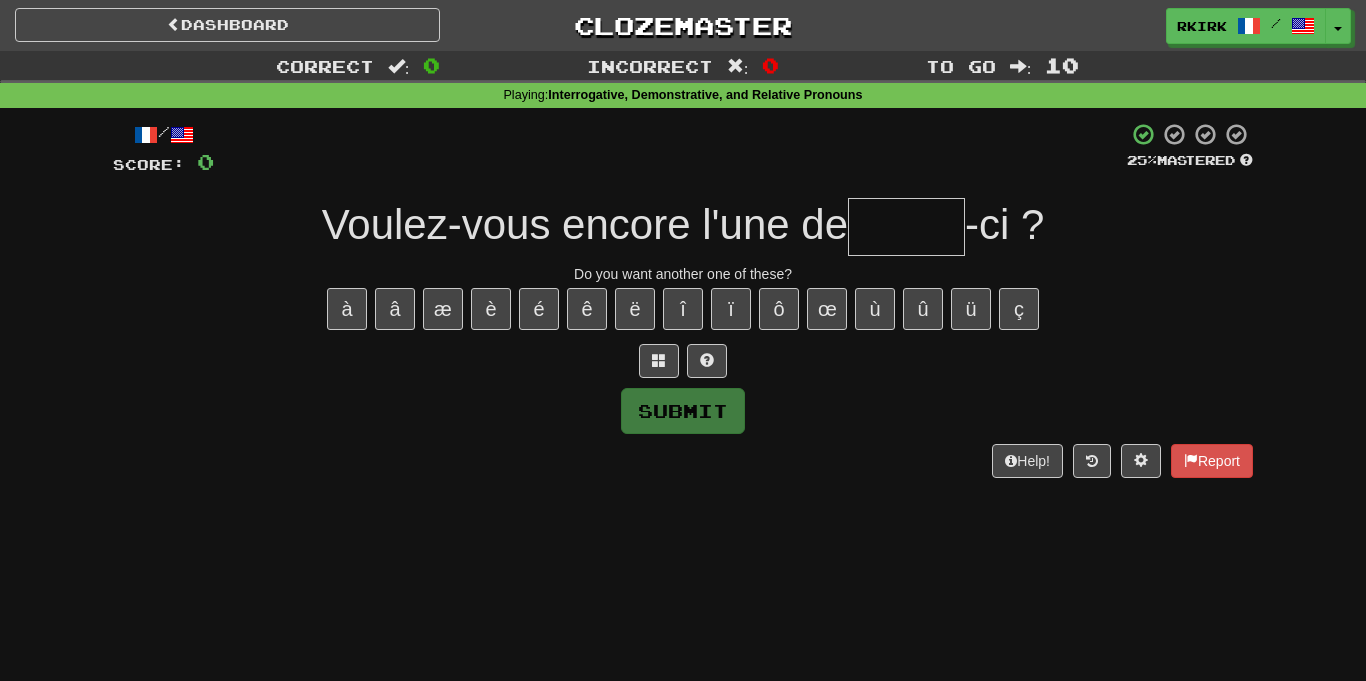 type on "*" 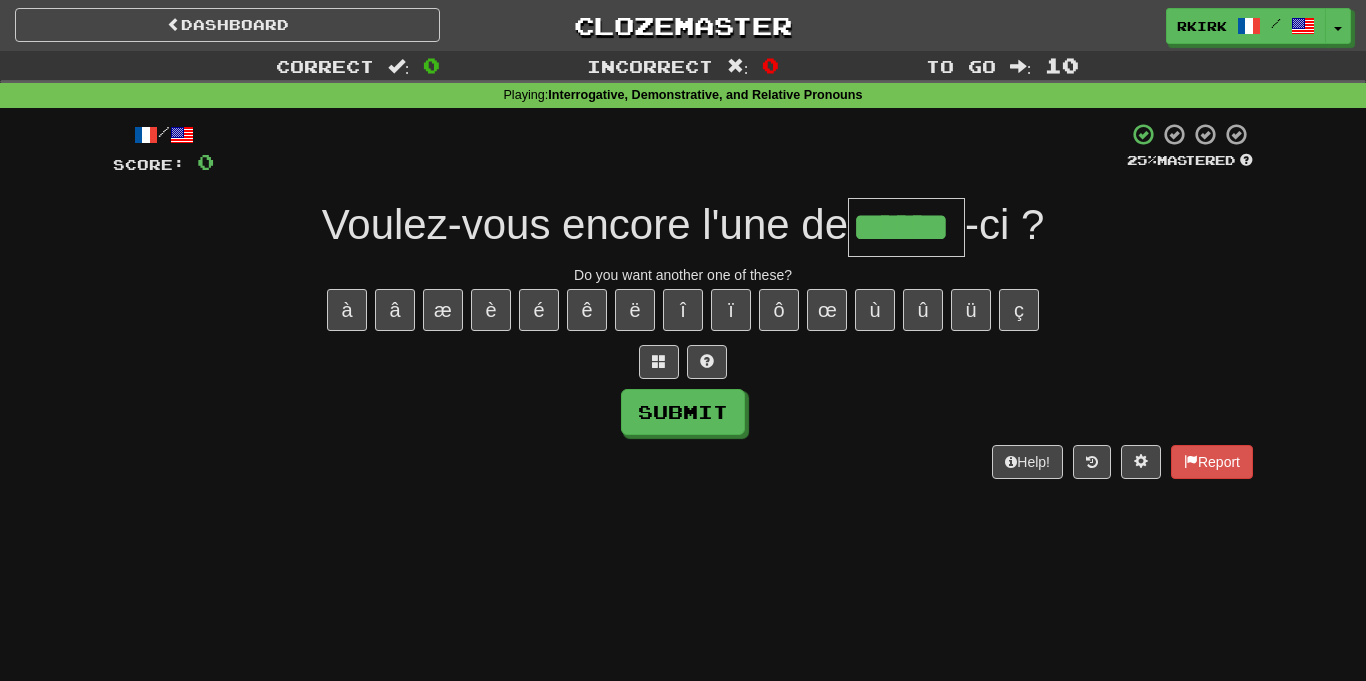 type on "******" 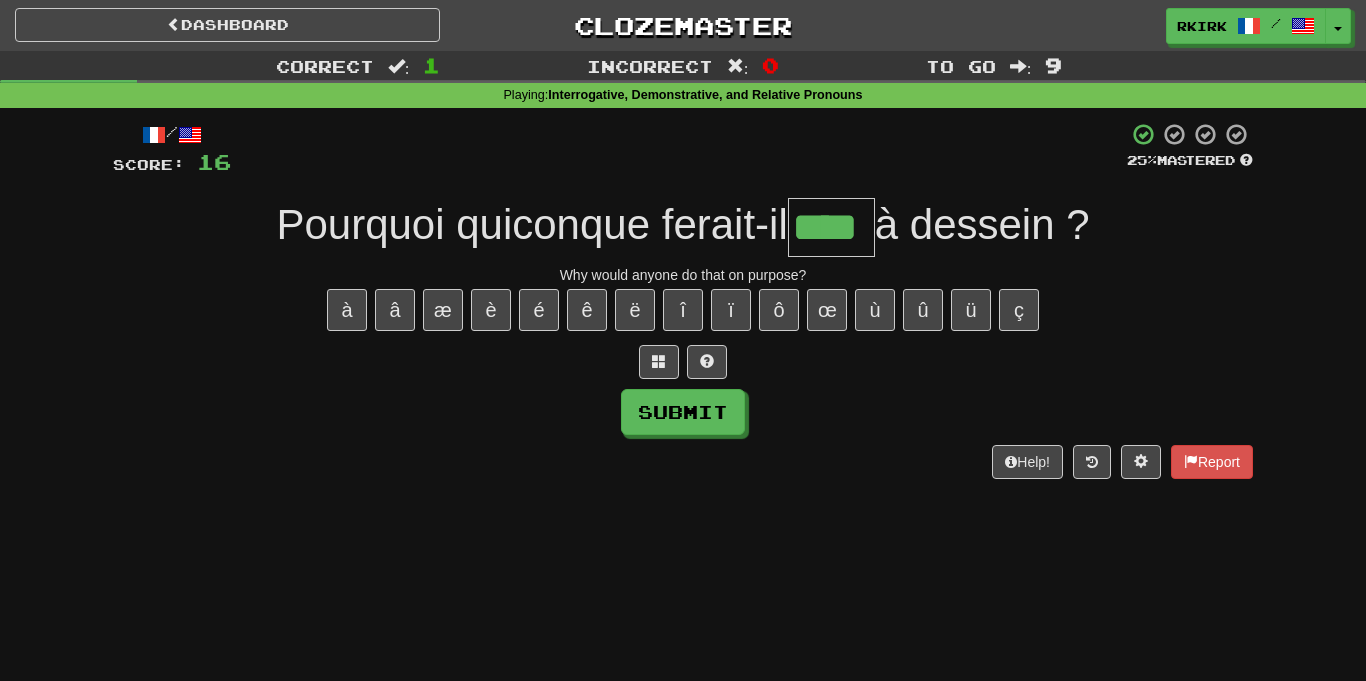 type on "****" 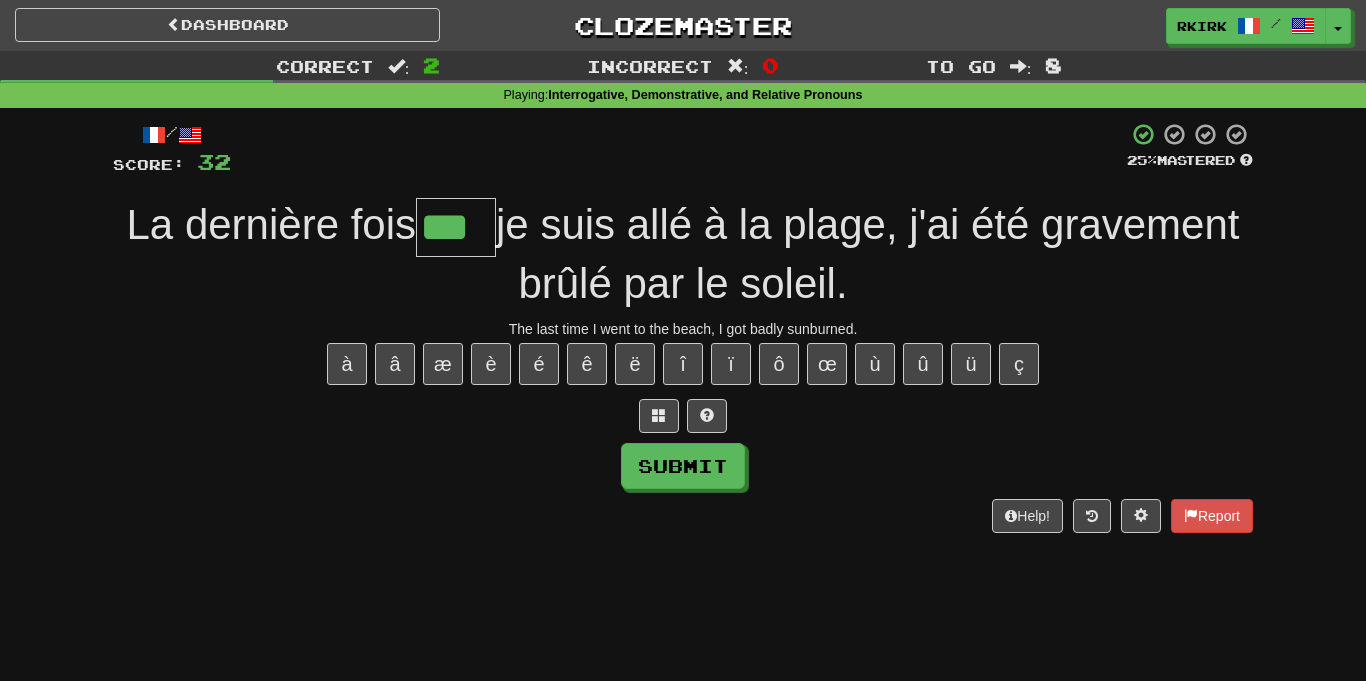 type on "***" 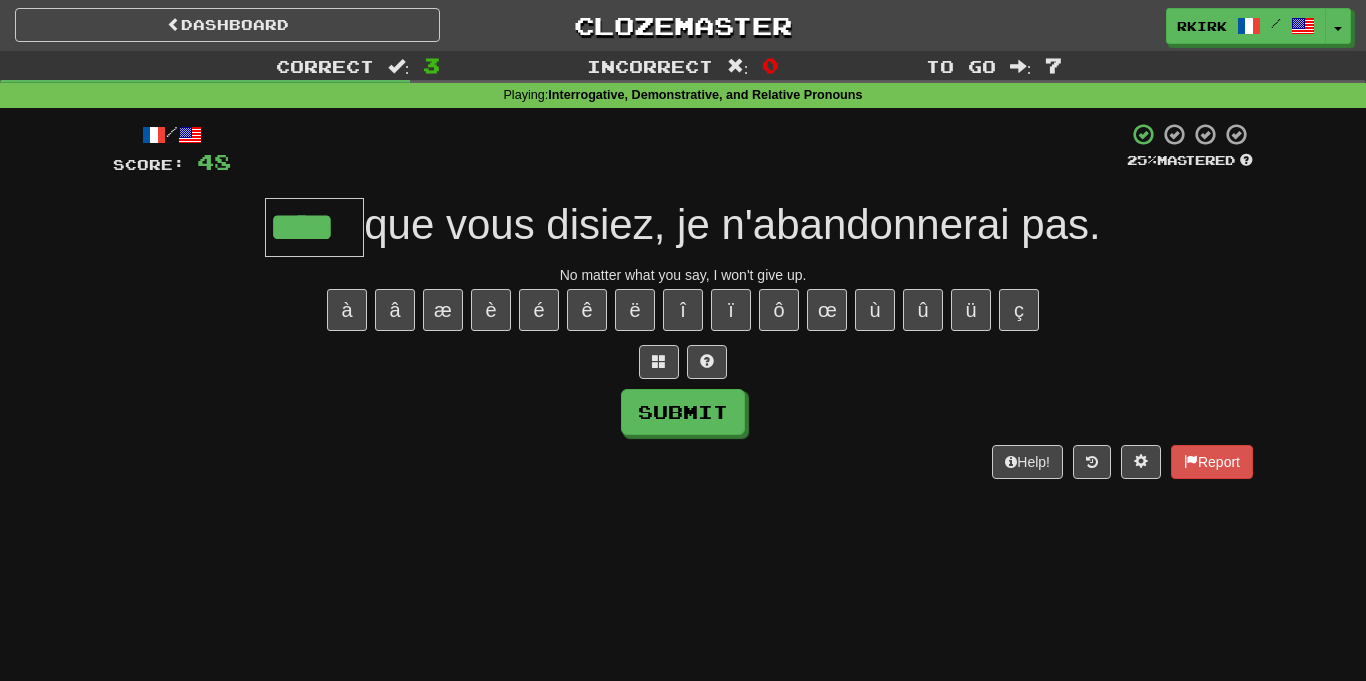 type on "****" 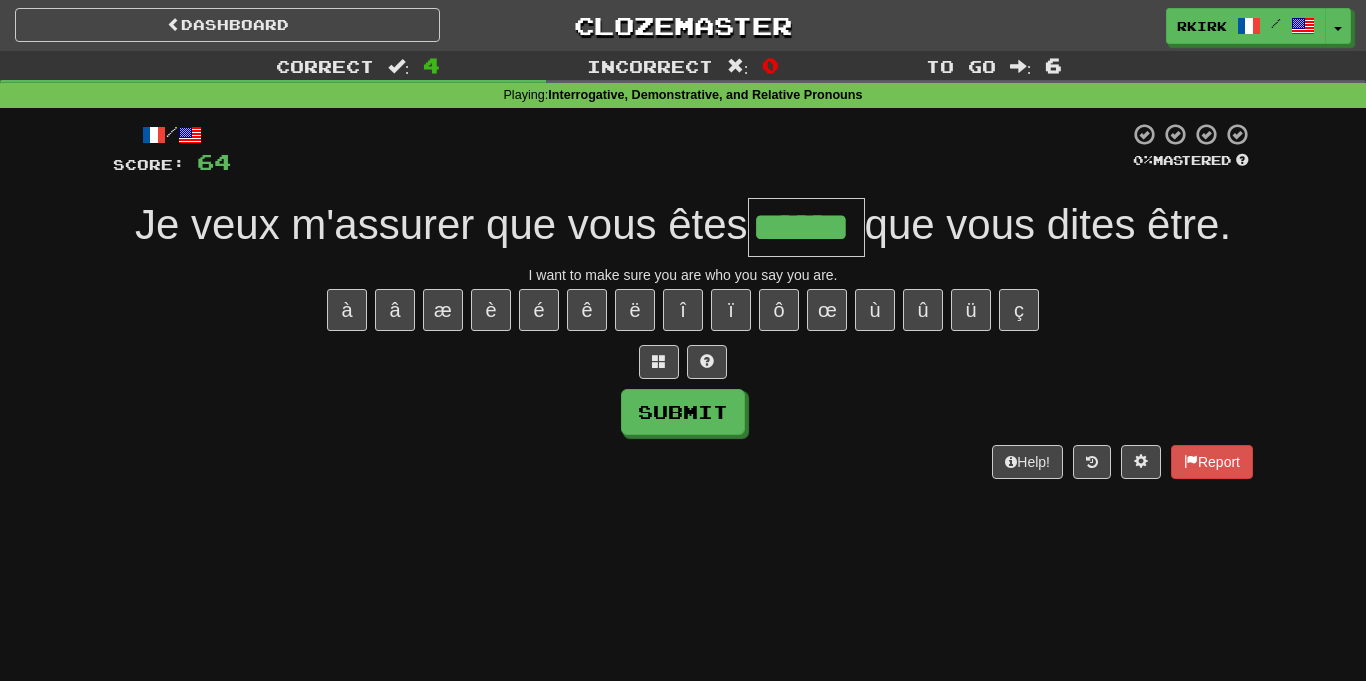 type on "******" 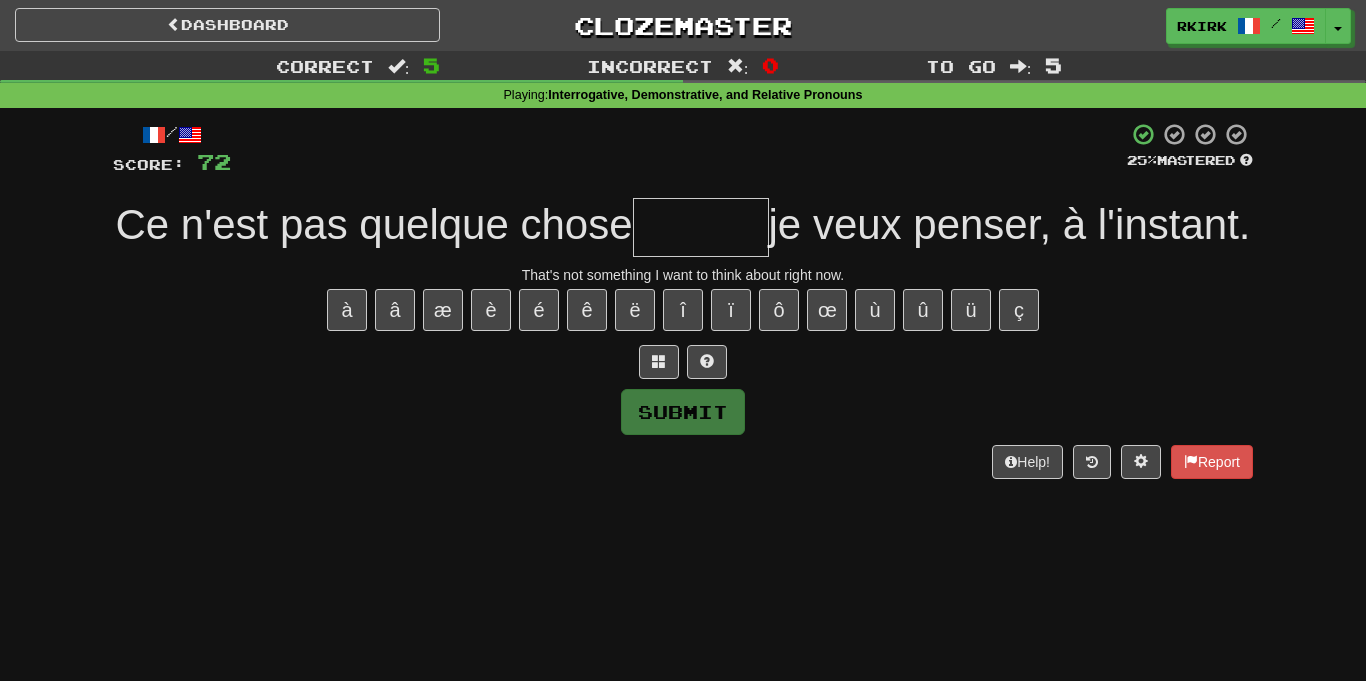 type on "*" 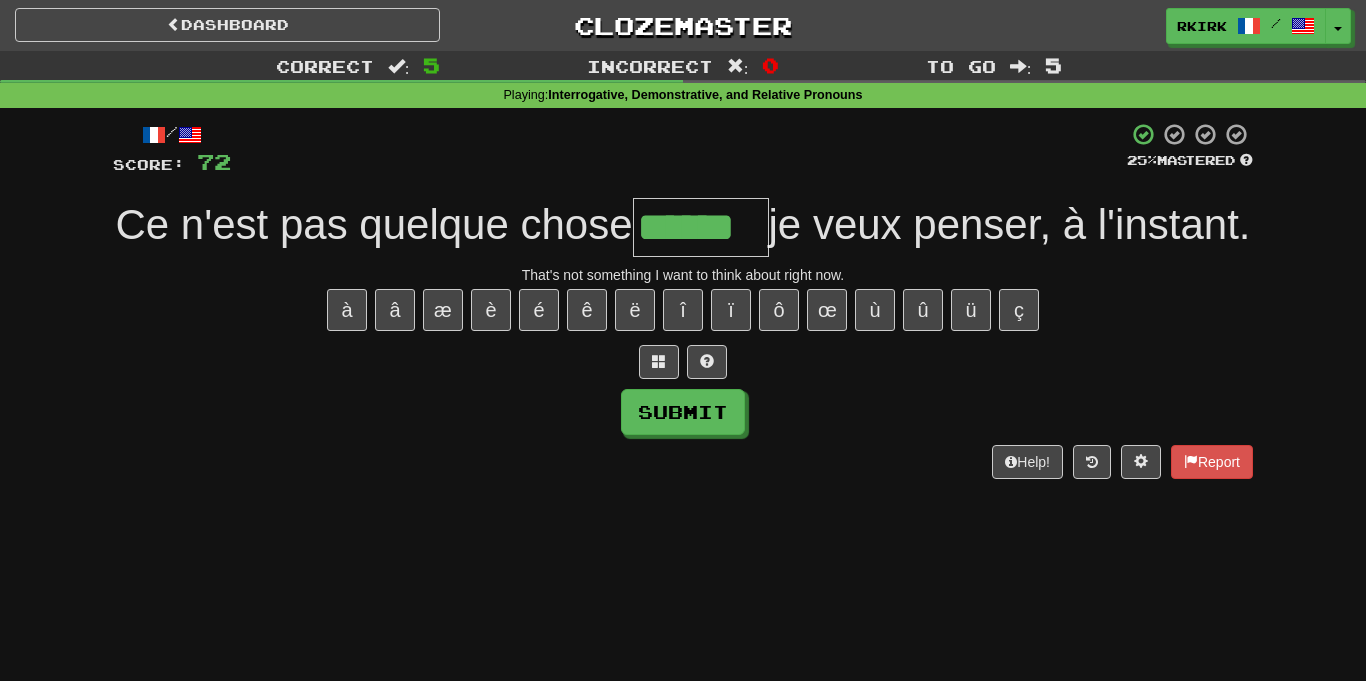 type on "******" 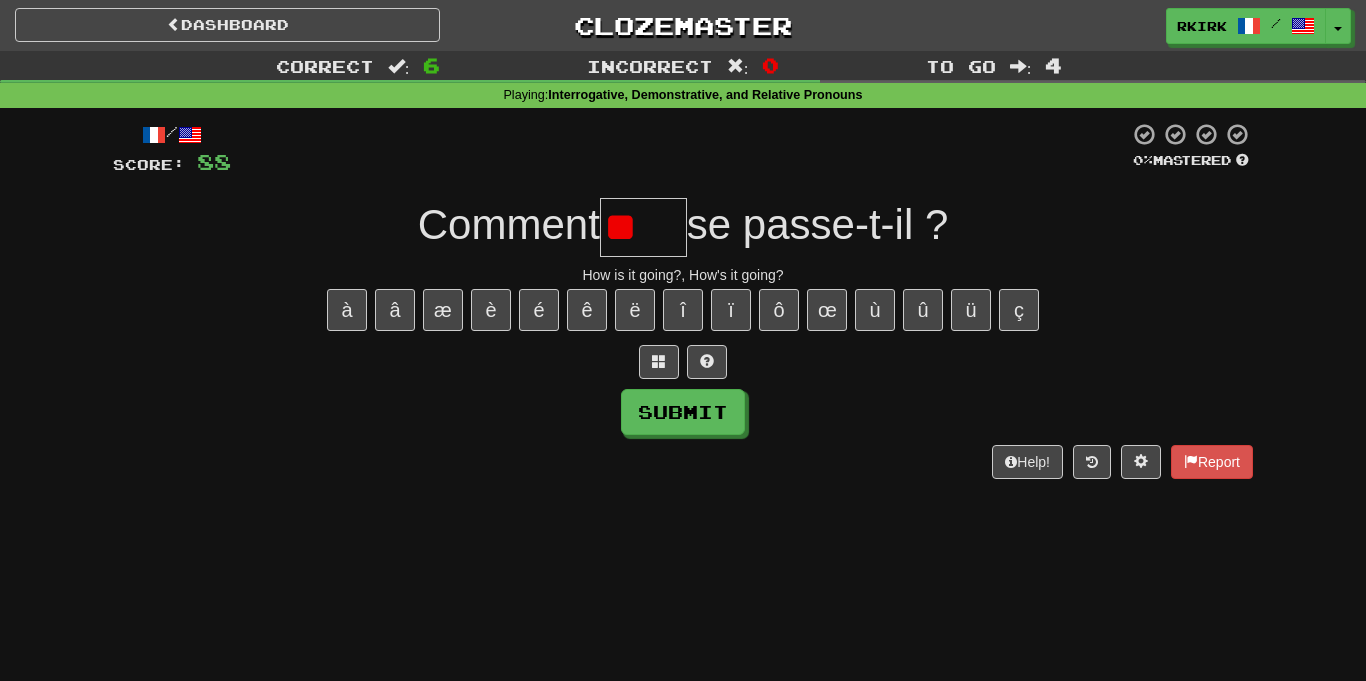 type on "*" 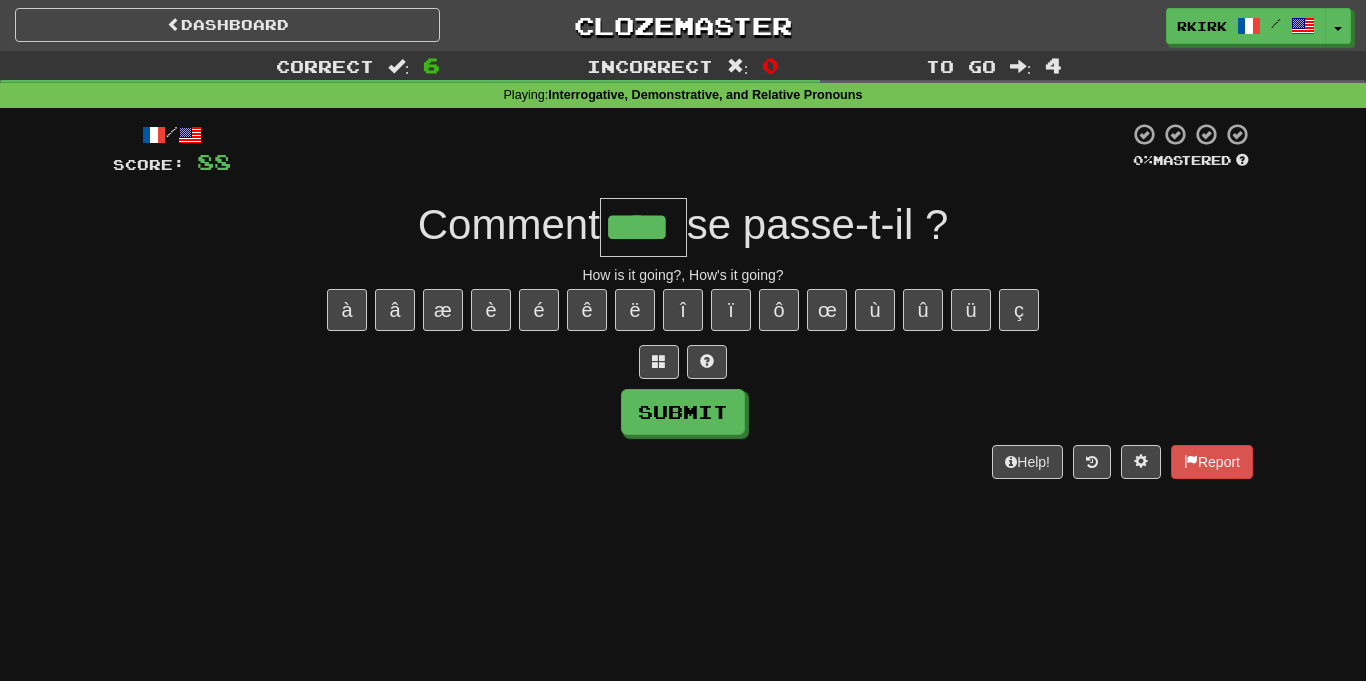 type on "****" 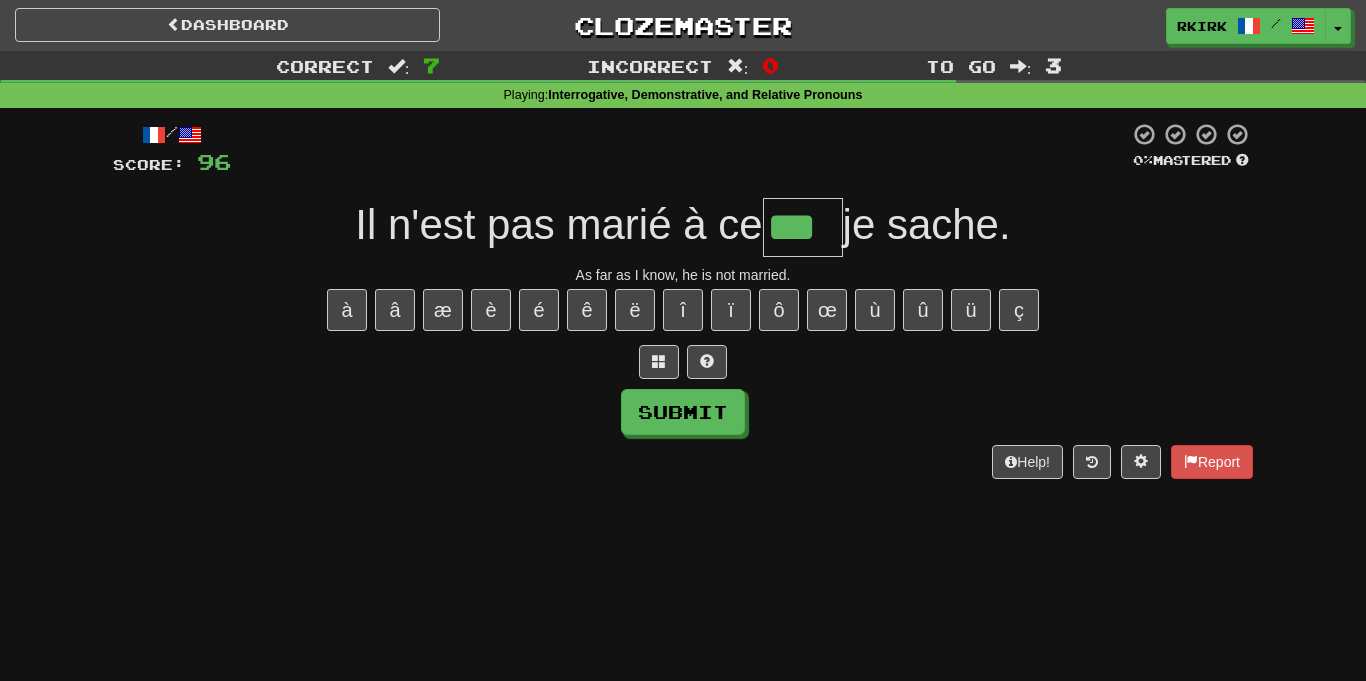 type on "***" 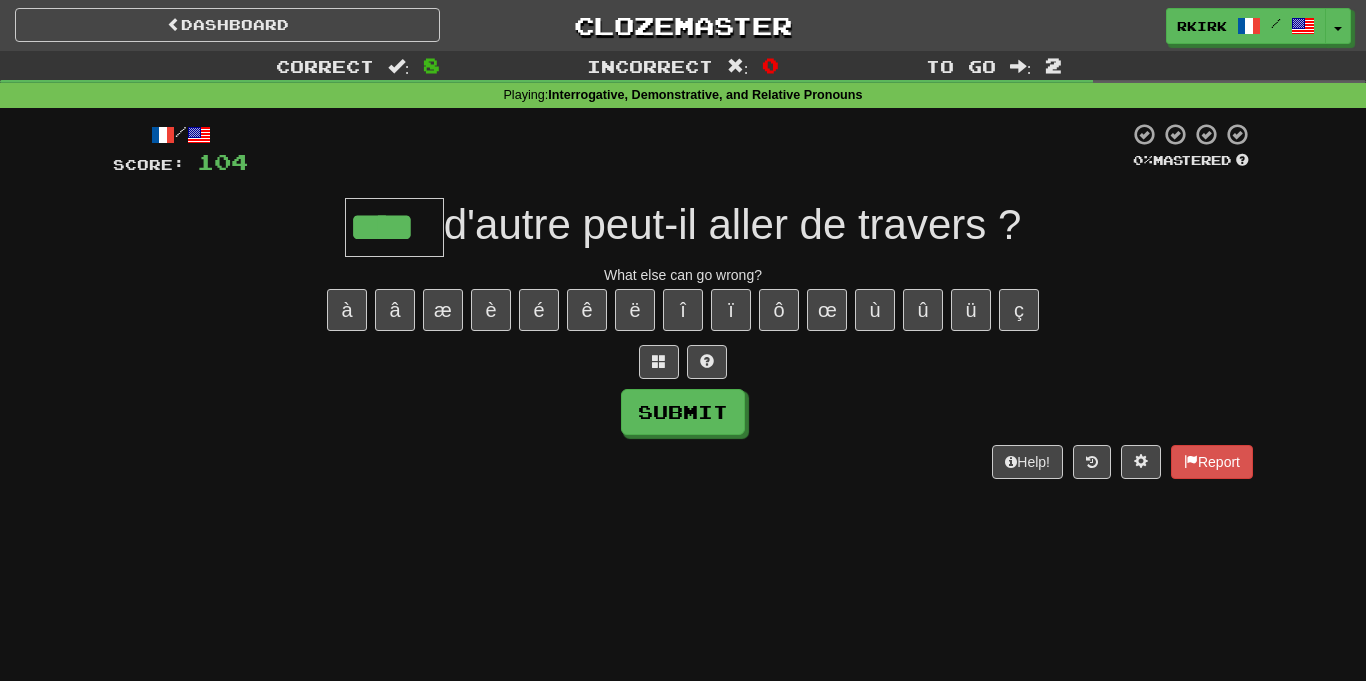 type on "****" 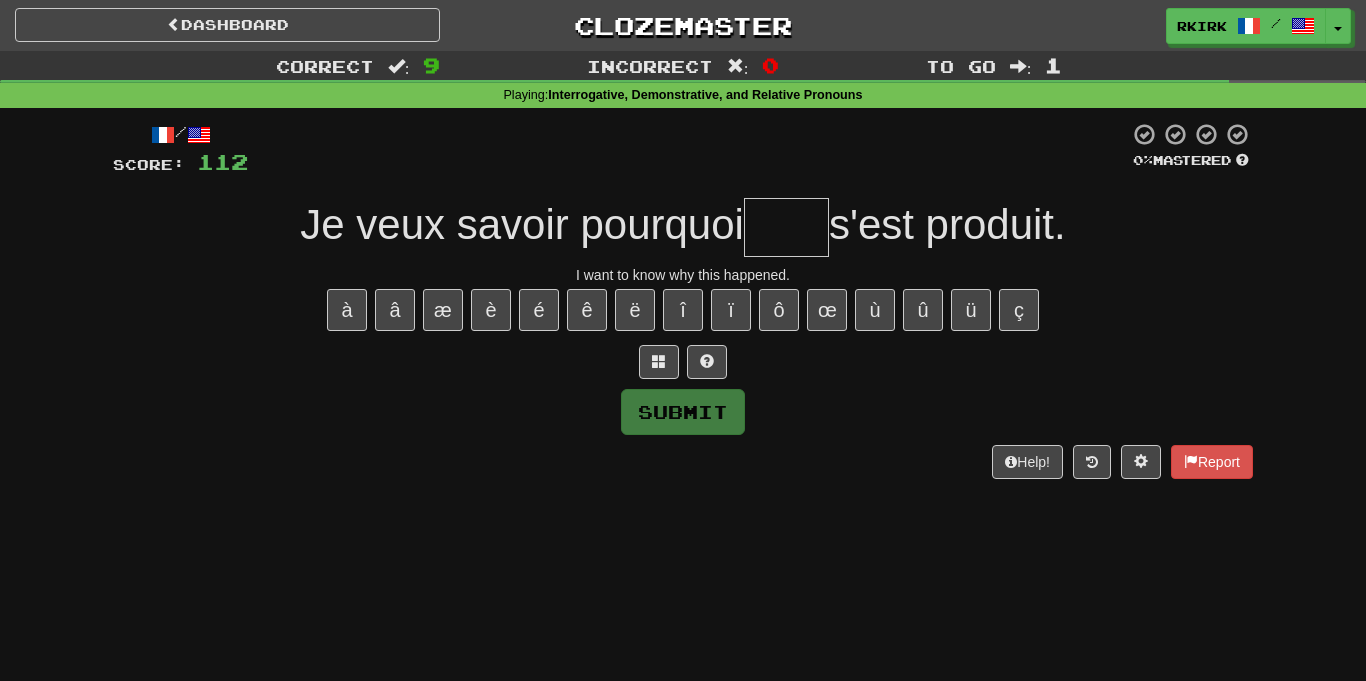 type on "*" 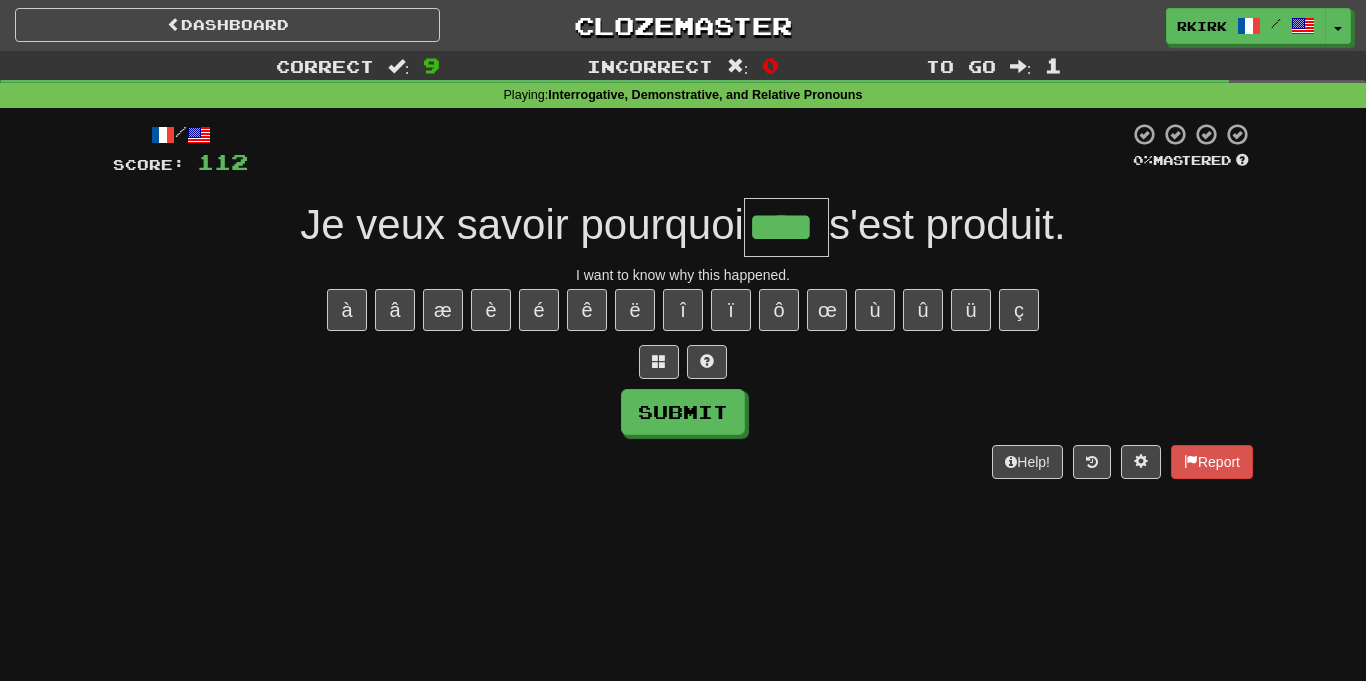 type on "****" 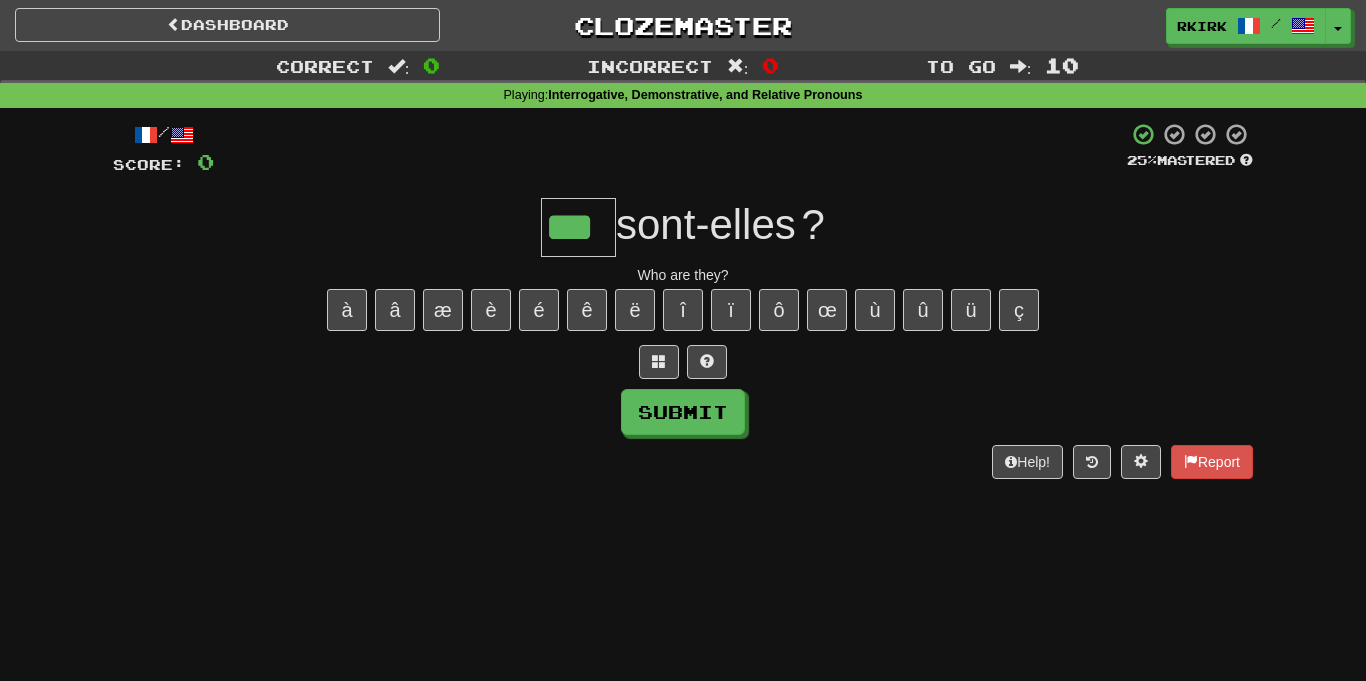 type on "***" 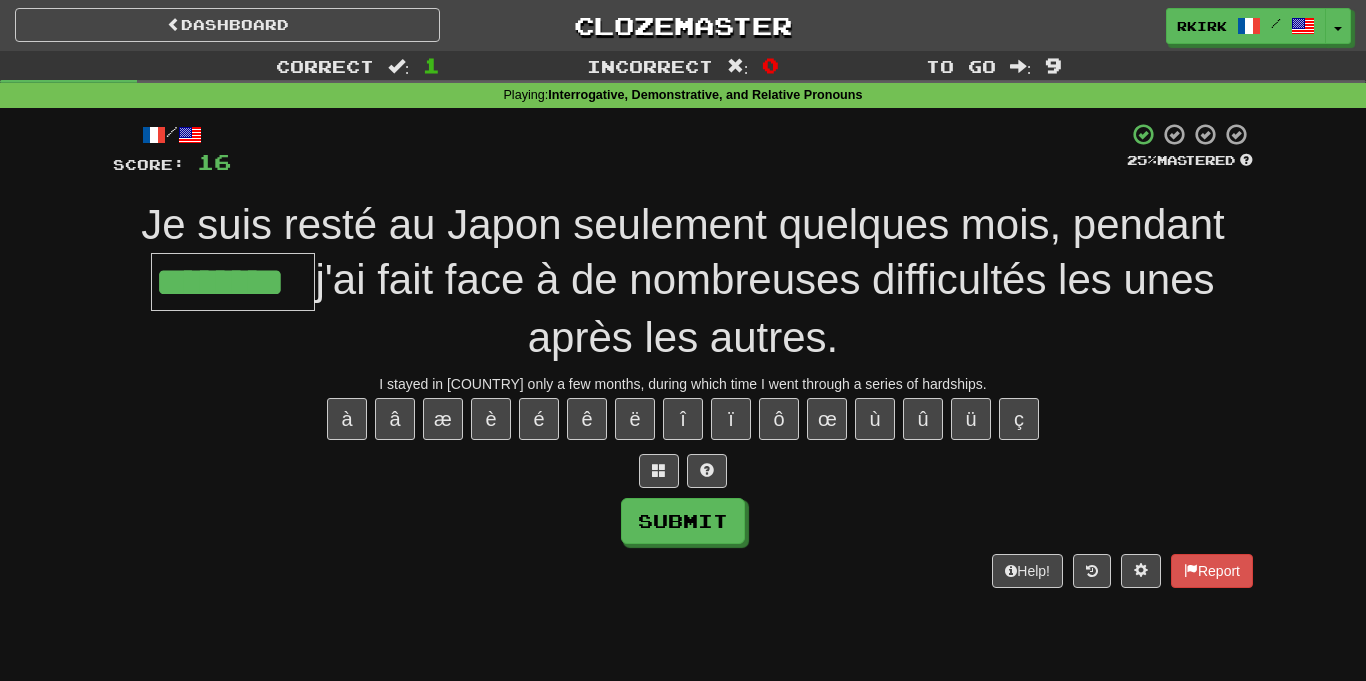 type on "********" 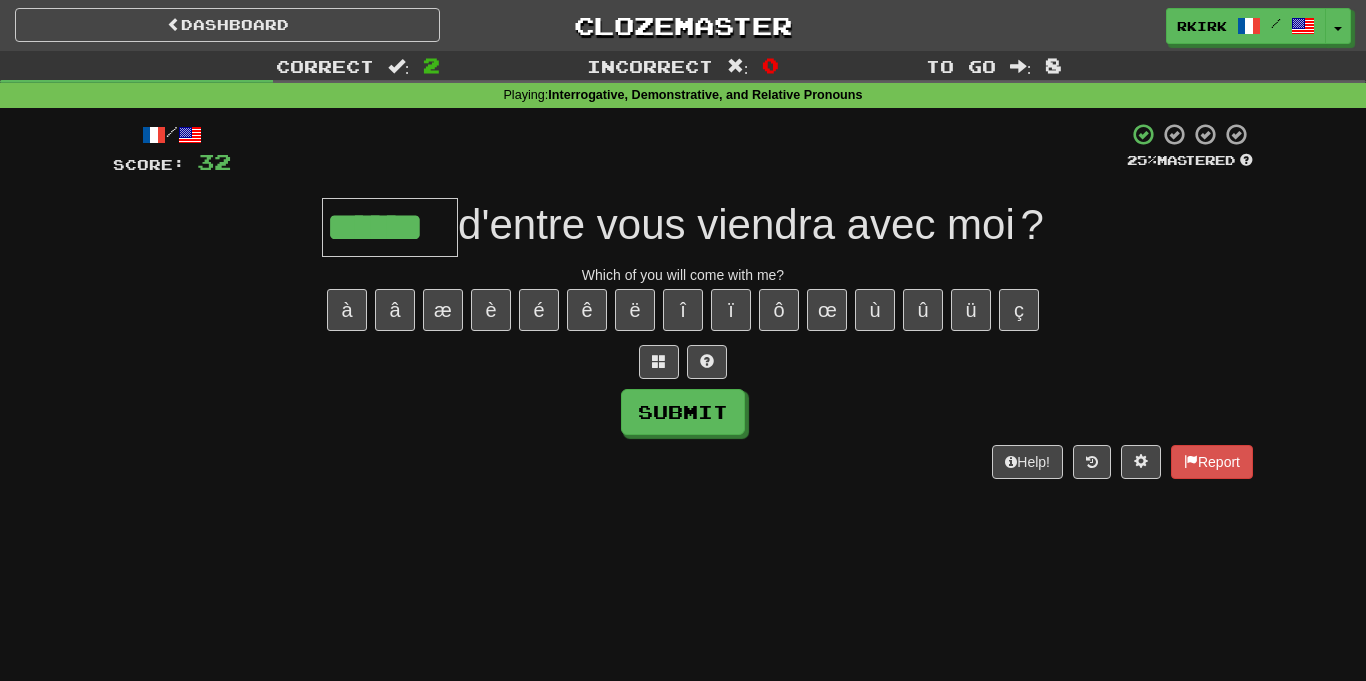 type on "******" 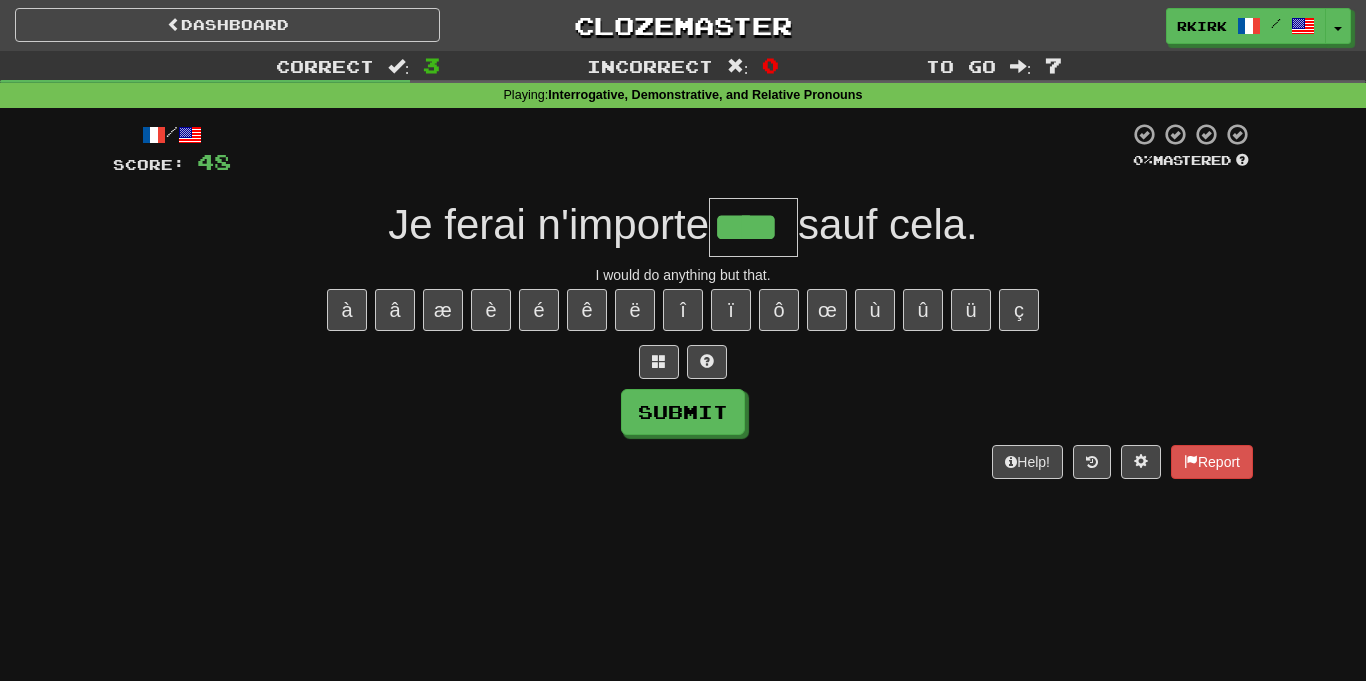 type on "****" 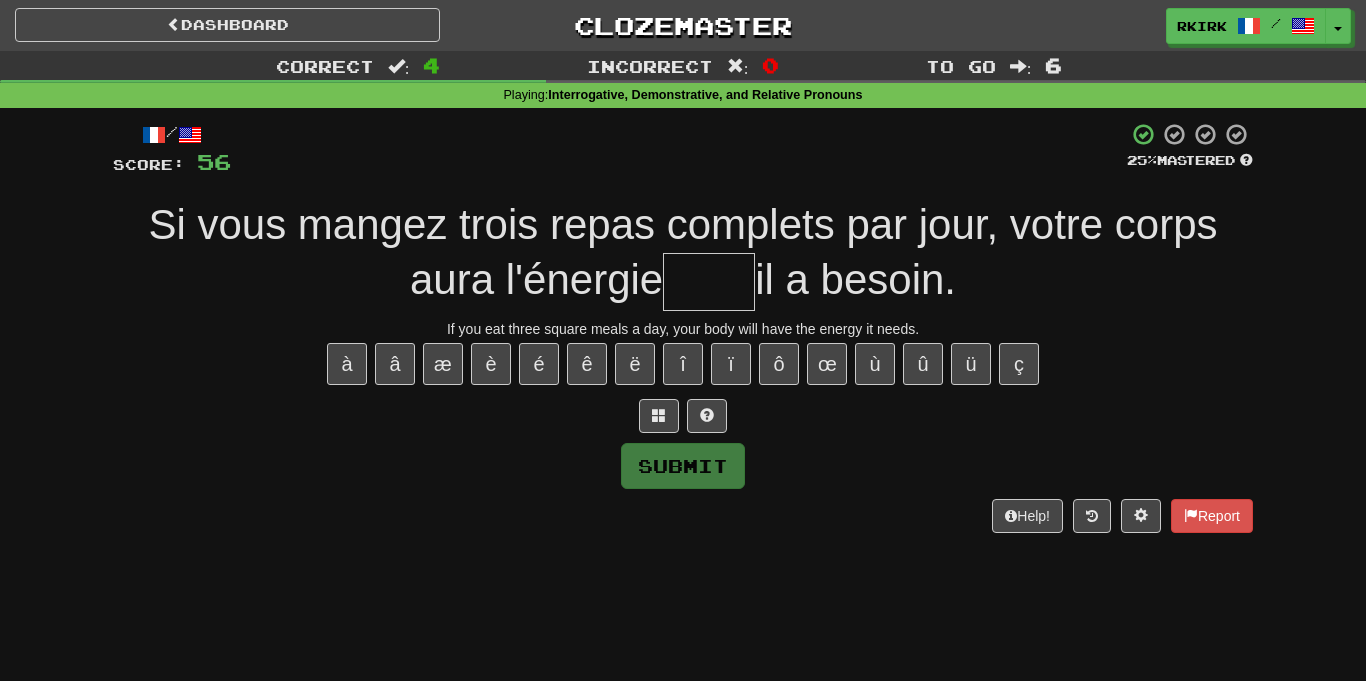 type on "*" 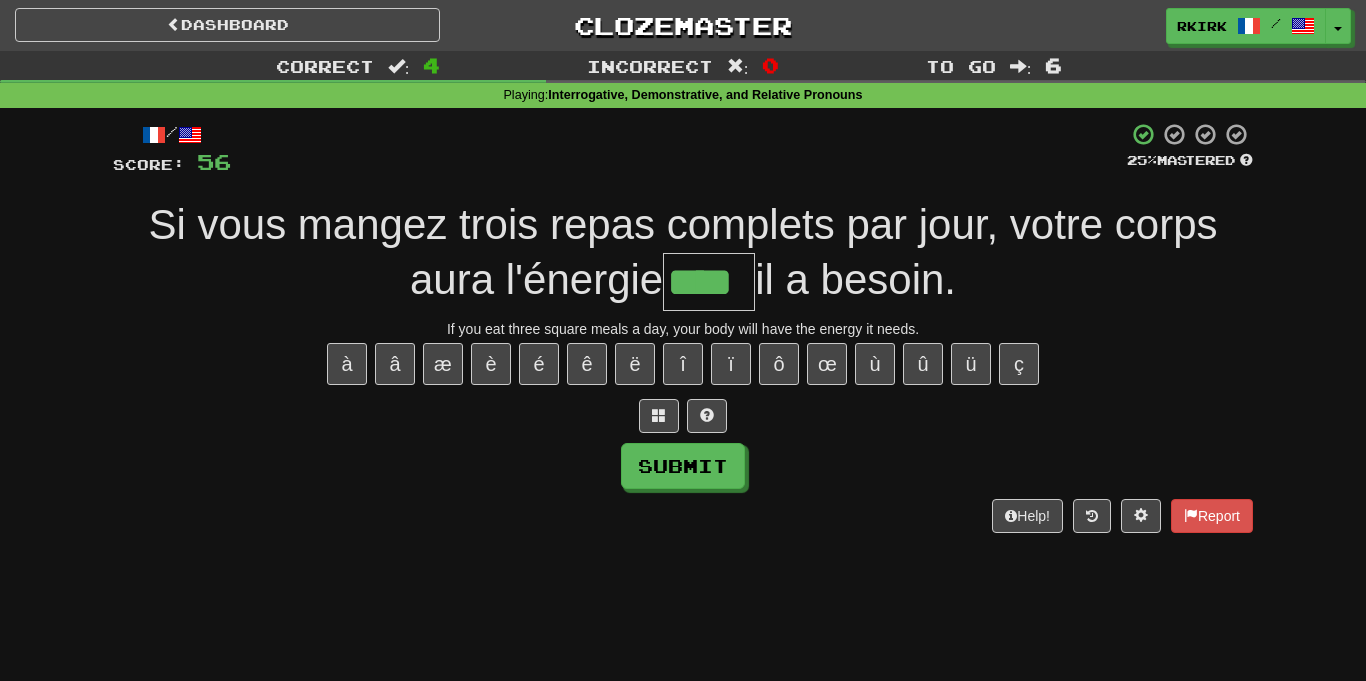 type on "****" 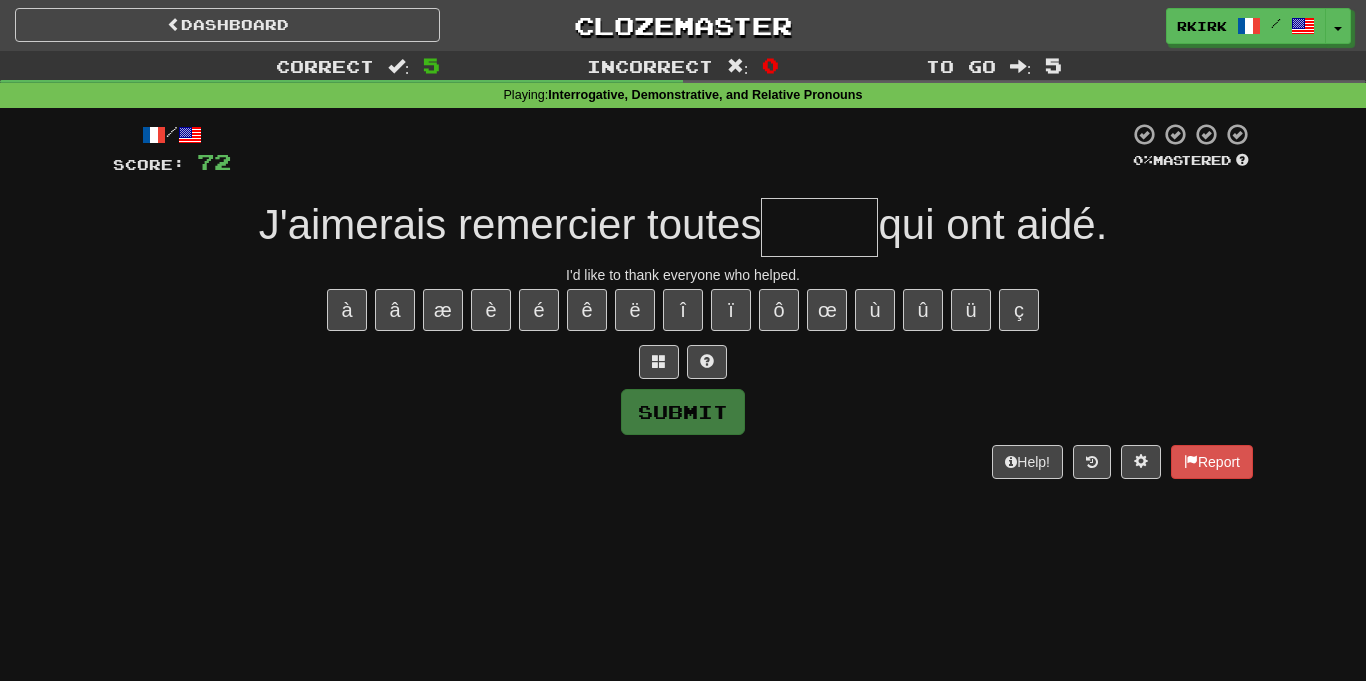 type on "*" 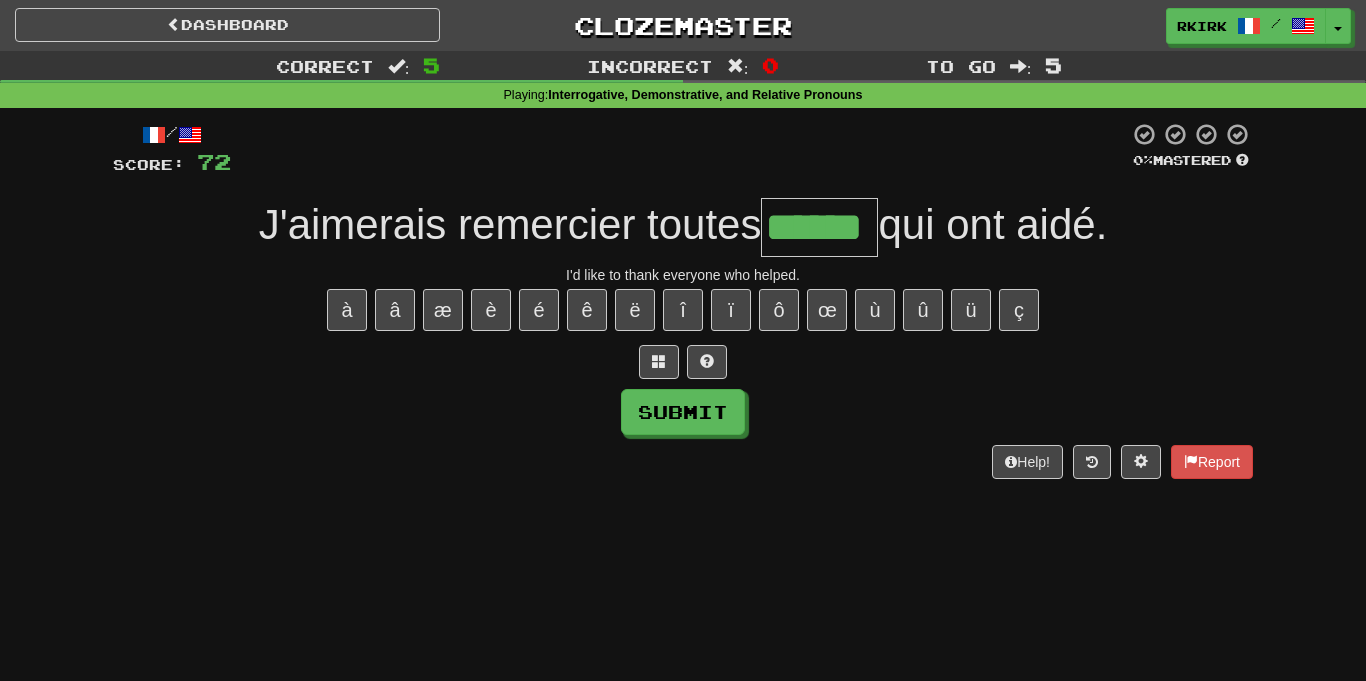 type on "******" 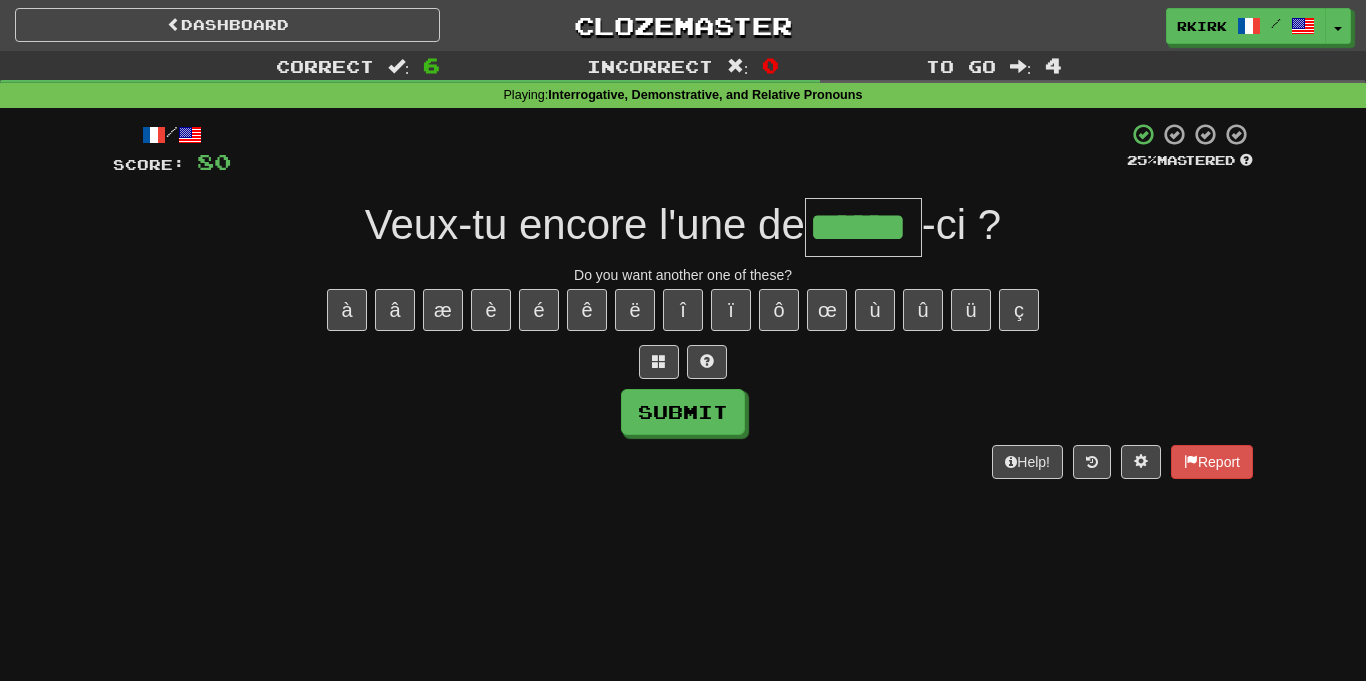 type on "******" 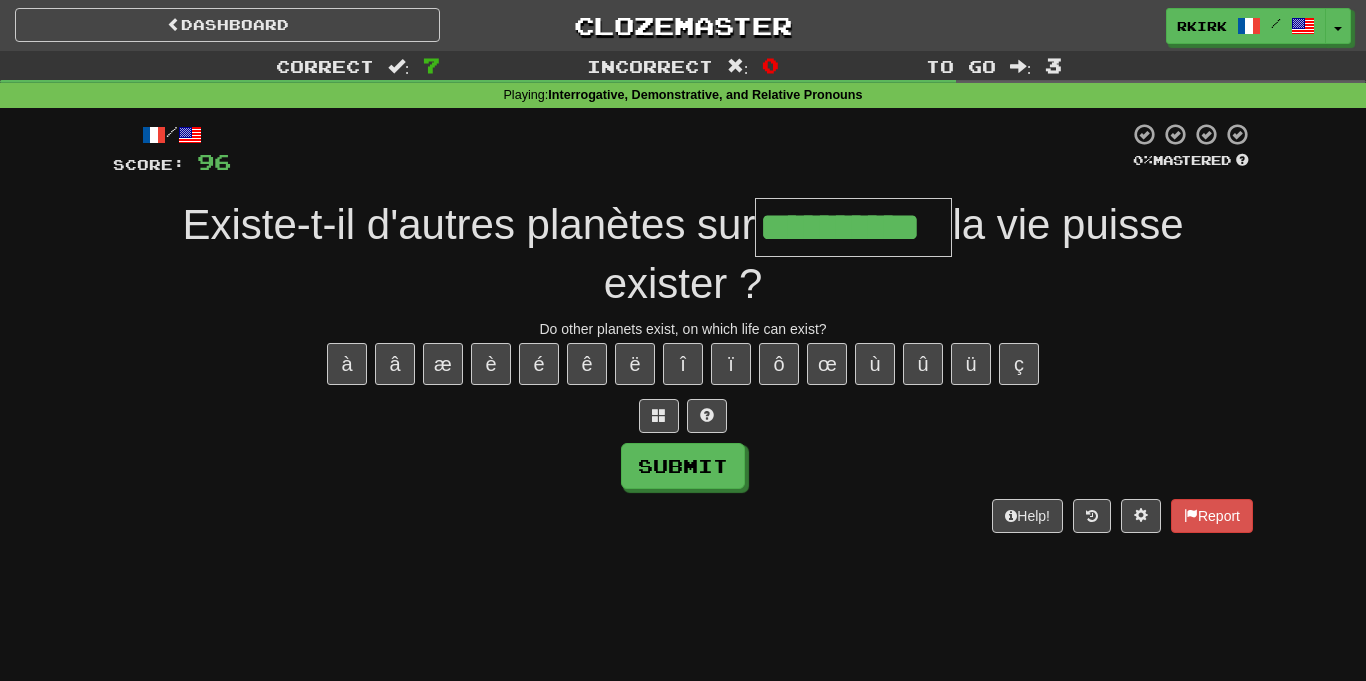 type on "**********" 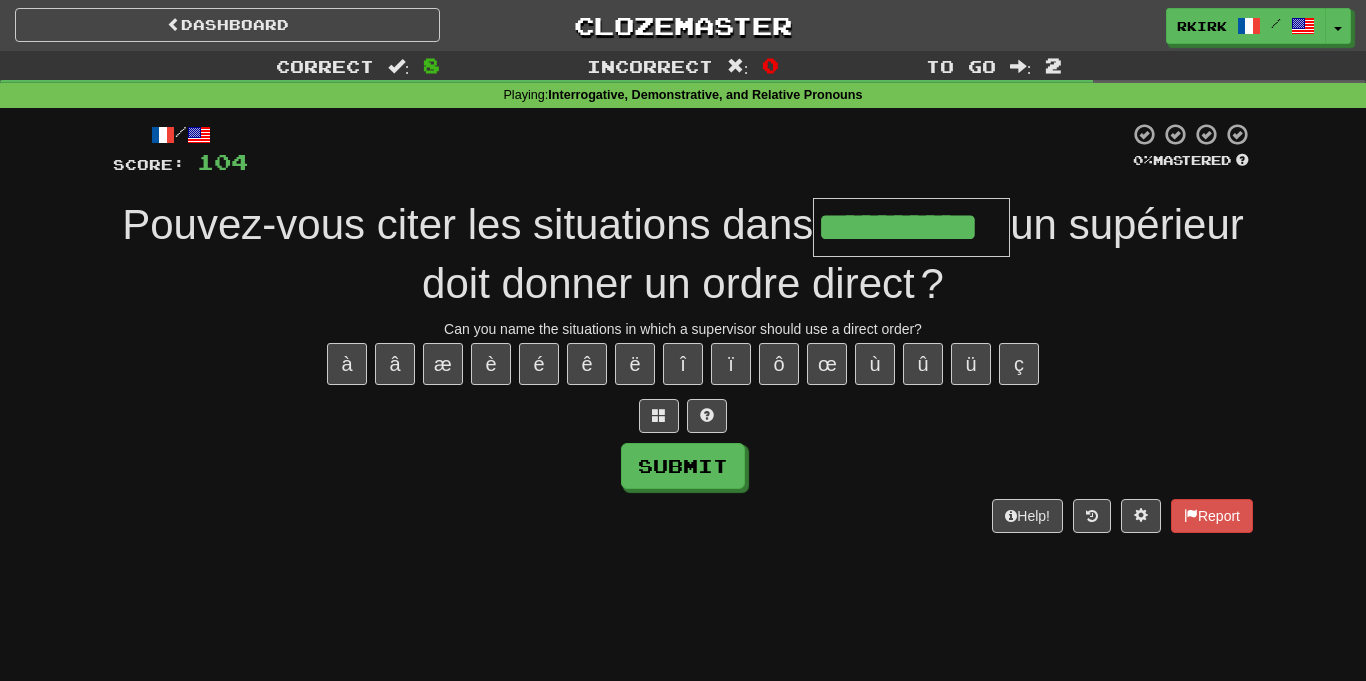 type on "**********" 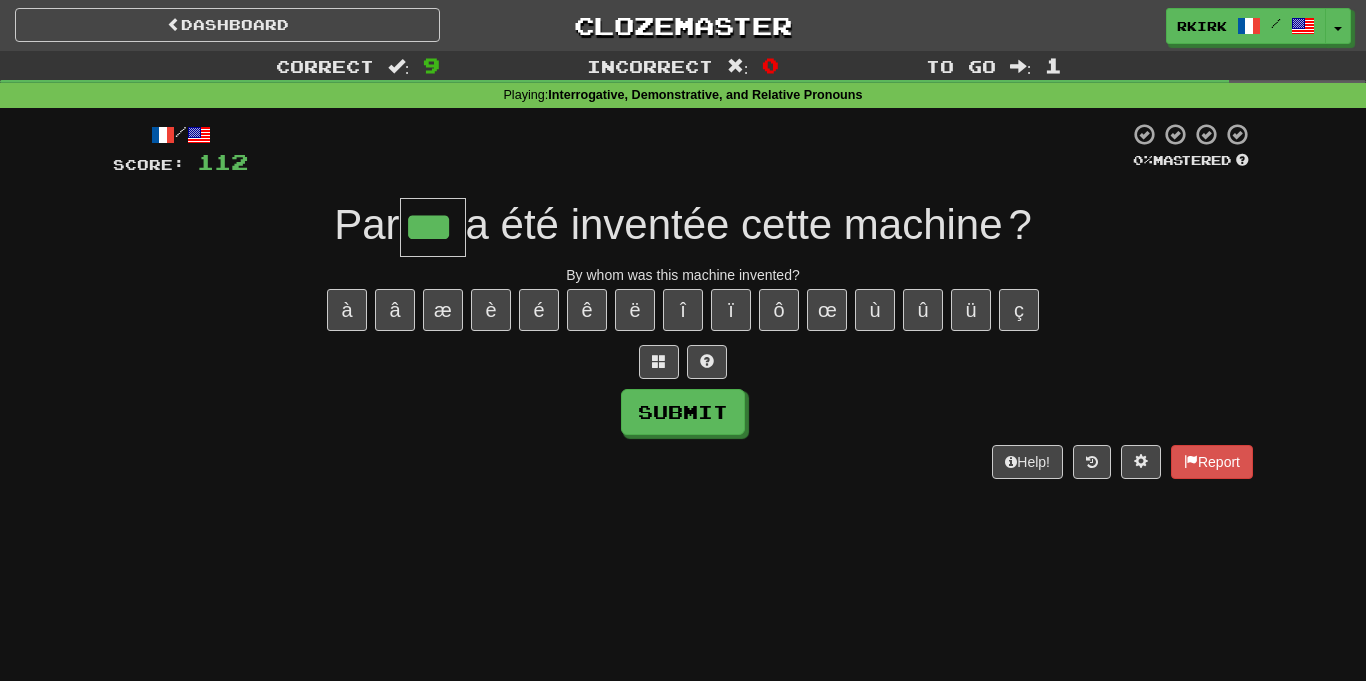 type on "***" 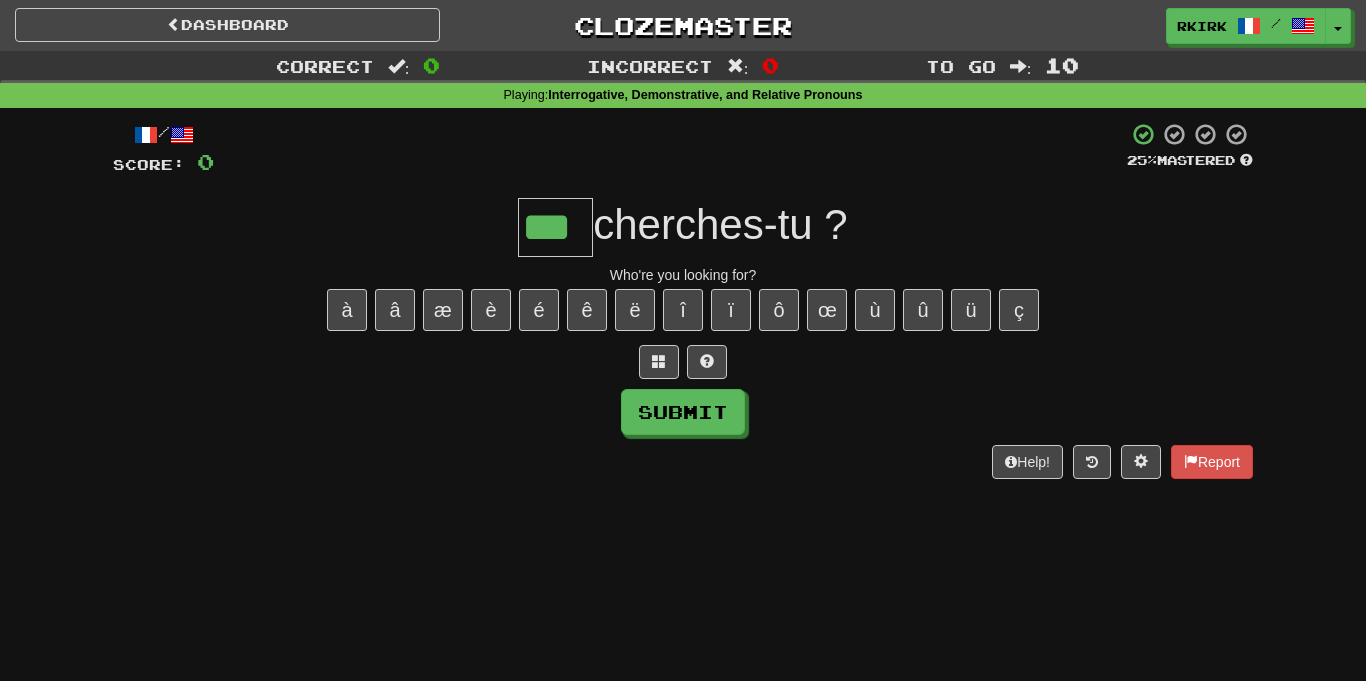 type on "***" 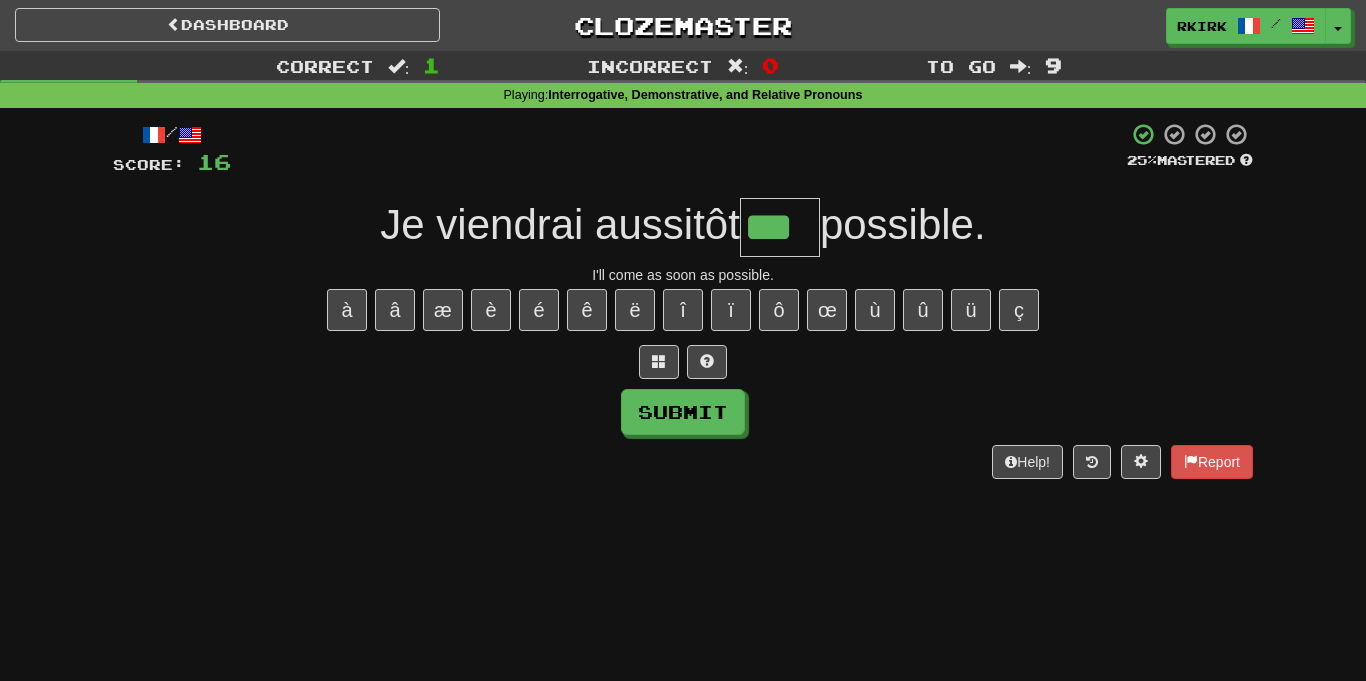 type on "***" 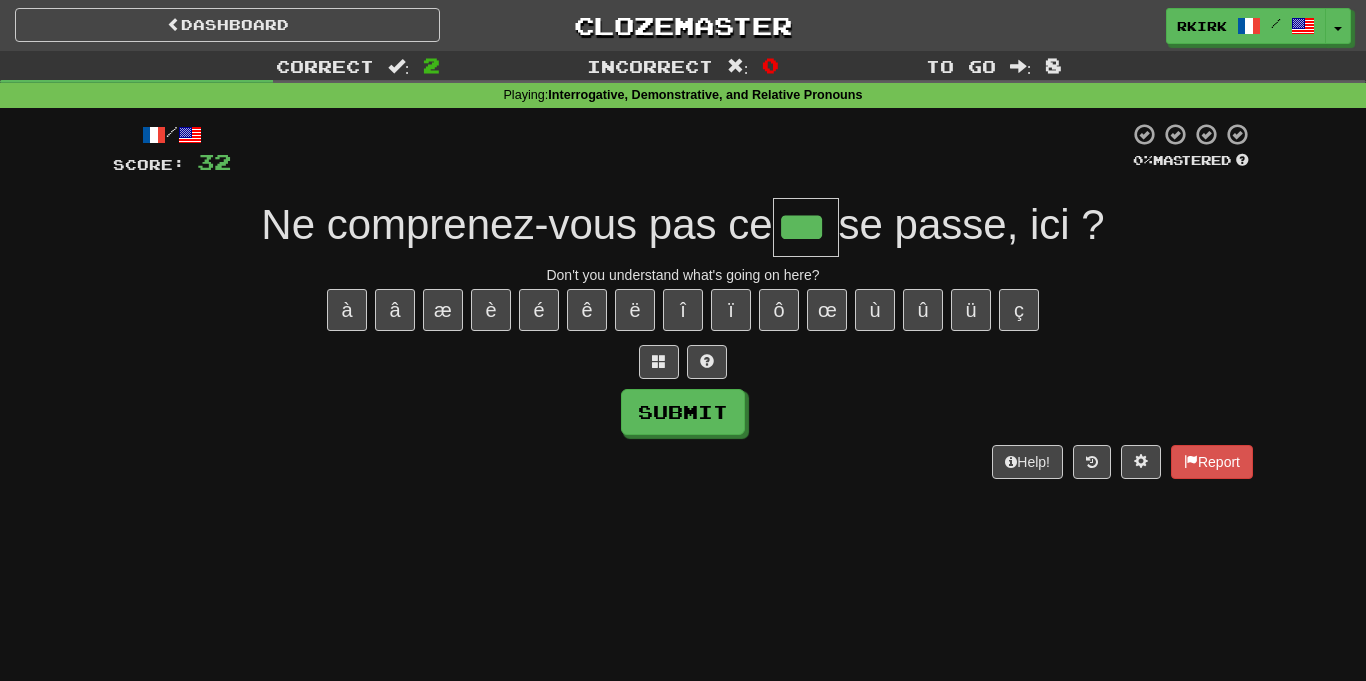 type on "***" 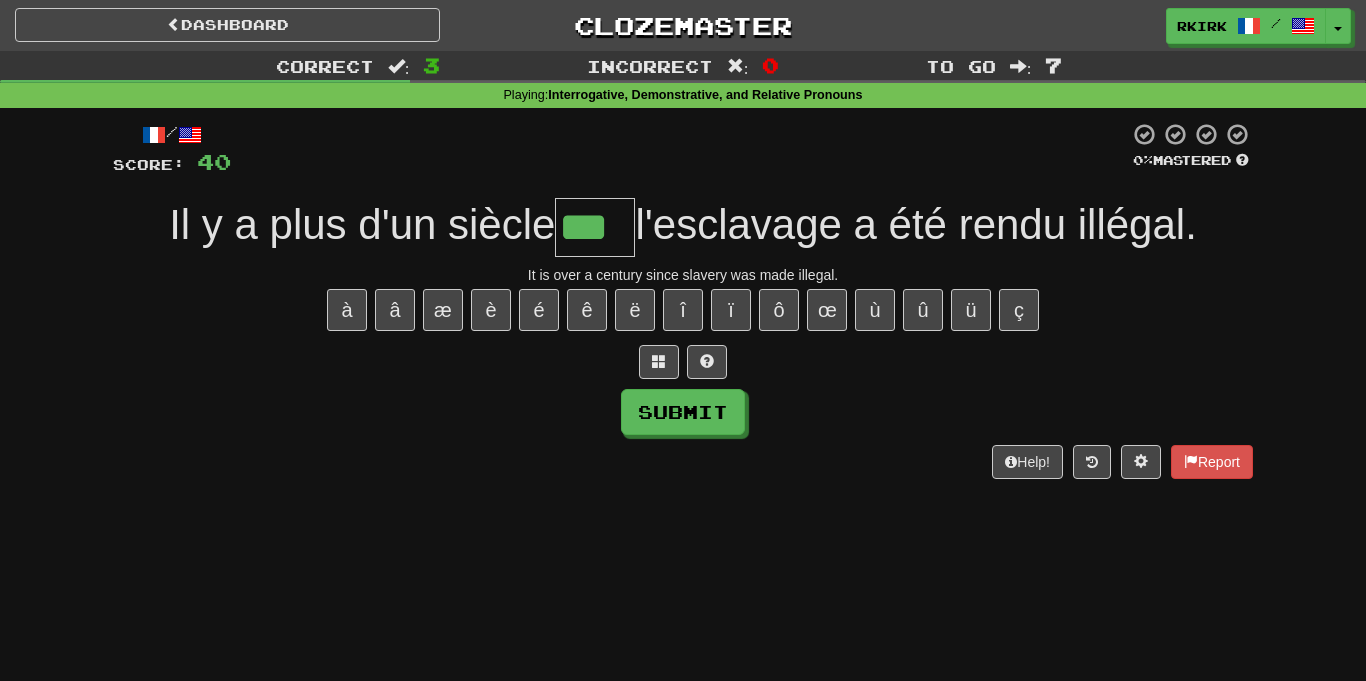 type on "***" 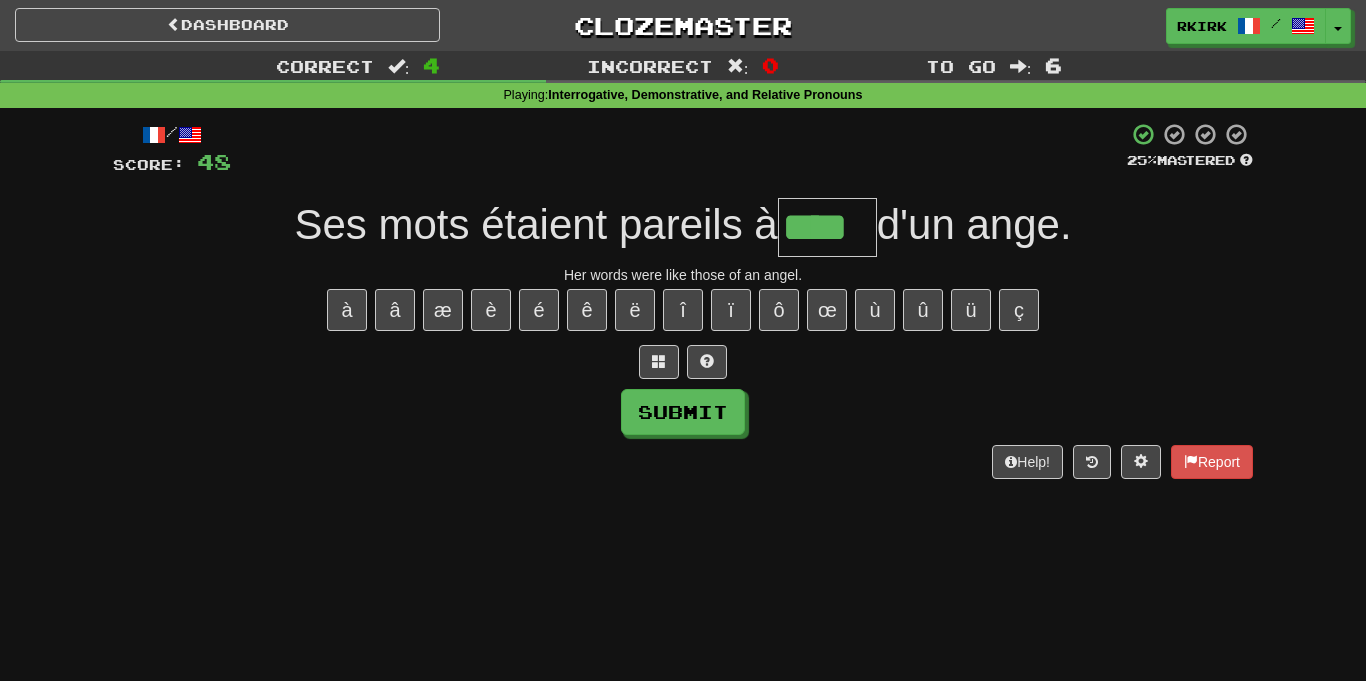 type on "****" 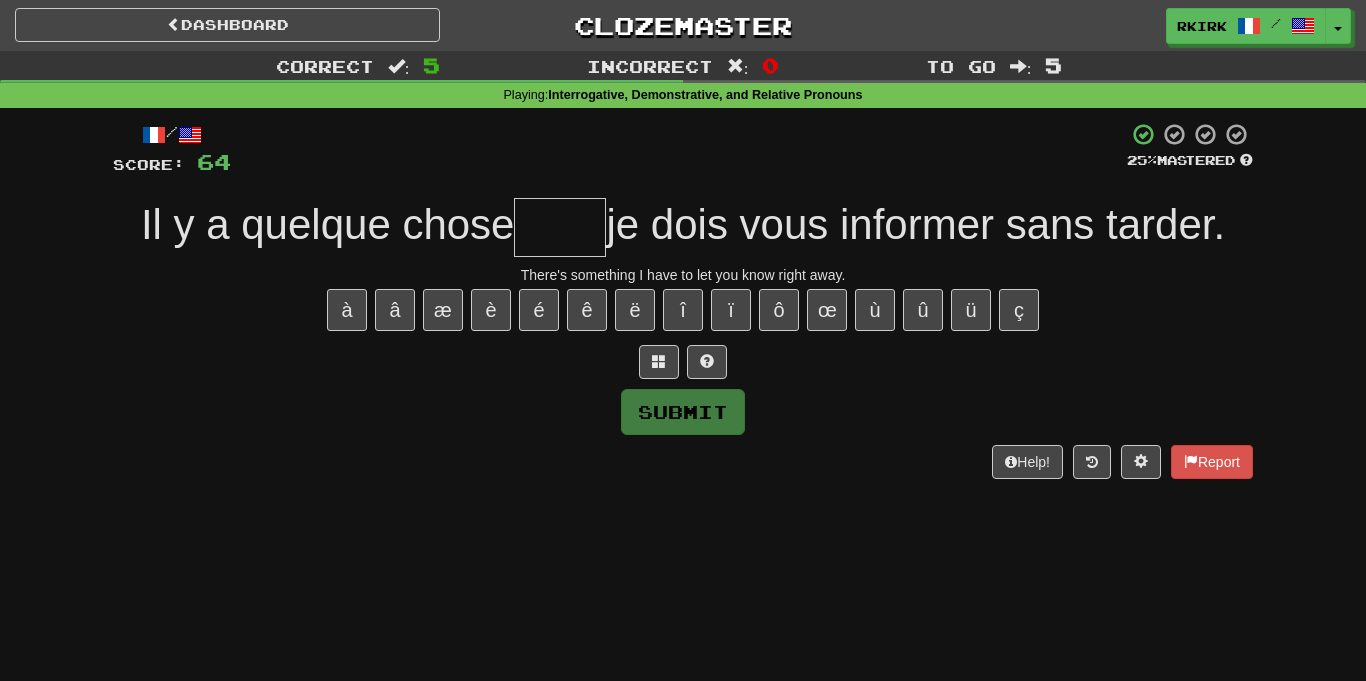 type on "*" 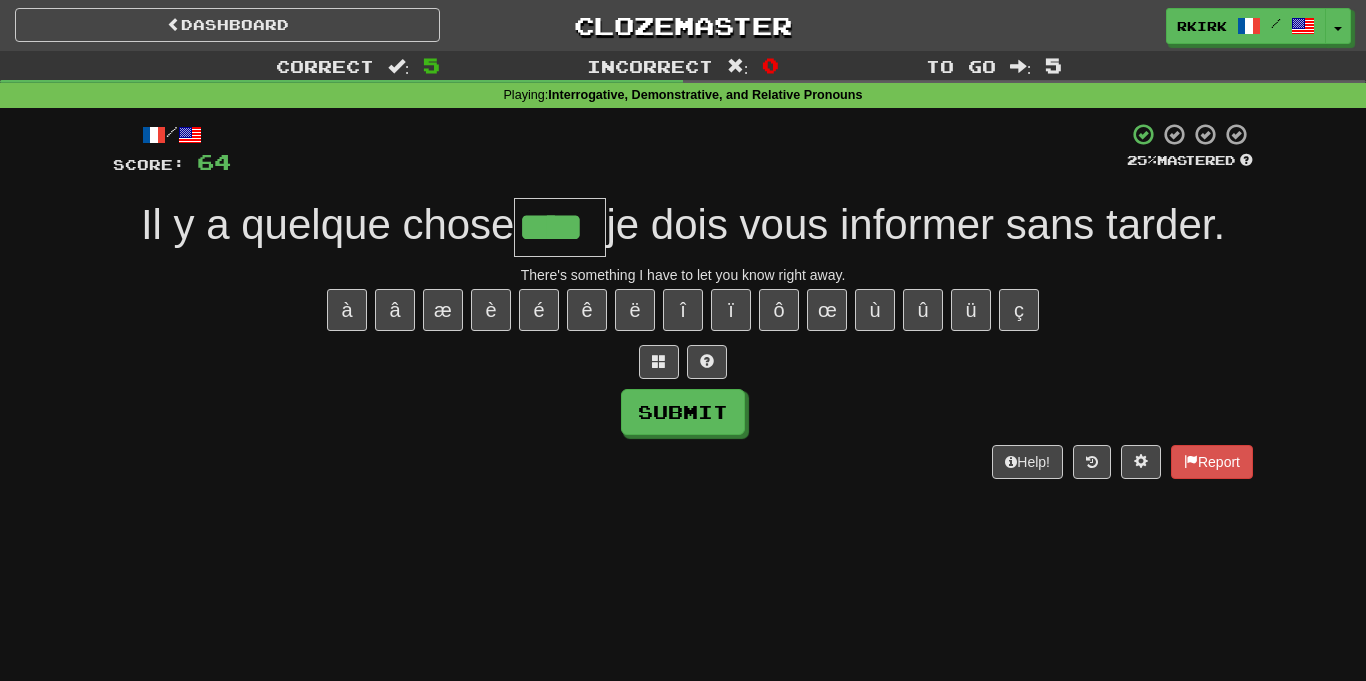 type on "****" 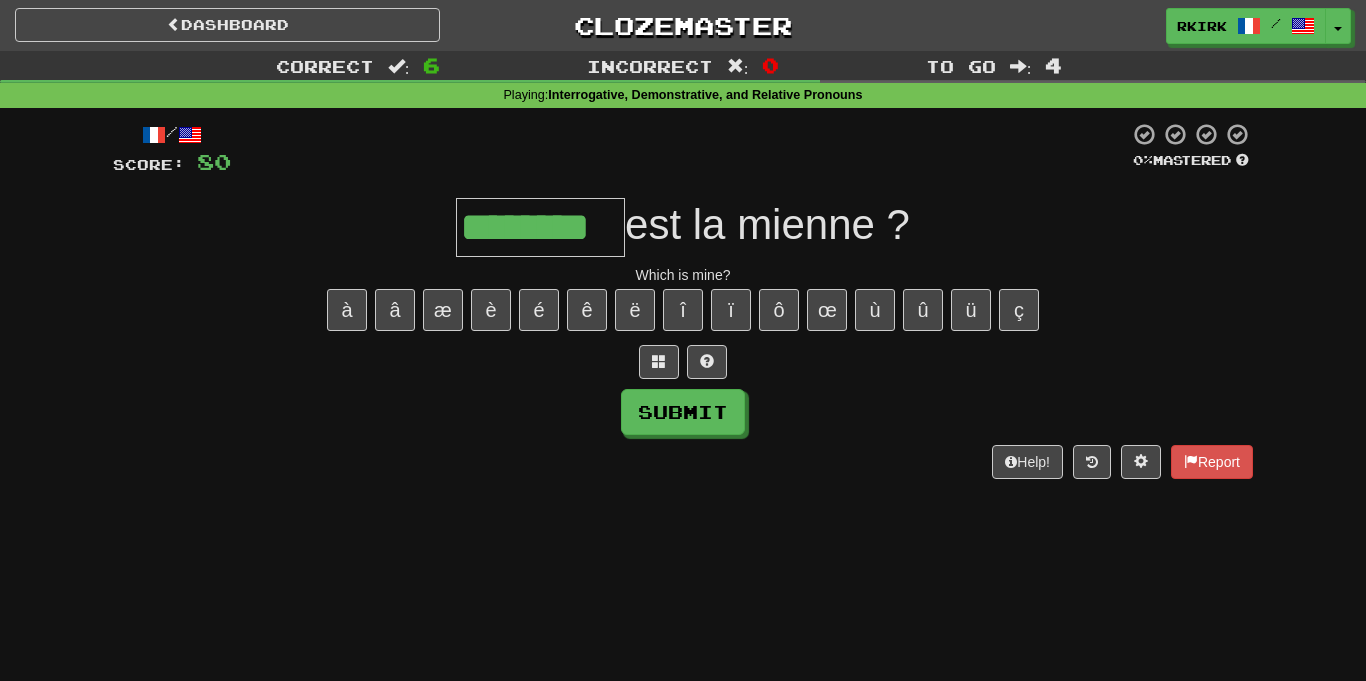 type on "********" 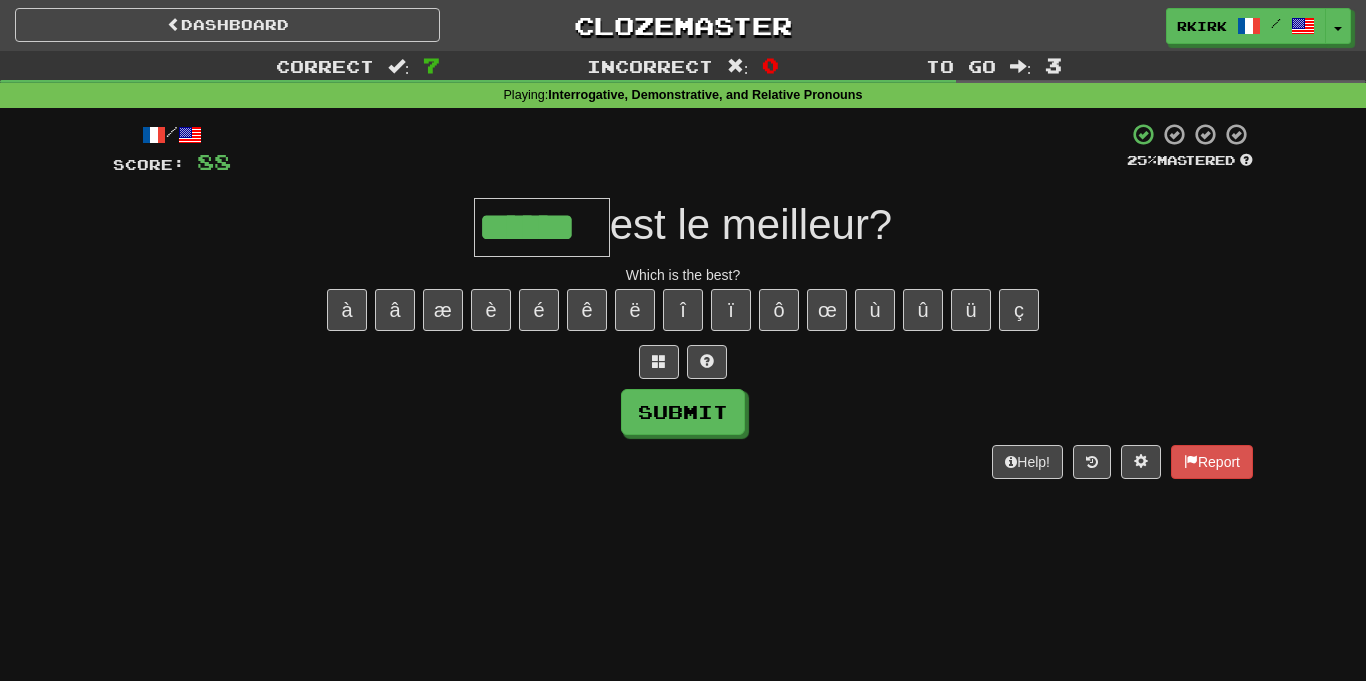 type on "******" 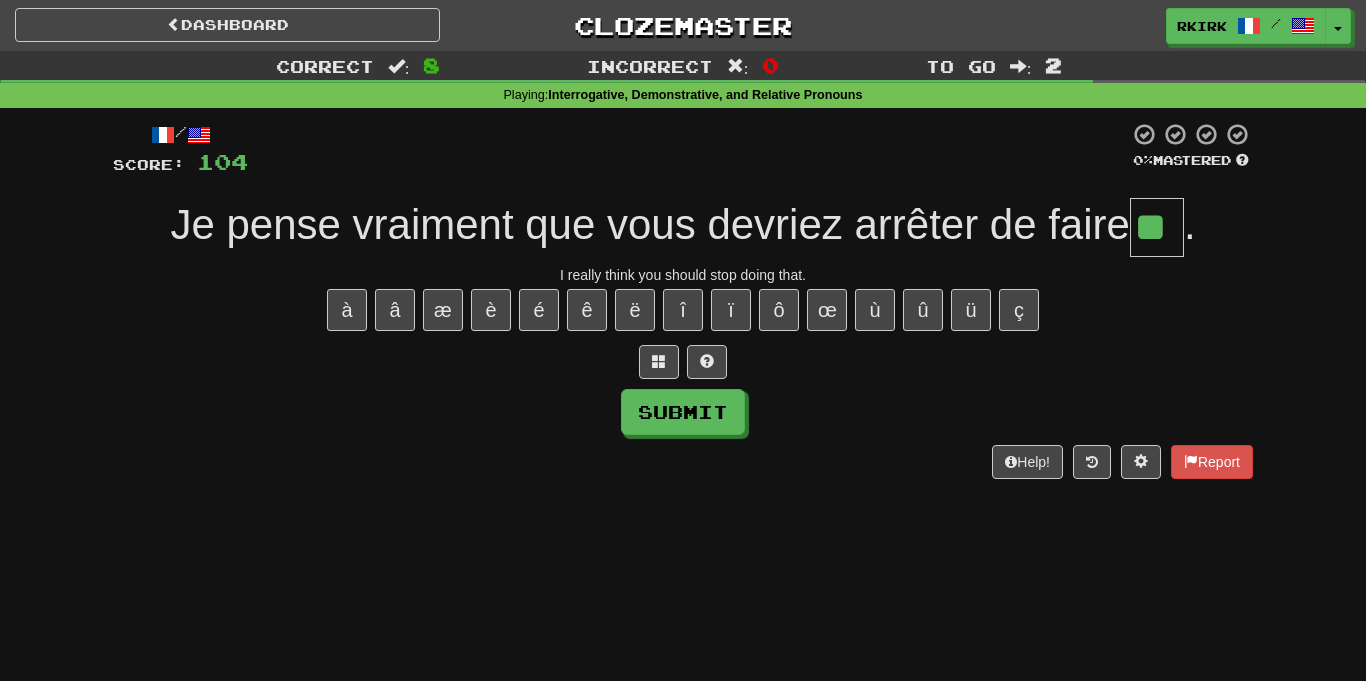 type on "**" 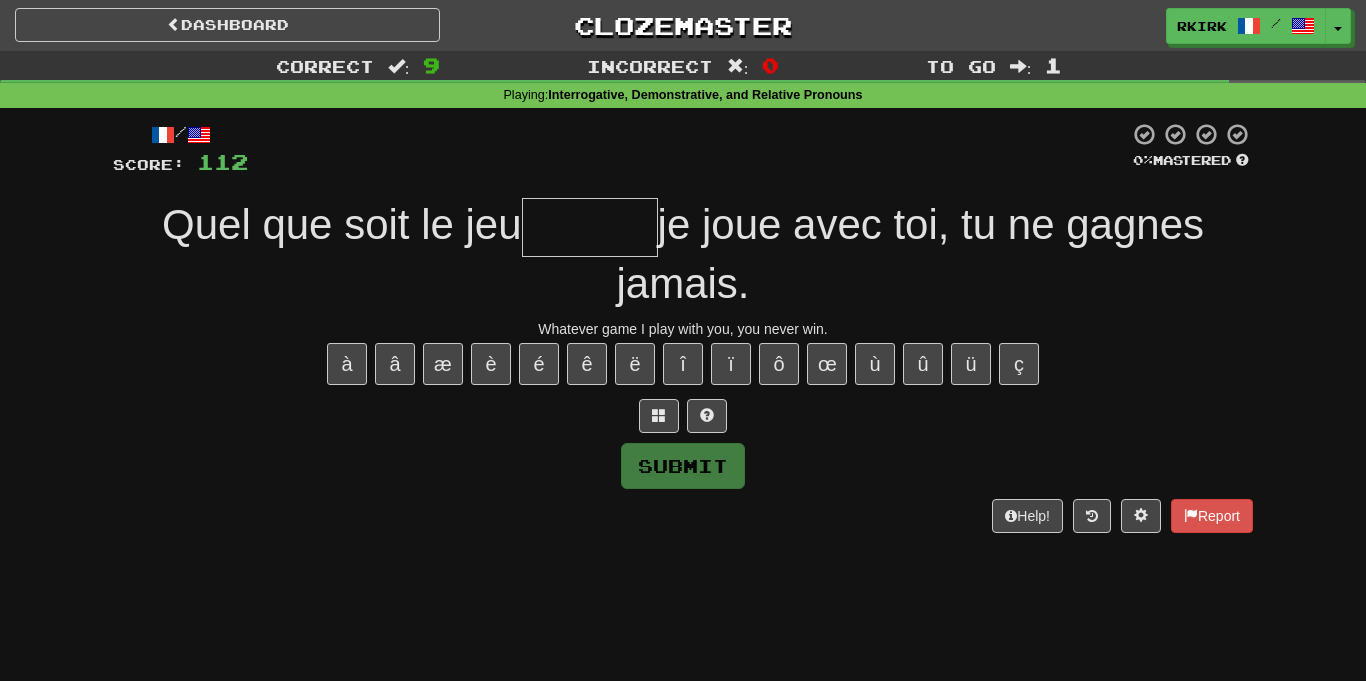 type on "*" 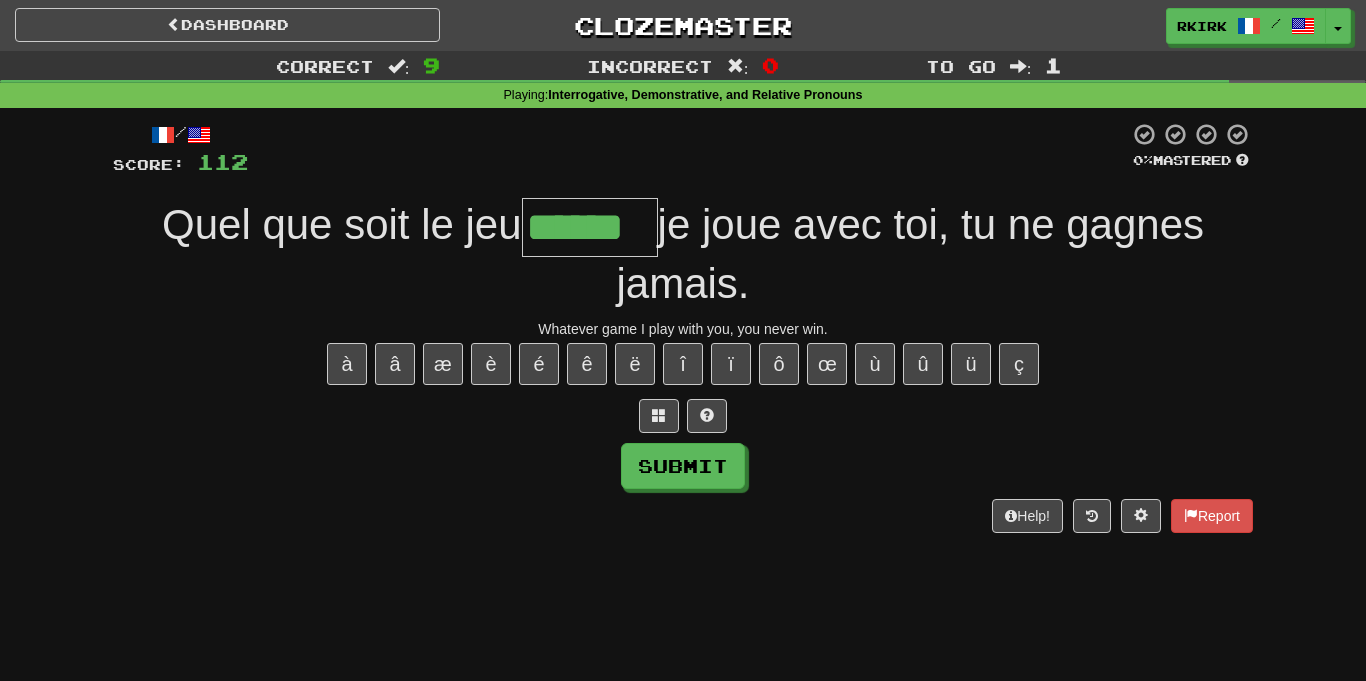 type on "******" 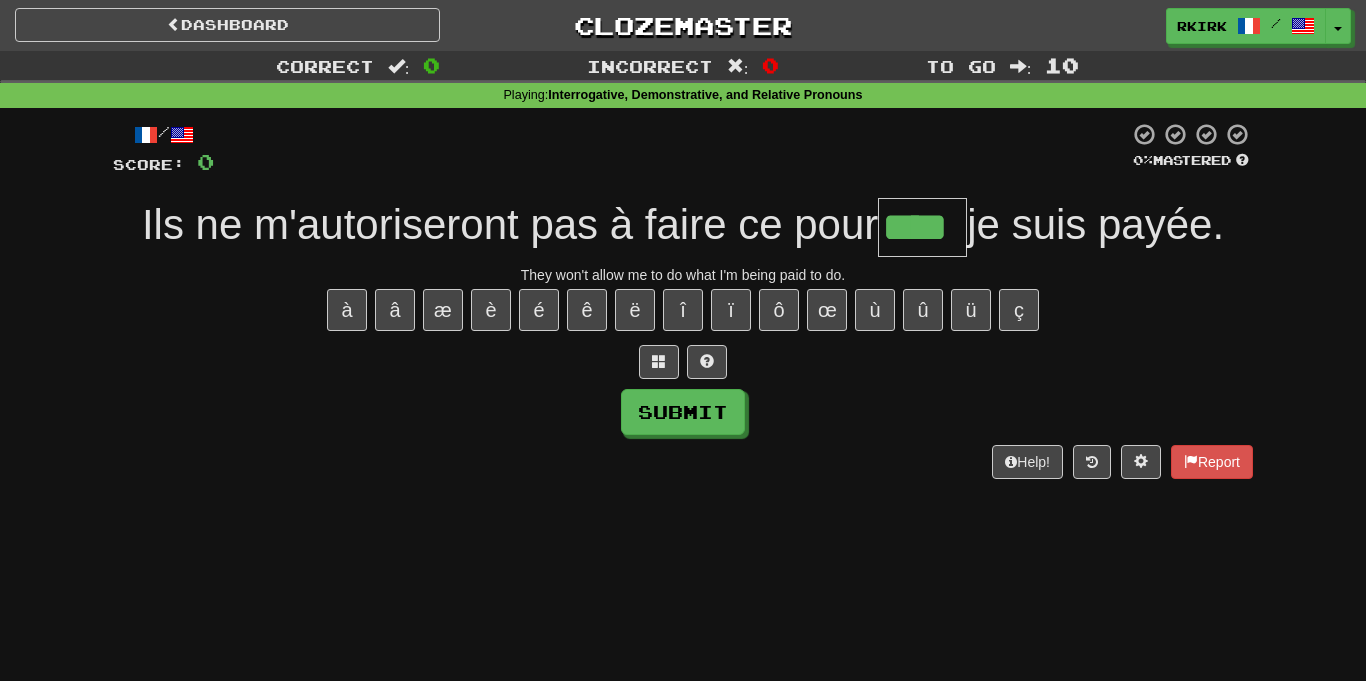 type on "****" 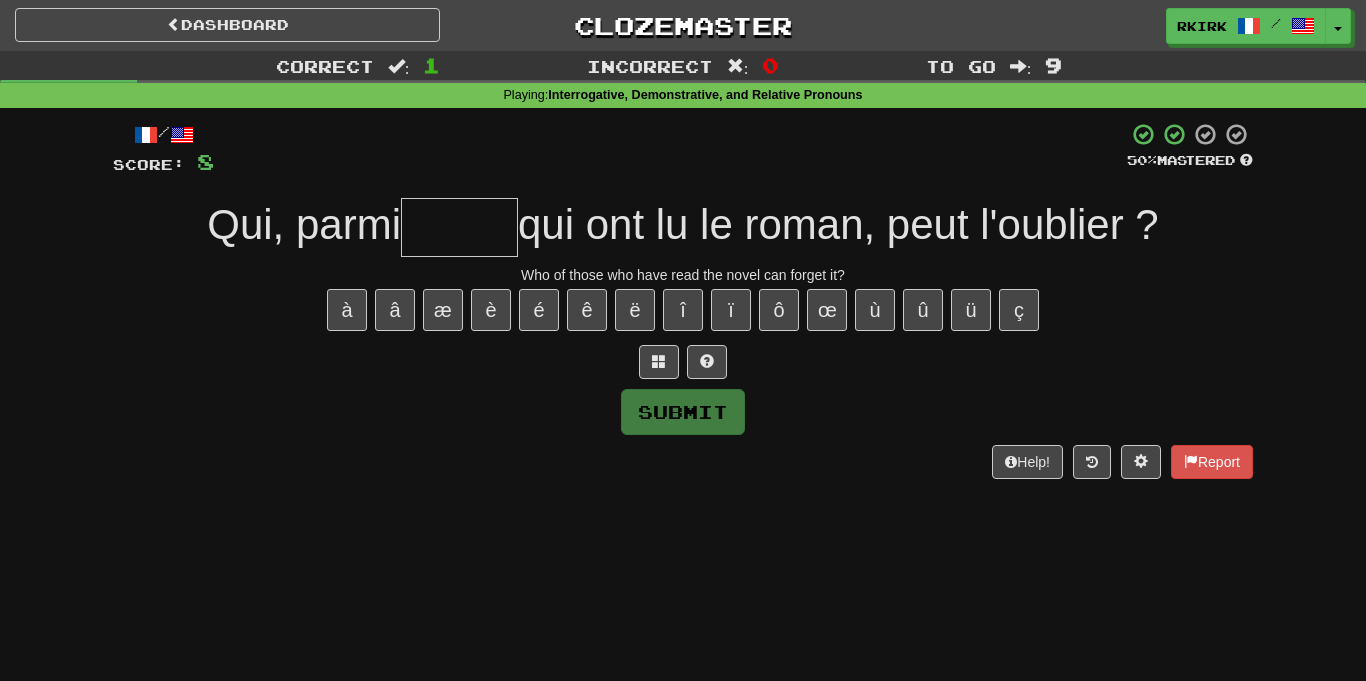 type on "*" 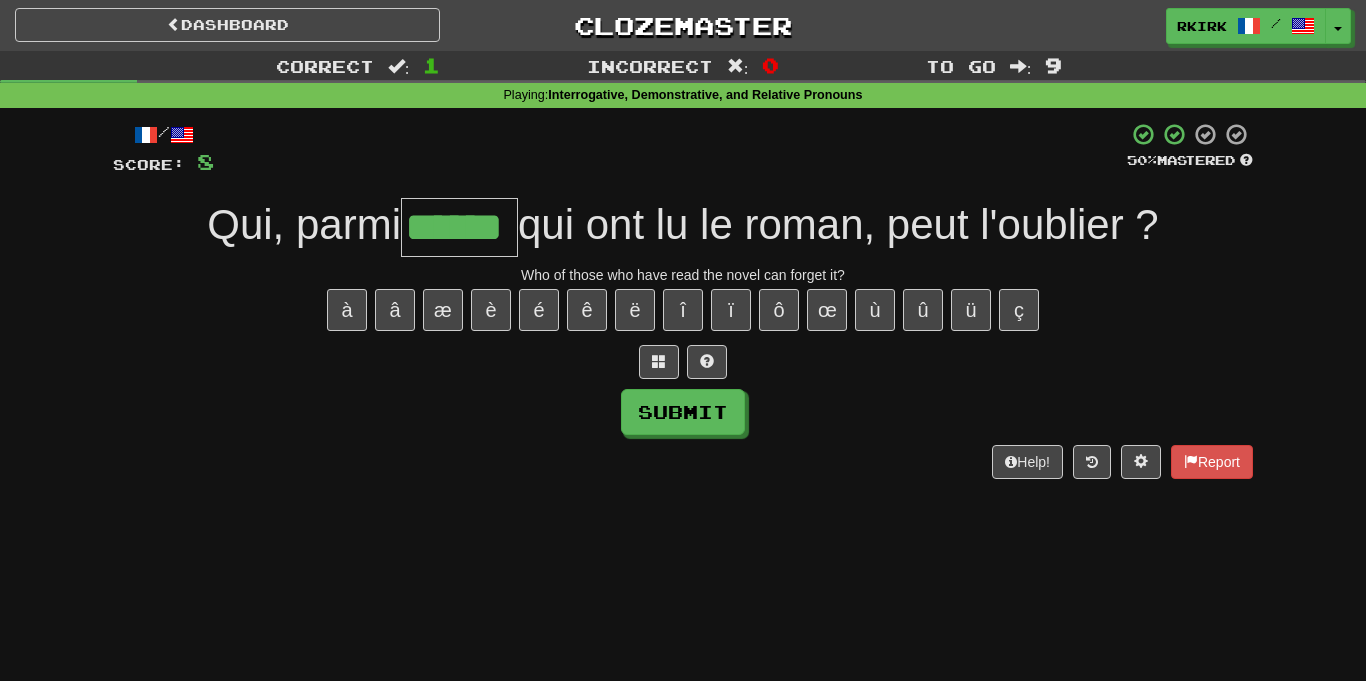 type on "******" 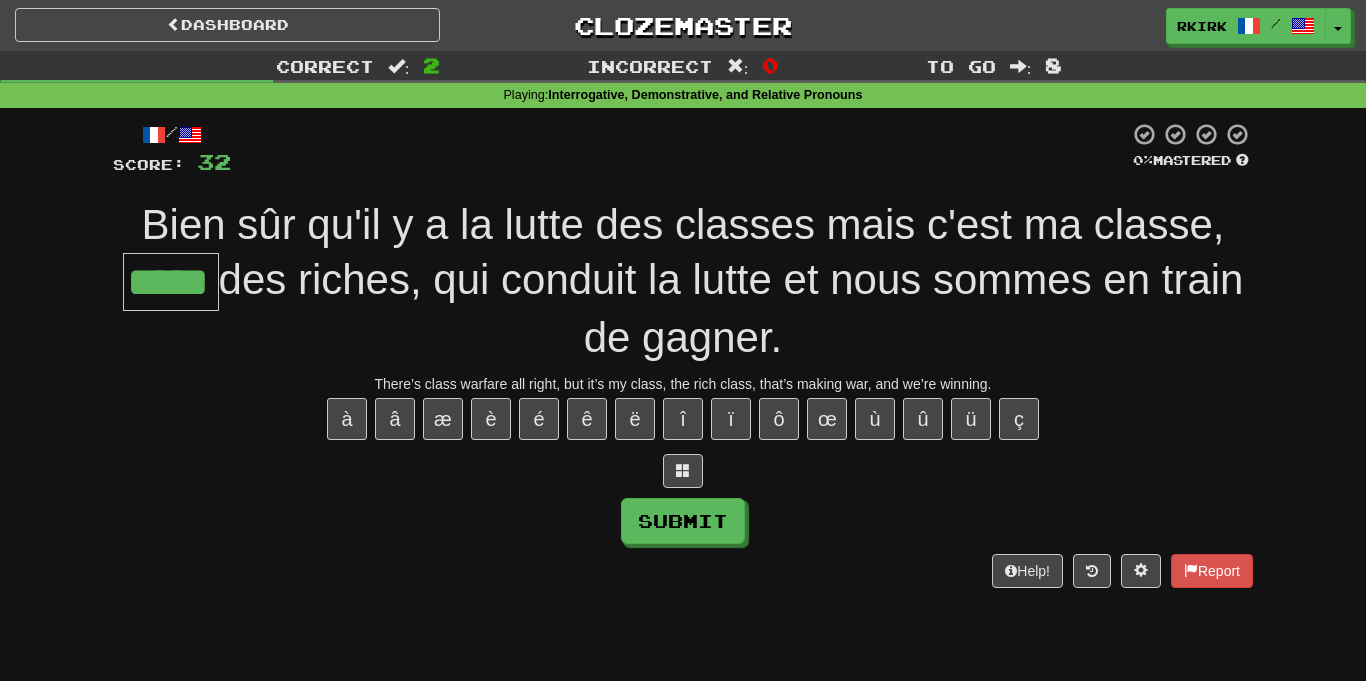 type on "*****" 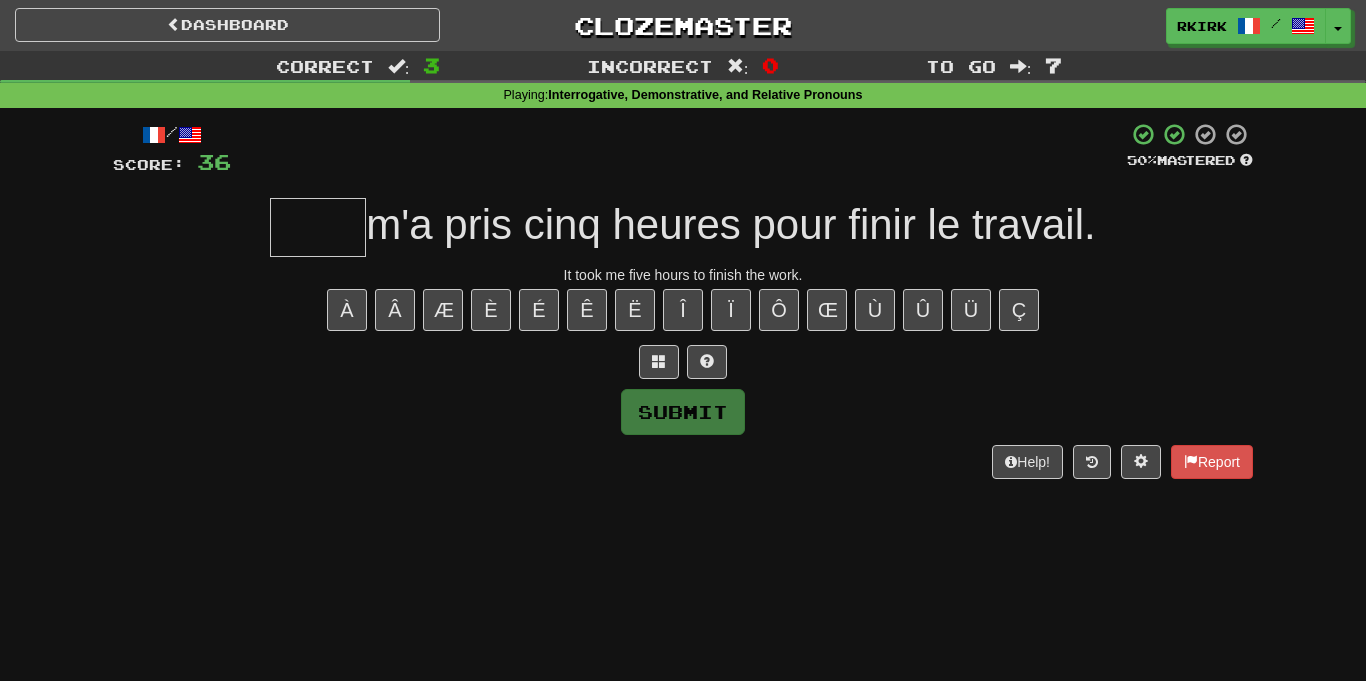 type on "*" 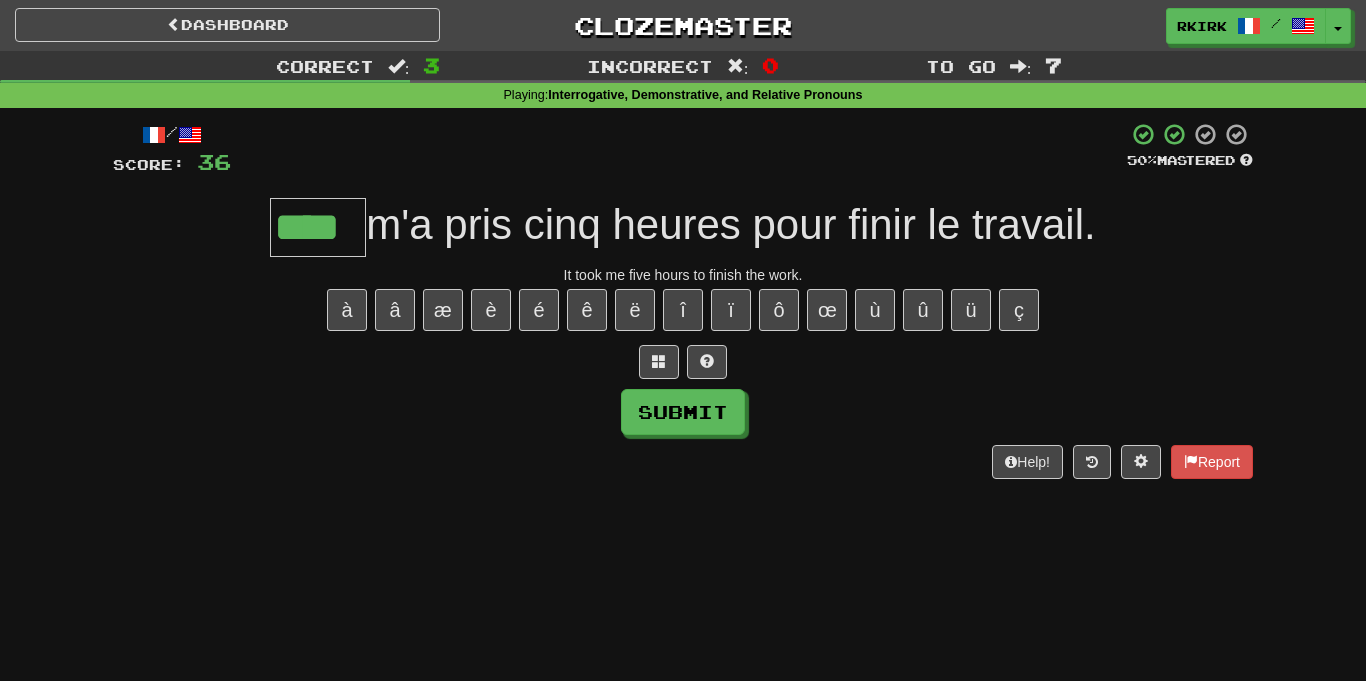 type 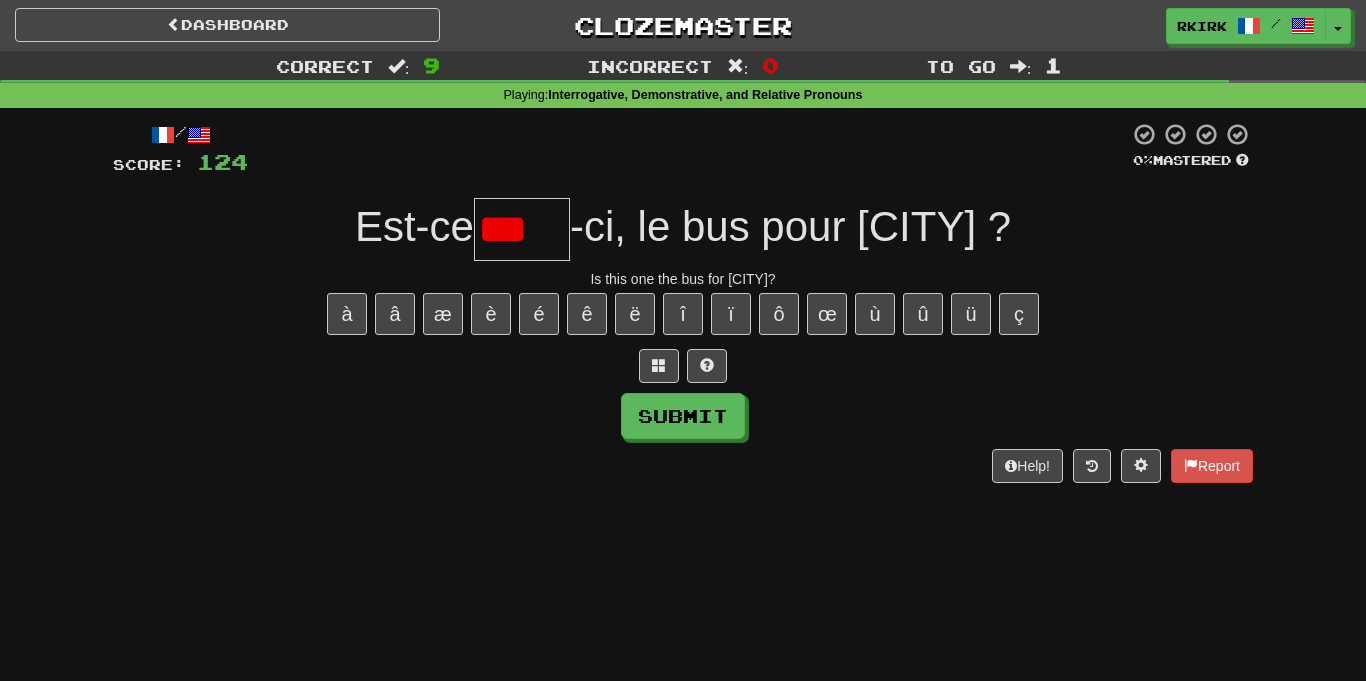 scroll, scrollTop: 0, scrollLeft: 0, axis: both 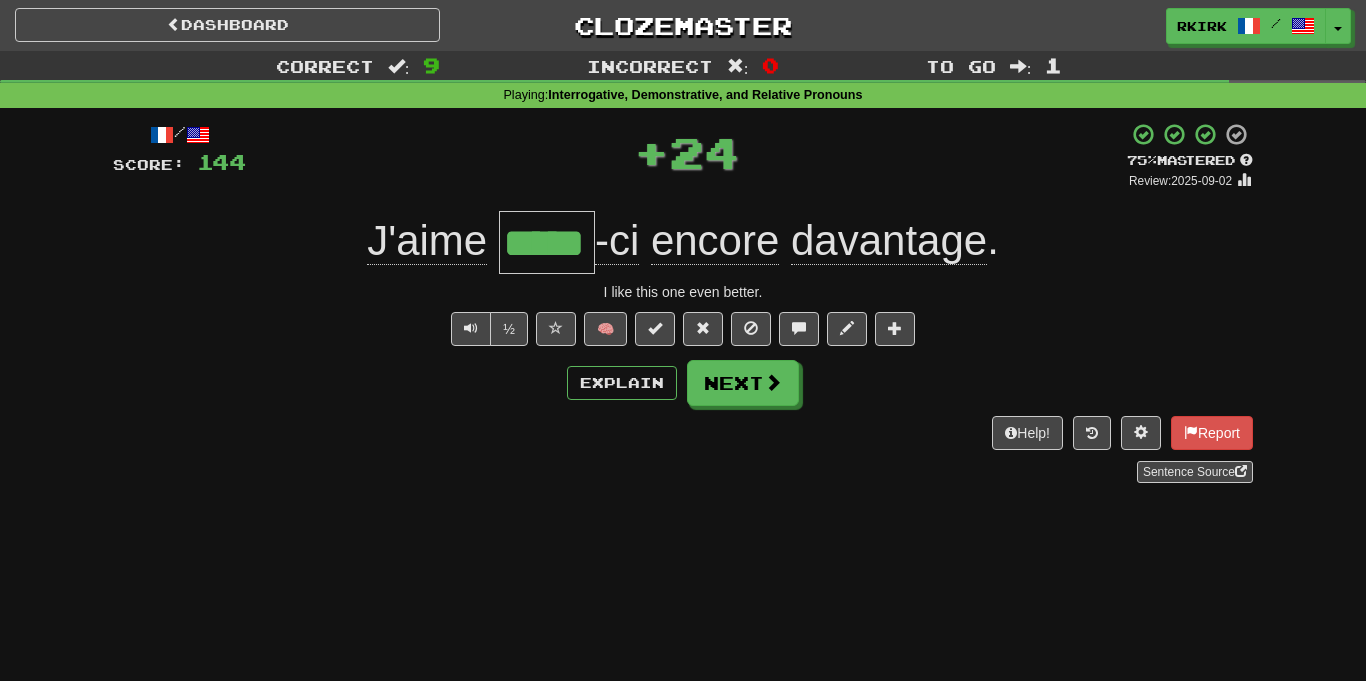 click on "encore" 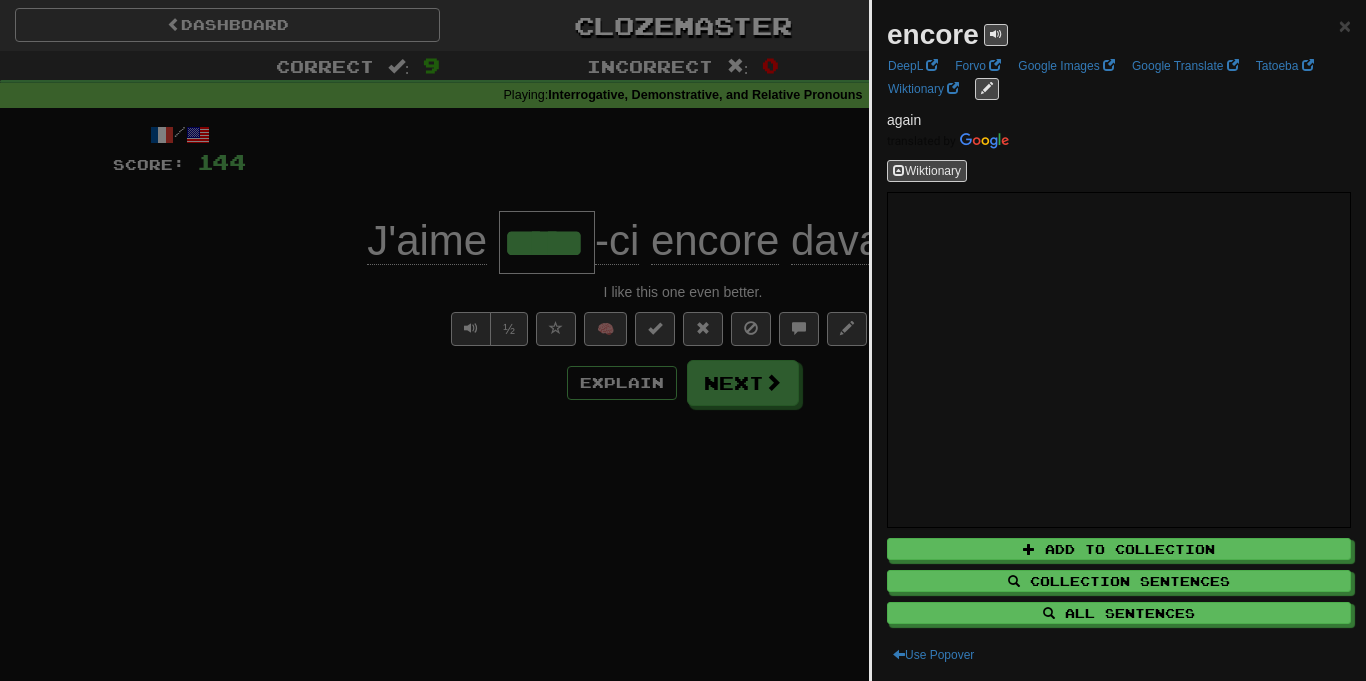 click at bounding box center [683, 340] 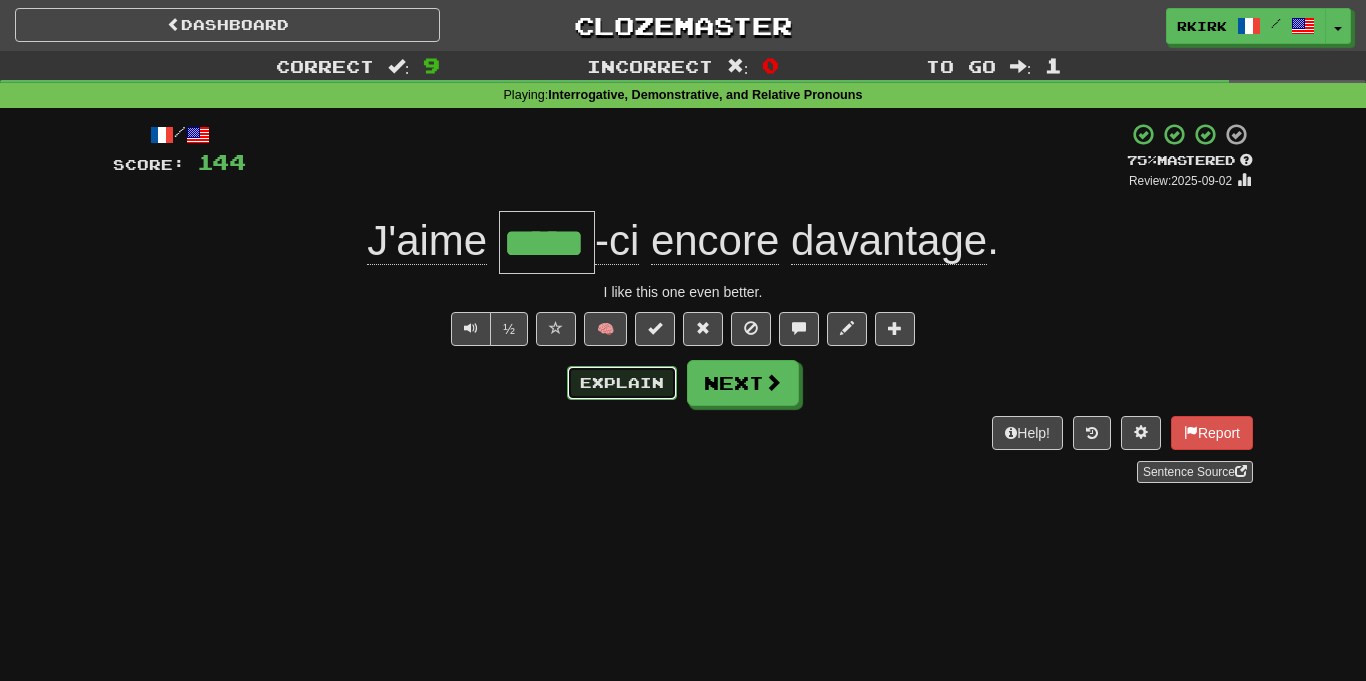 click on "Explain" at bounding box center (622, 383) 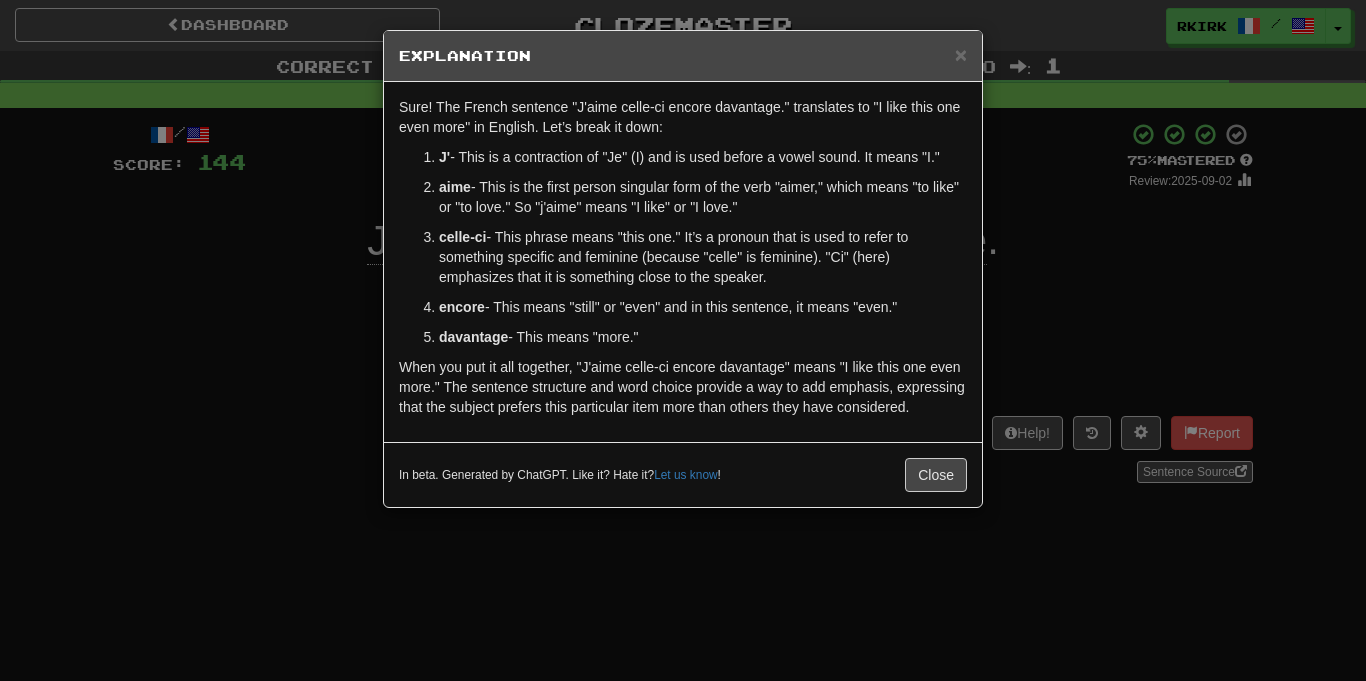 click on "× Explanation Sure! The French sentence "J'aime celle-ci encore davantage." translates to "I like this one even more" in English. Let’s break it down:
J'  - This is a contraction of "Je" (I) and is used before a vowel sound. It means "I."
aime  - This is the first person singular form of the verb "aimer," which means "to like" or "to love." So "j'aime" means "I like" or "I love."
celle-ci  - This phrase means "this one." It’s a pronoun that is used to refer to something specific and feminine (because "celle" is feminine). "Ci" (here) emphasizes that it is something close to the speaker.
encore  - This means "still" or "even" and in this sentence, it means "even."
davantage  - This means "more."
When you put it all together, "J'aime celle-ci encore davantage" means "I like this one even more." The sentence structure and word choice provide a way to add emphasis, expressing that the subject prefers this particular item more than others they have considered. Let us know !" at bounding box center [683, 340] 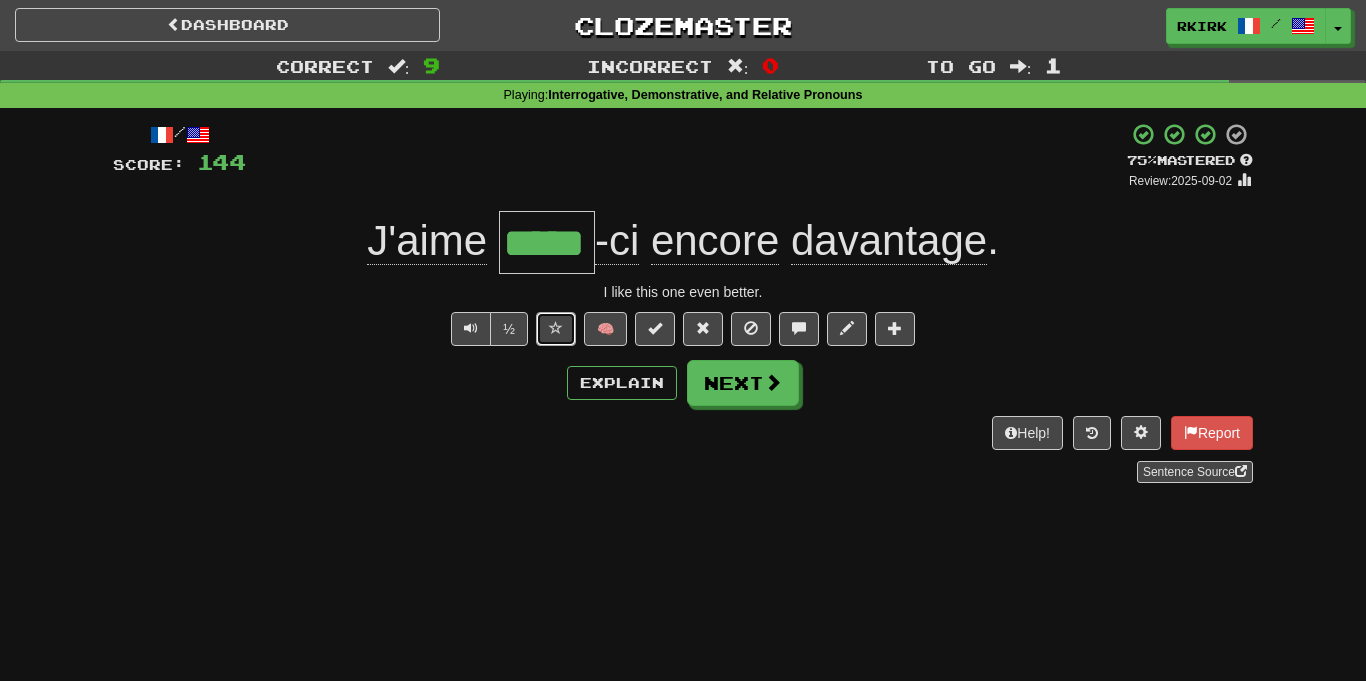 click at bounding box center (556, 329) 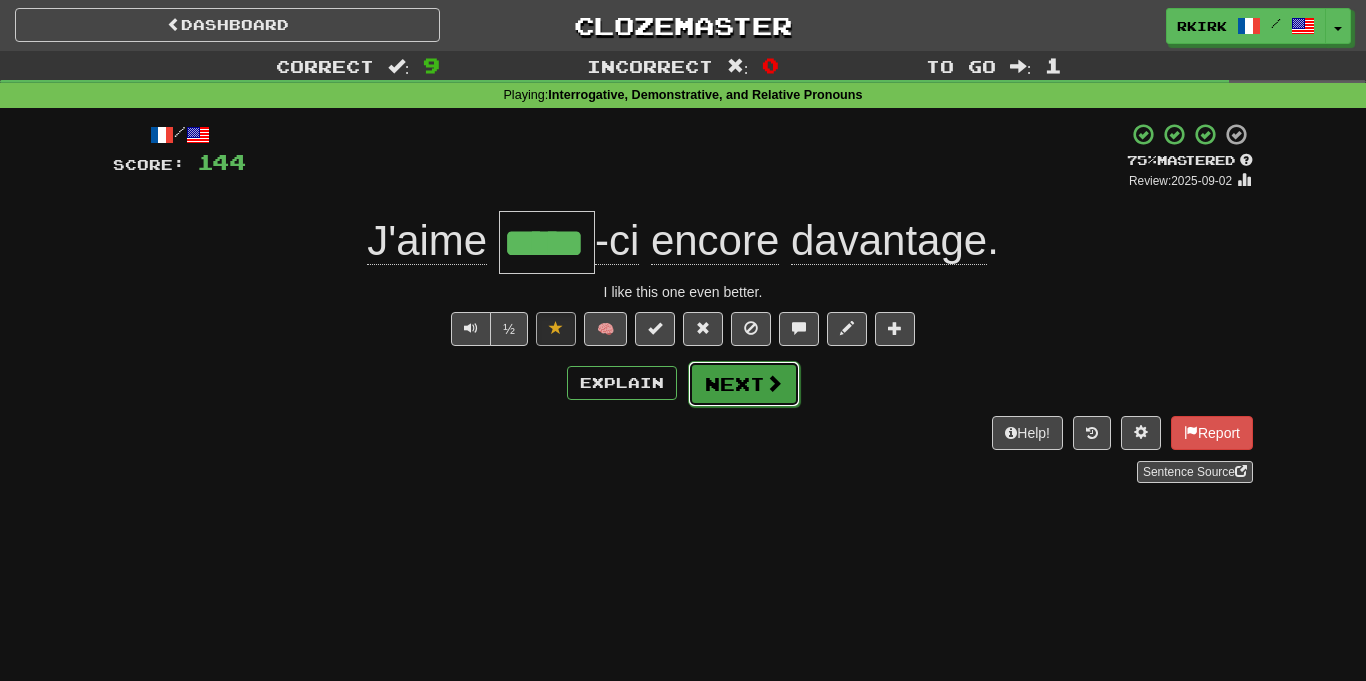 click on "Next" at bounding box center (744, 384) 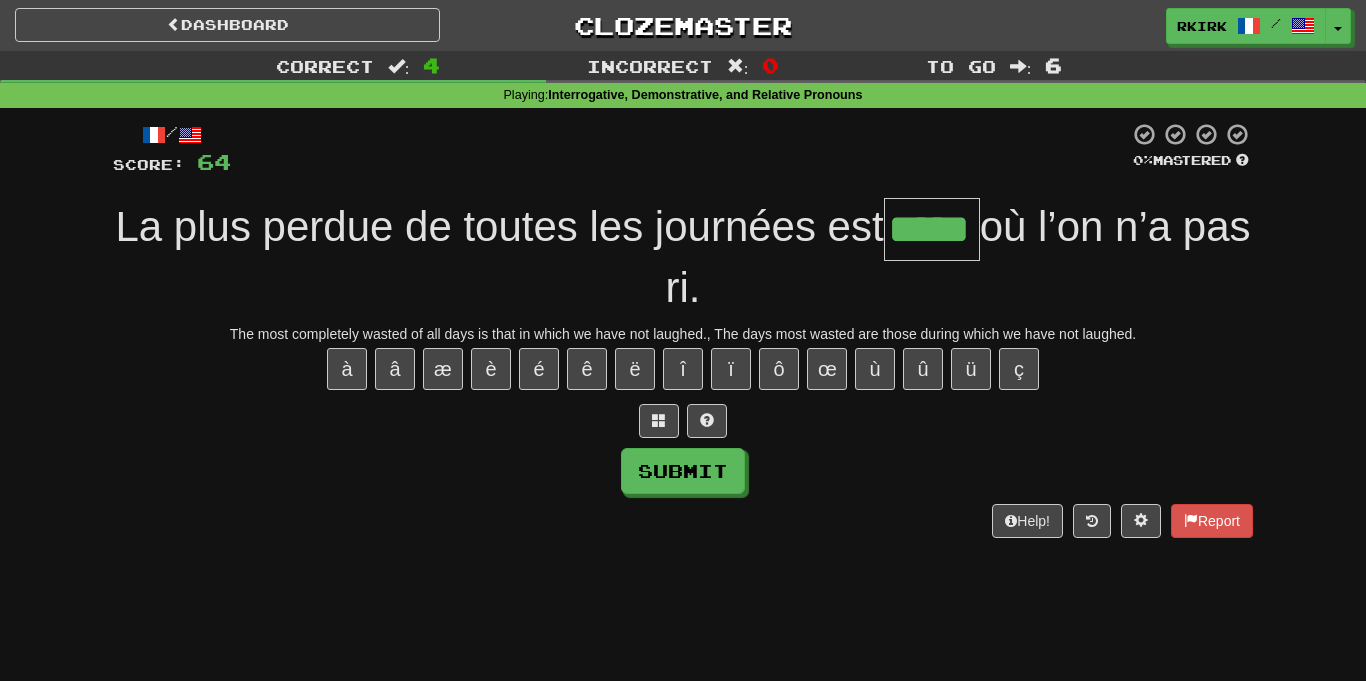scroll, scrollTop: 0, scrollLeft: 0, axis: both 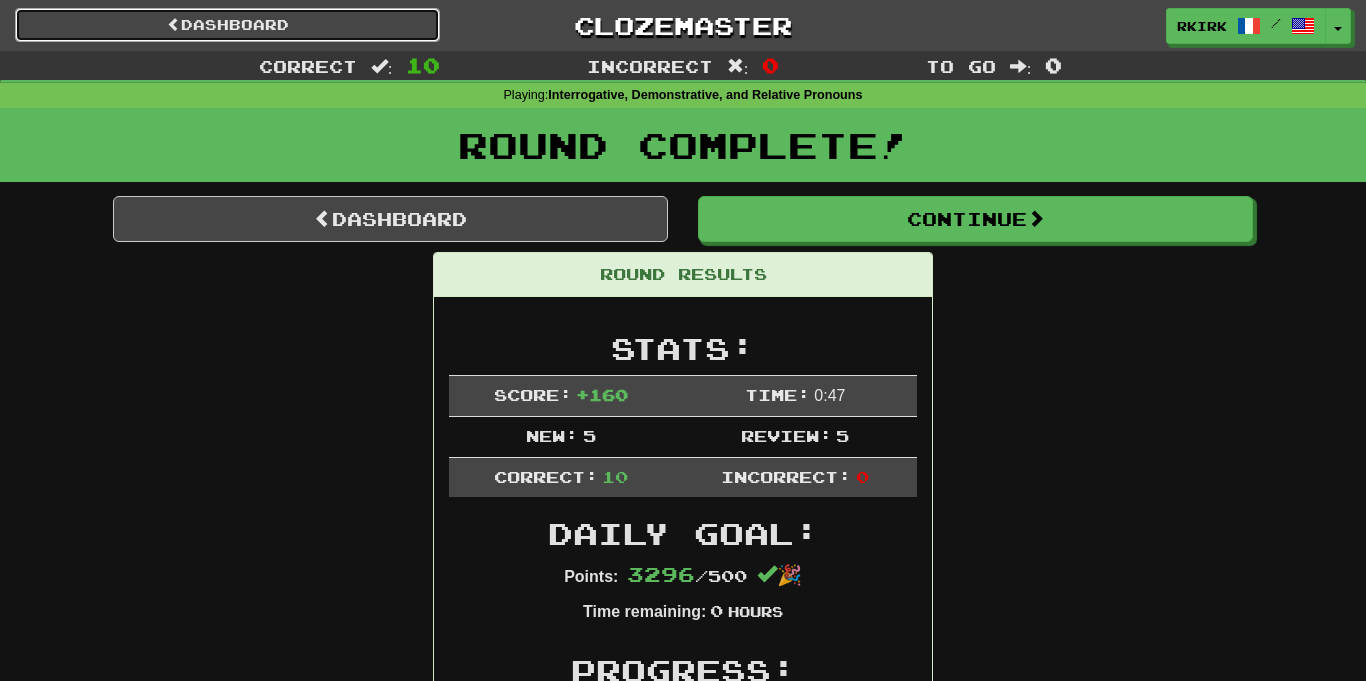 click on "Dashboard" at bounding box center [227, 25] 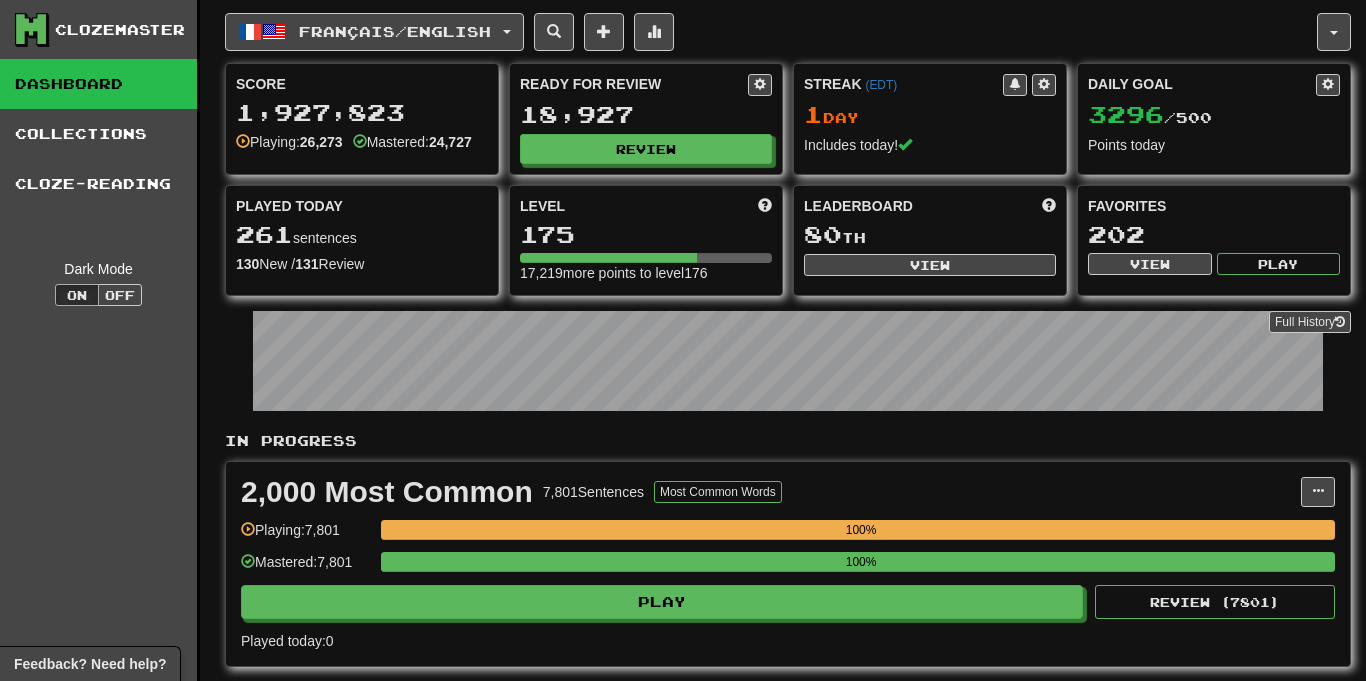 scroll, scrollTop: 0, scrollLeft: 0, axis: both 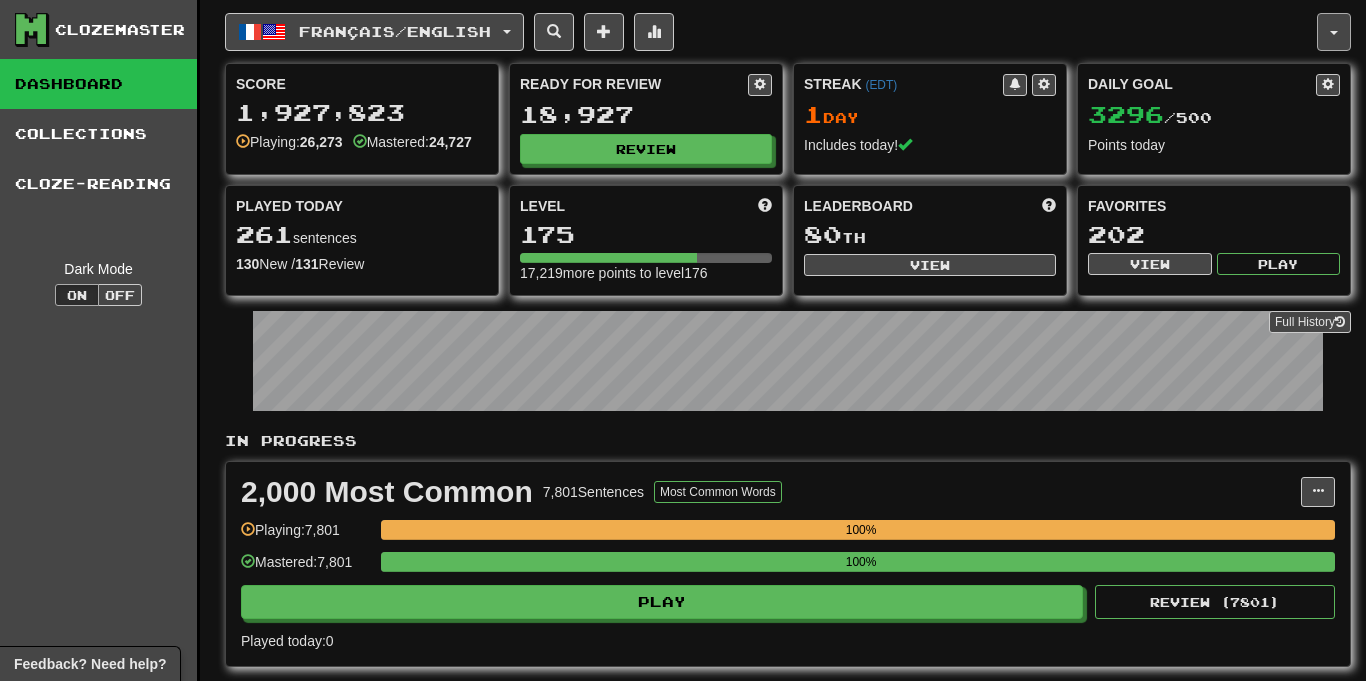 click at bounding box center (1334, 32) 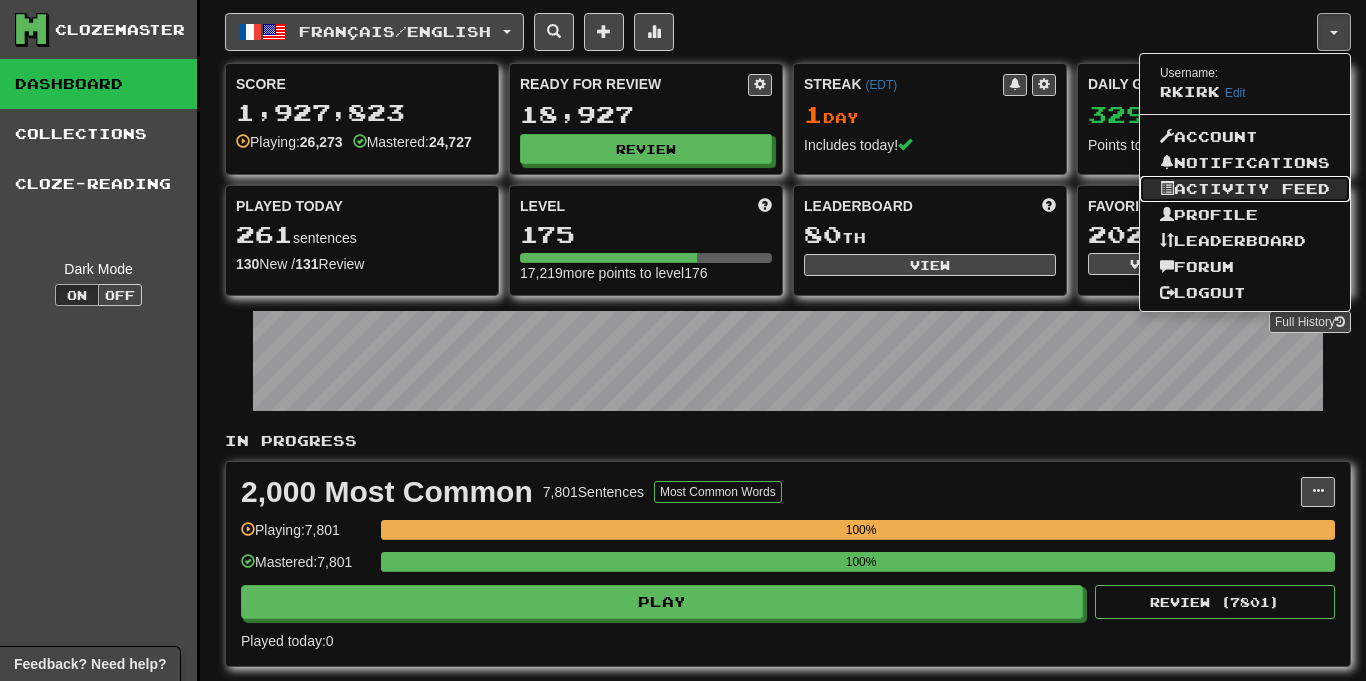 click on "Activity Feed" at bounding box center (1245, 189) 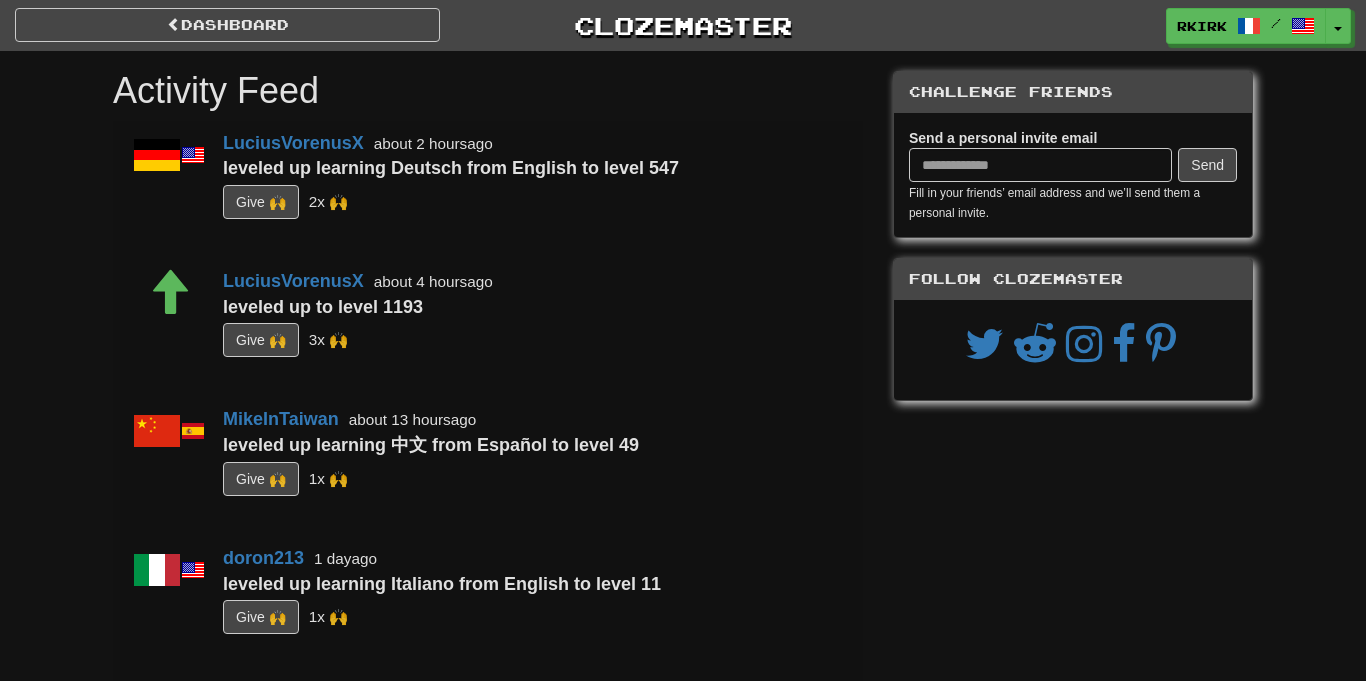 scroll, scrollTop: 0, scrollLeft: 0, axis: both 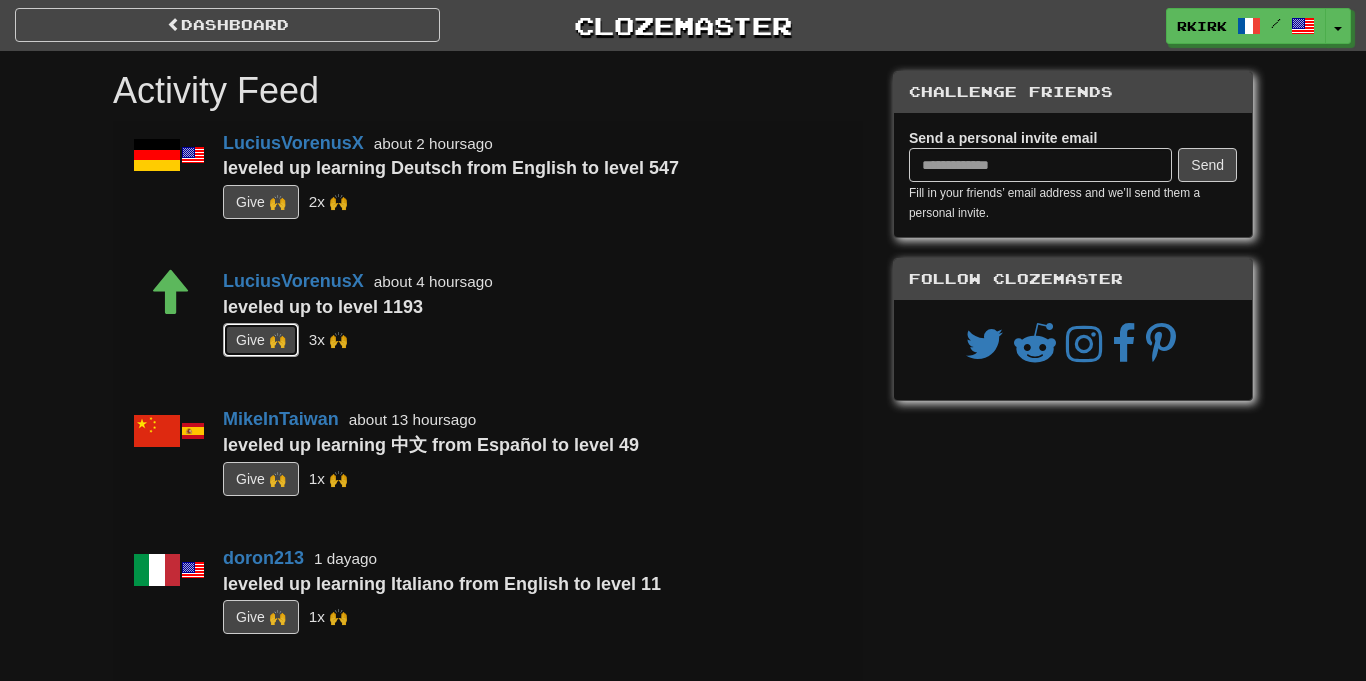 click on "G i ve 🙌" at bounding box center (261, 340) 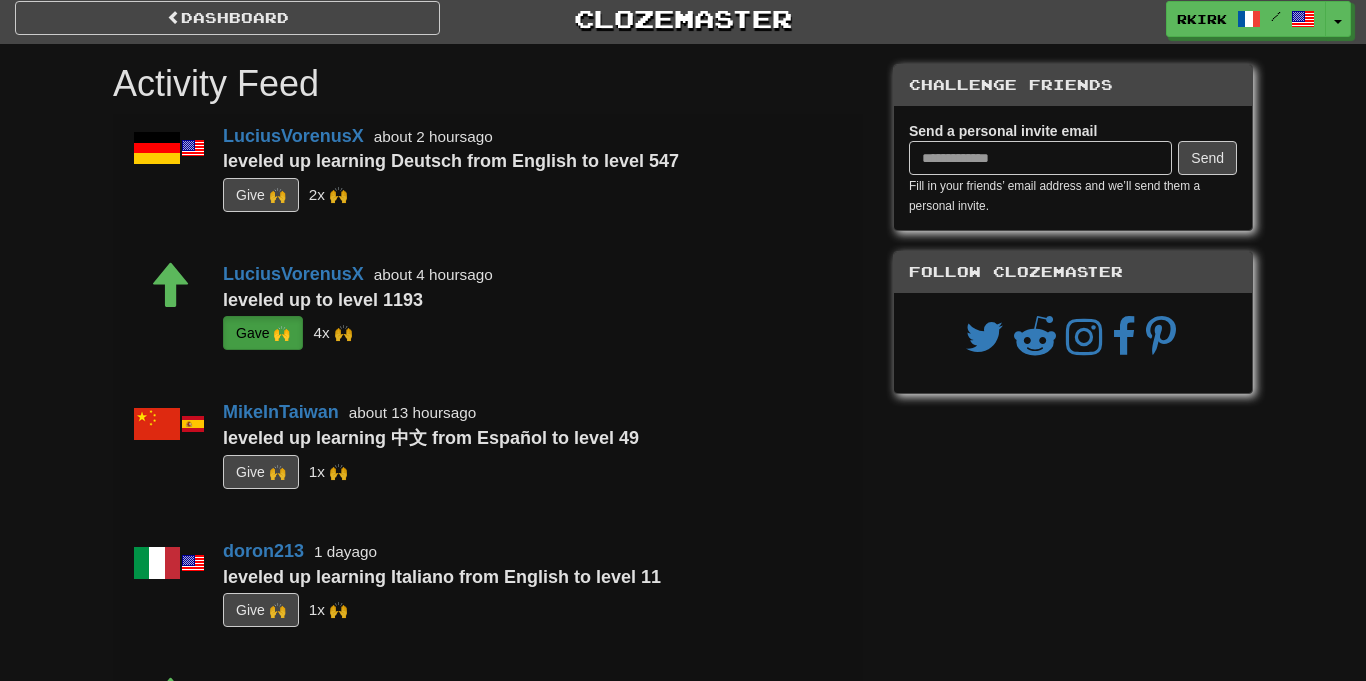 scroll, scrollTop: 0, scrollLeft: 0, axis: both 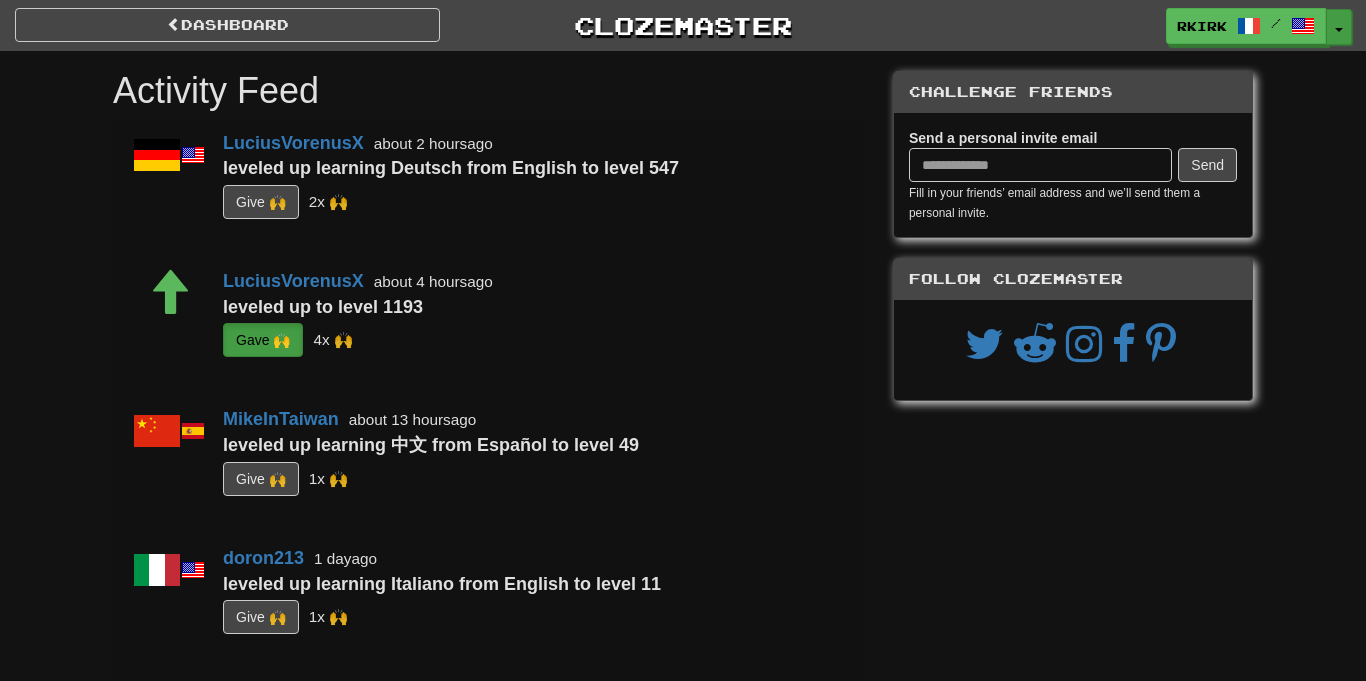 click on "Toggle Dropdown" at bounding box center [1339, 27] 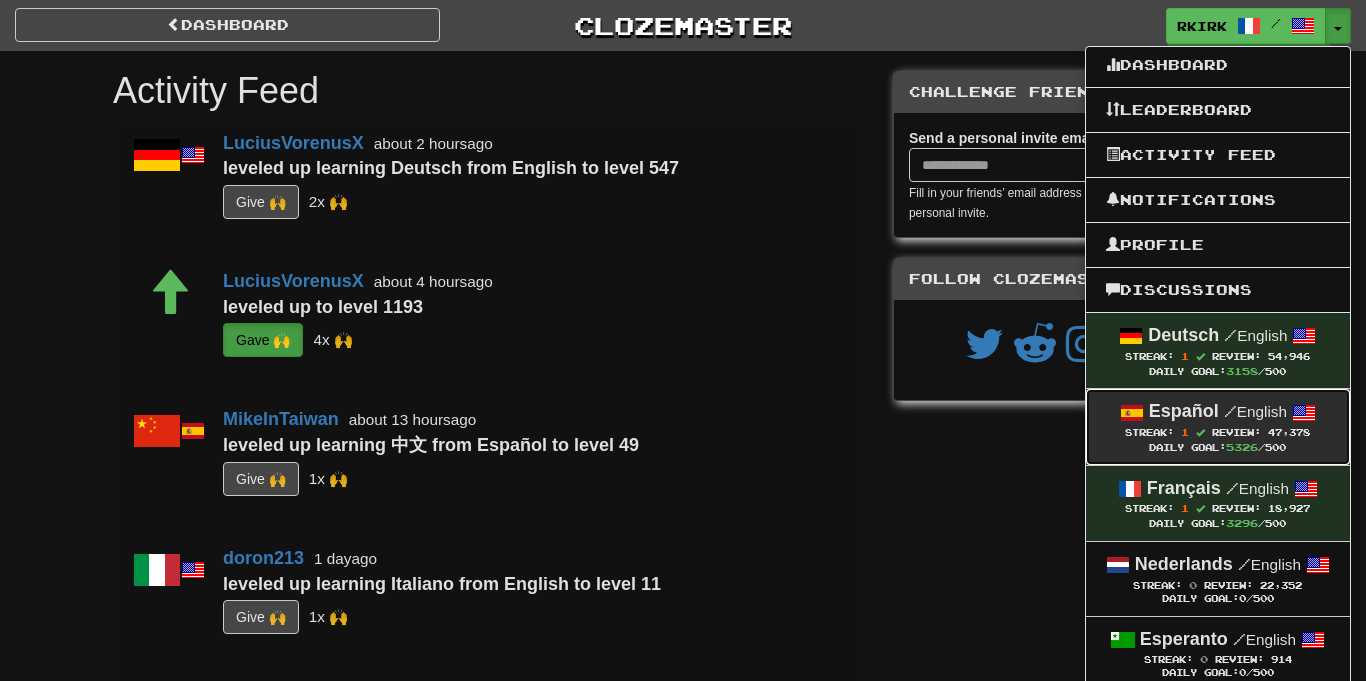 click on "Español
/
English
Streak:
1
Review:
47,378
Daily Goal:  5326 /500" at bounding box center (1218, 426) 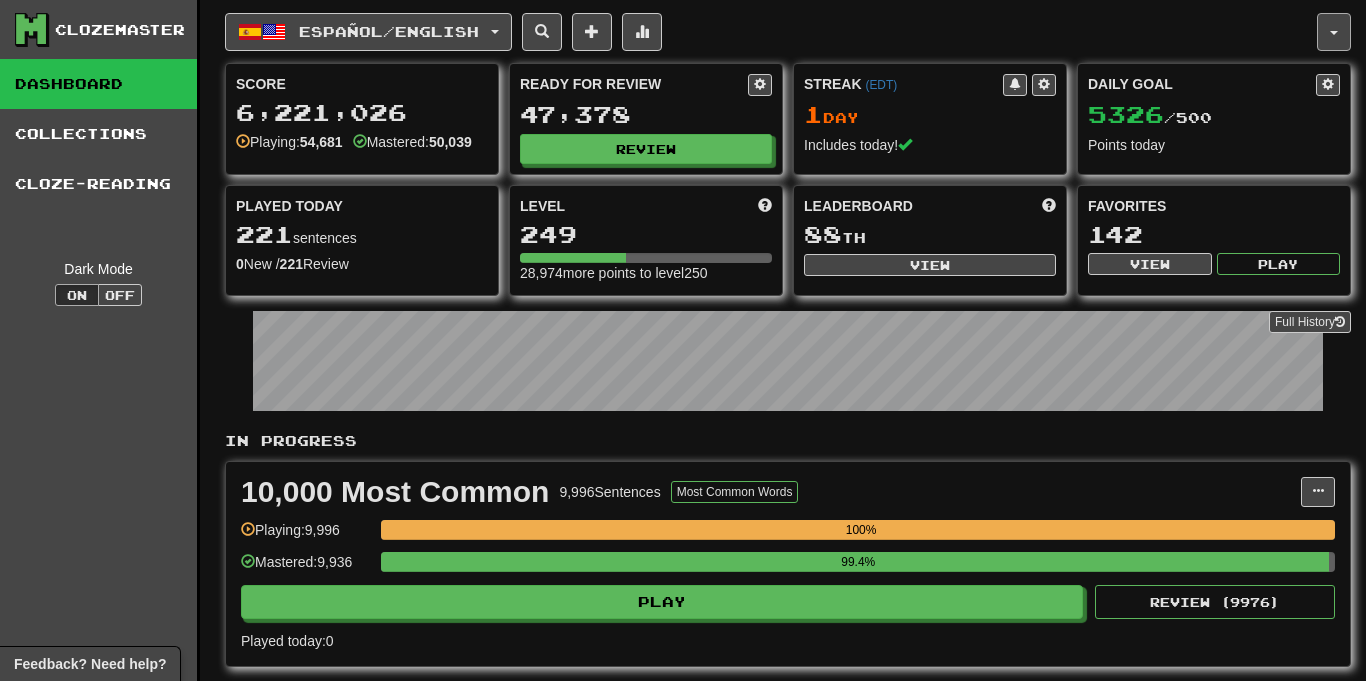 scroll, scrollTop: 0, scrollLeft: 0, axis: both 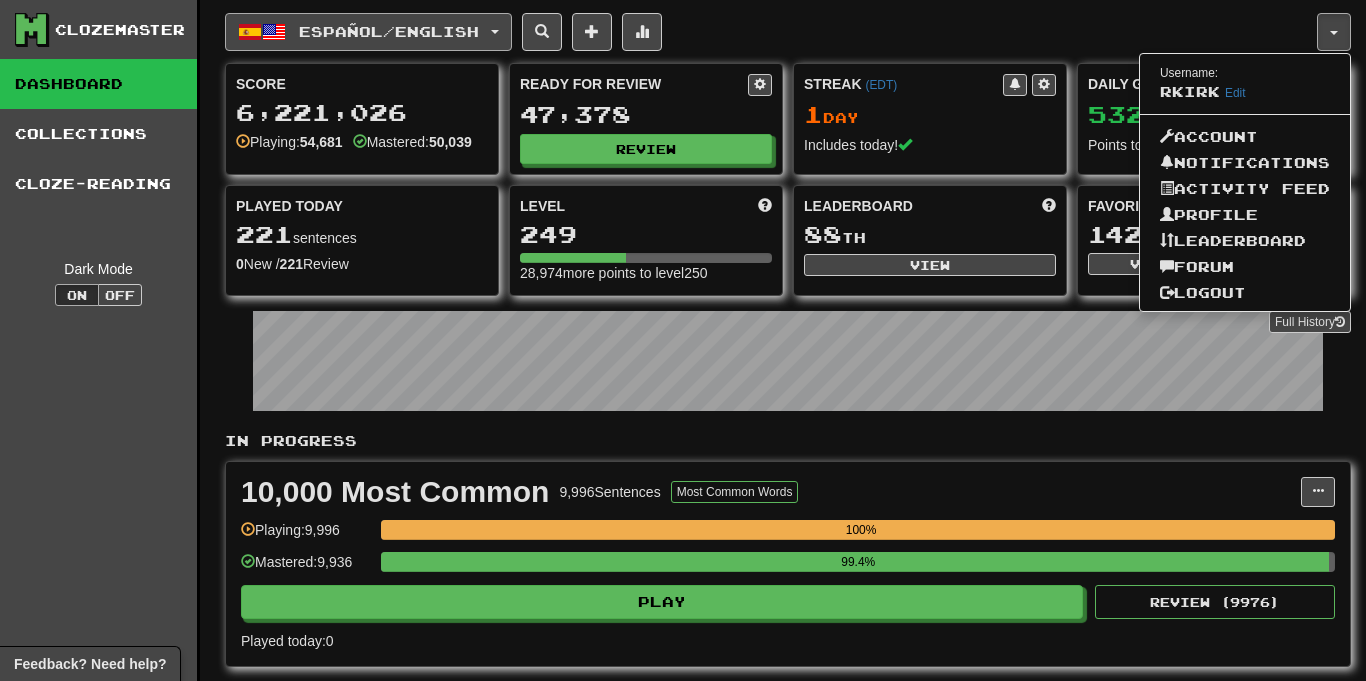 click on "Español  /  English" at bounding box center [368, 32] 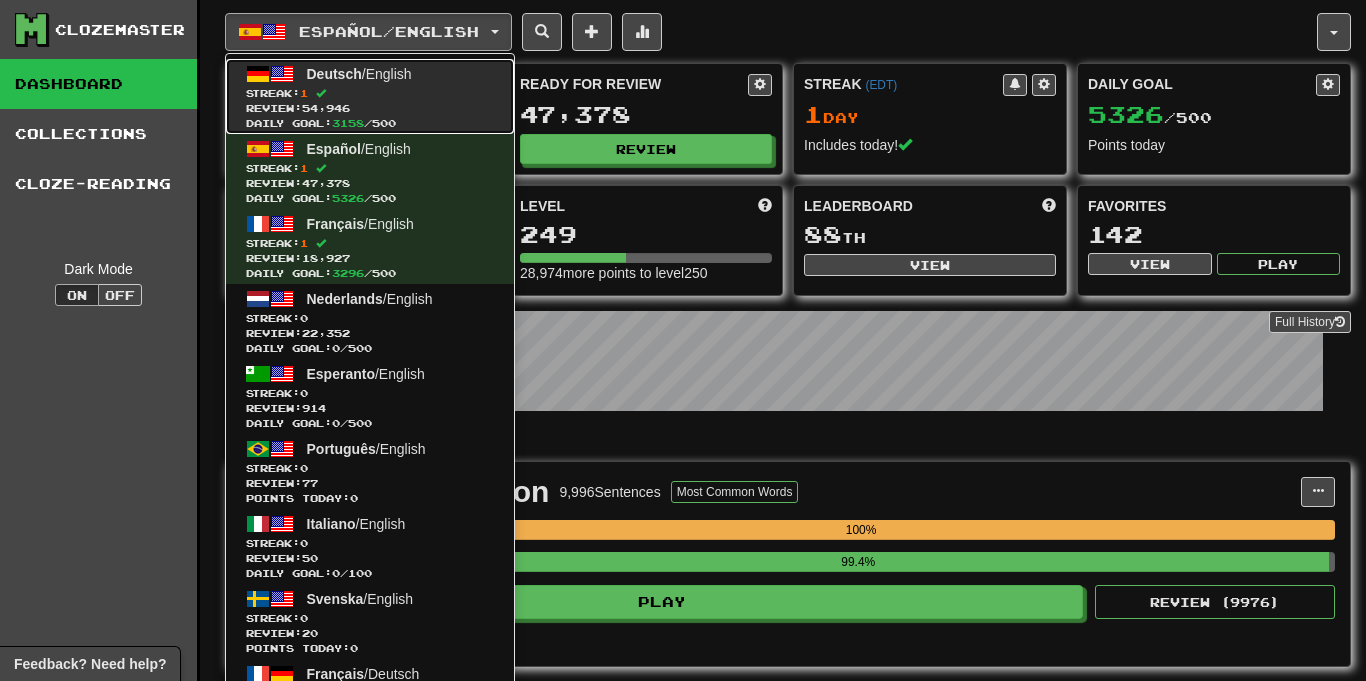 click on "Deutsch  /  English" at bounding box center (359, 74) 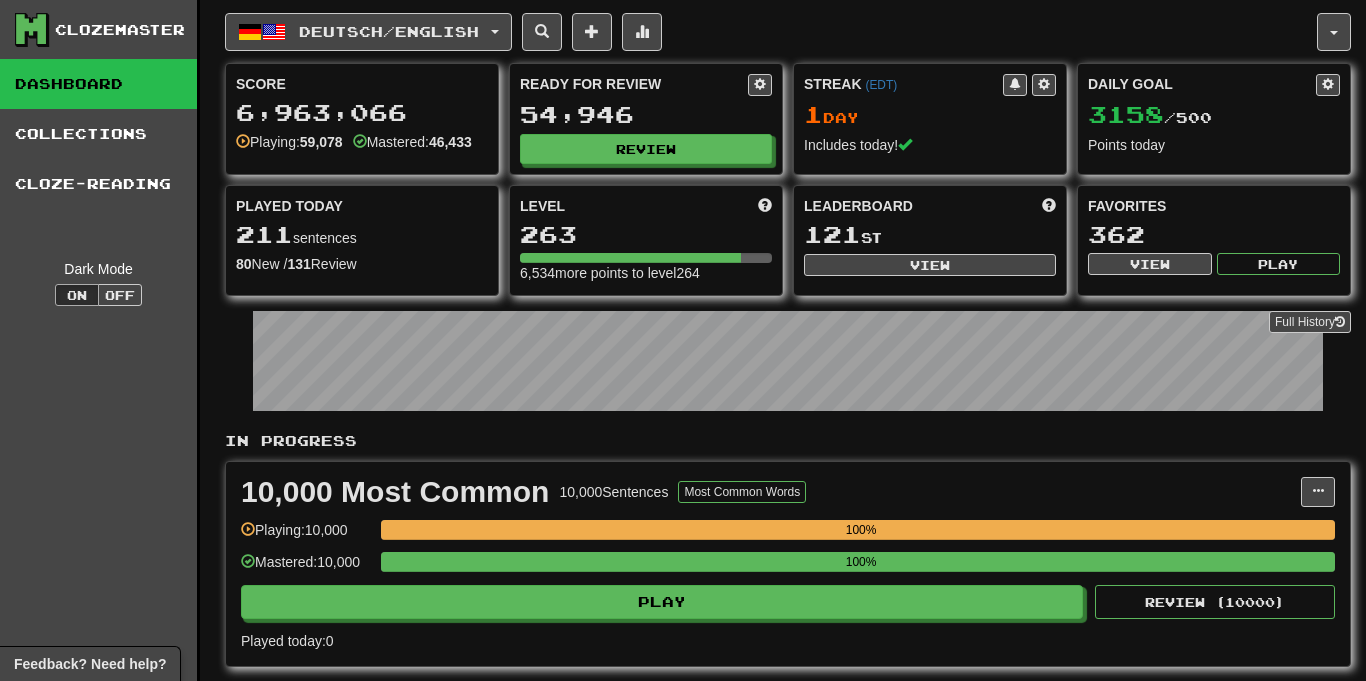 scroll, scrollTop: 0, scrollLeft: 0, axis: both 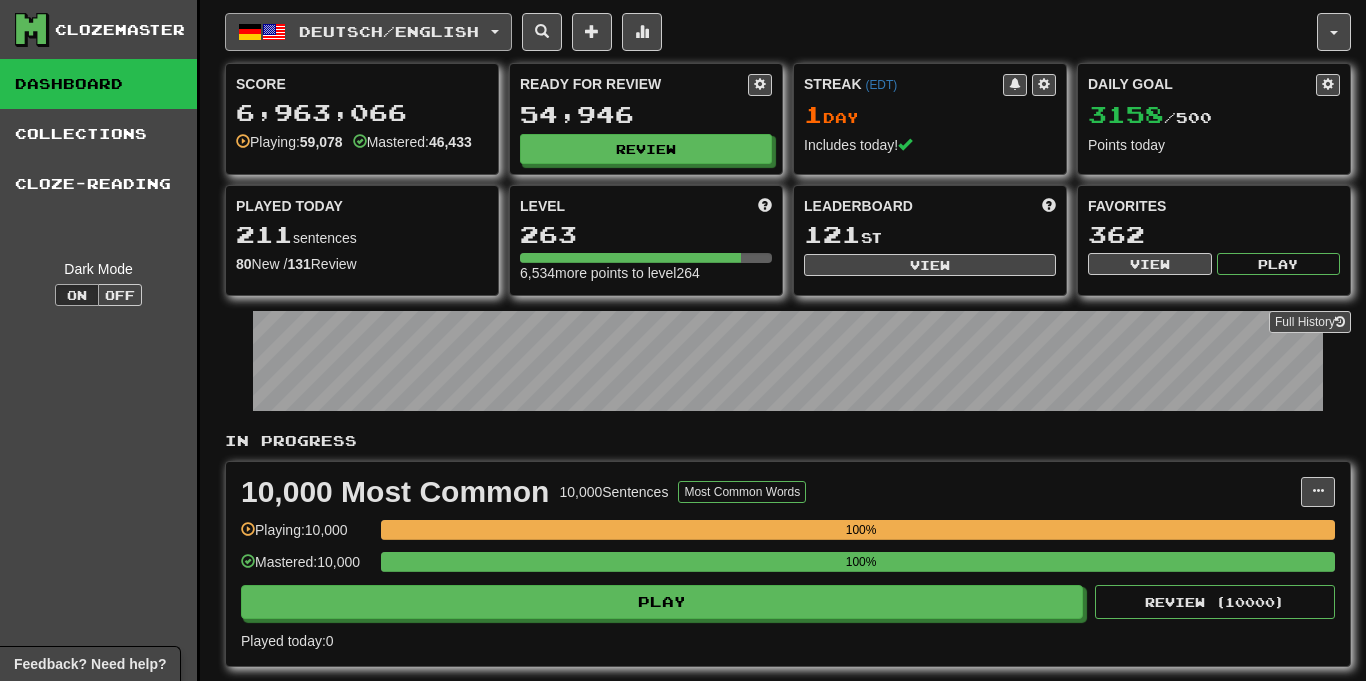 click on "Deutsch  /  English" at bounding box center [368, 32] 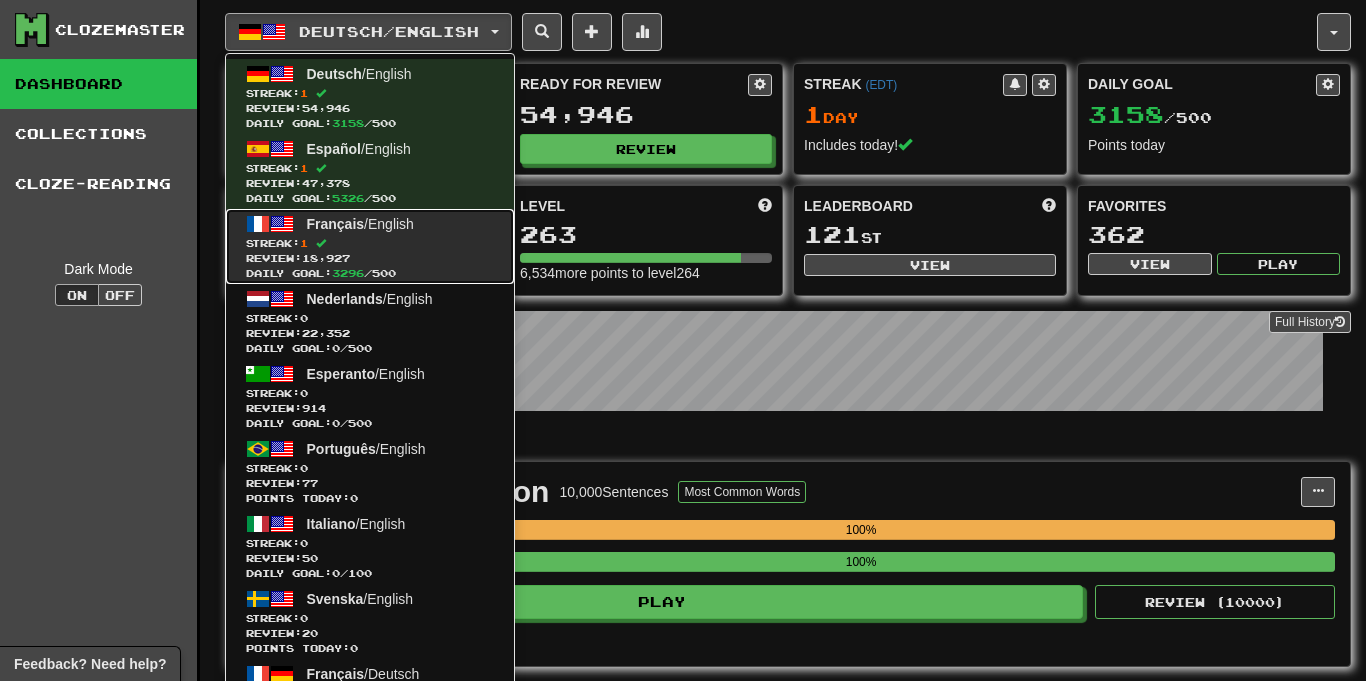 click on "Streak:  1" at bounding box center (370, 243) 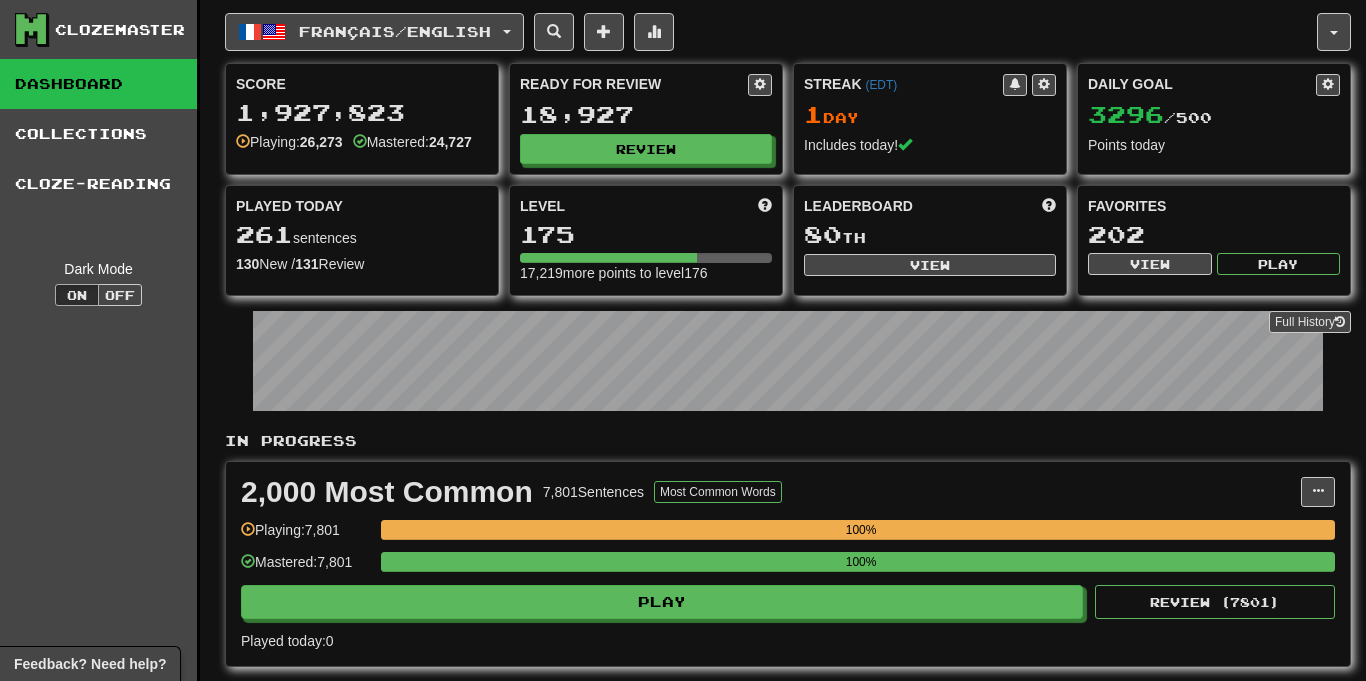 scroll, scrollTop: 0, scrollLeft: 0, axis: both 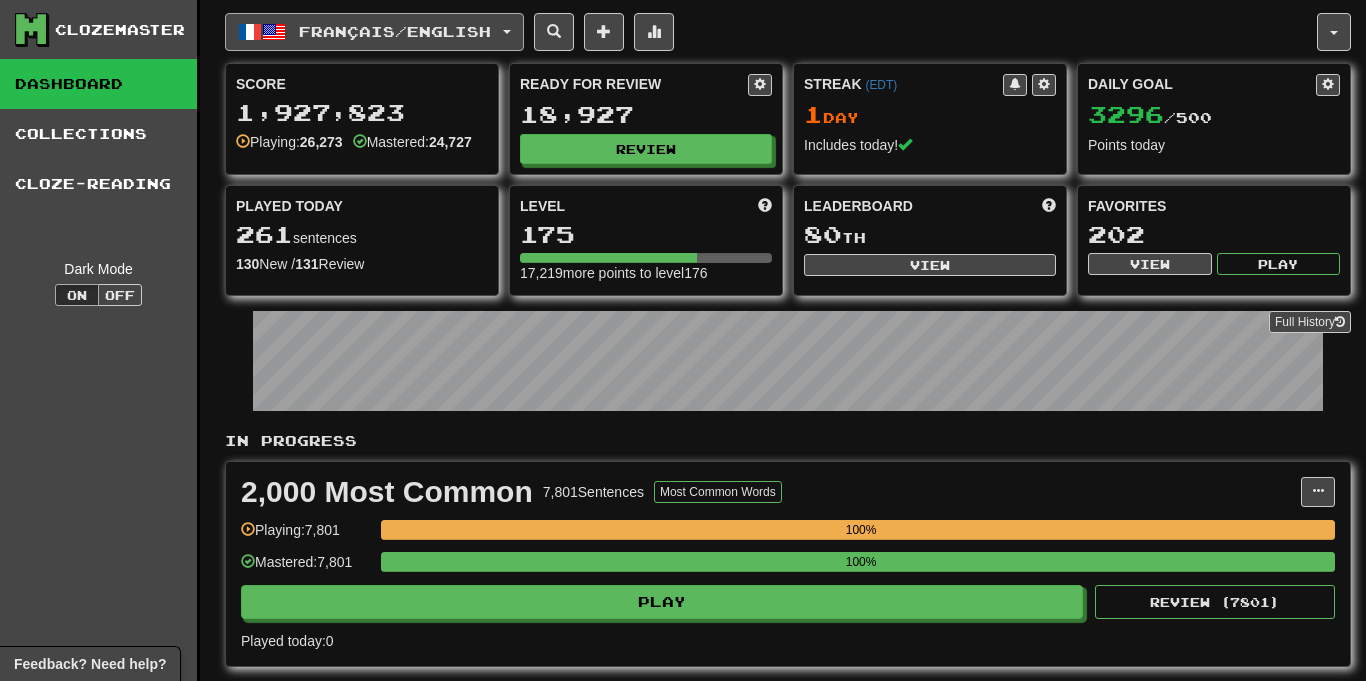 click on "Français  /  English" at bounding box center [374, 32] 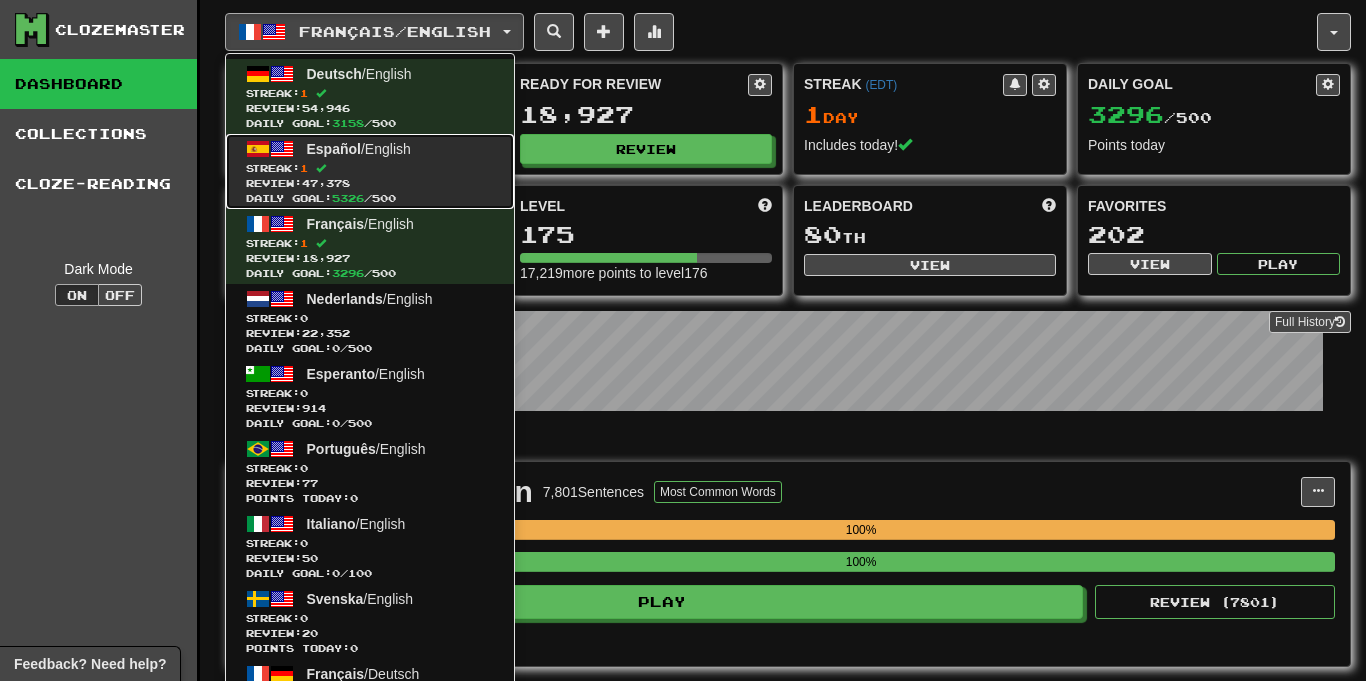 click on "Streak:  1" at bounding box center (370, 168) 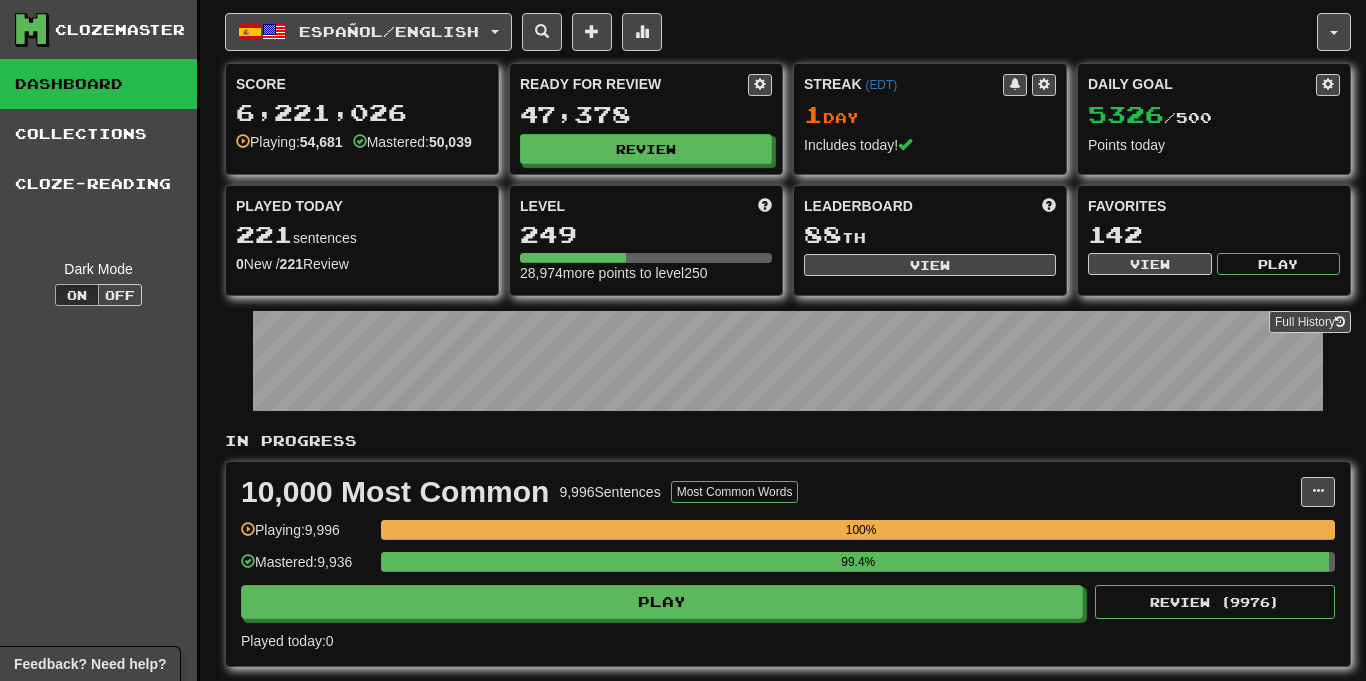 scroll, scrollTop: 0, scrollLeft: 0, axis: both 